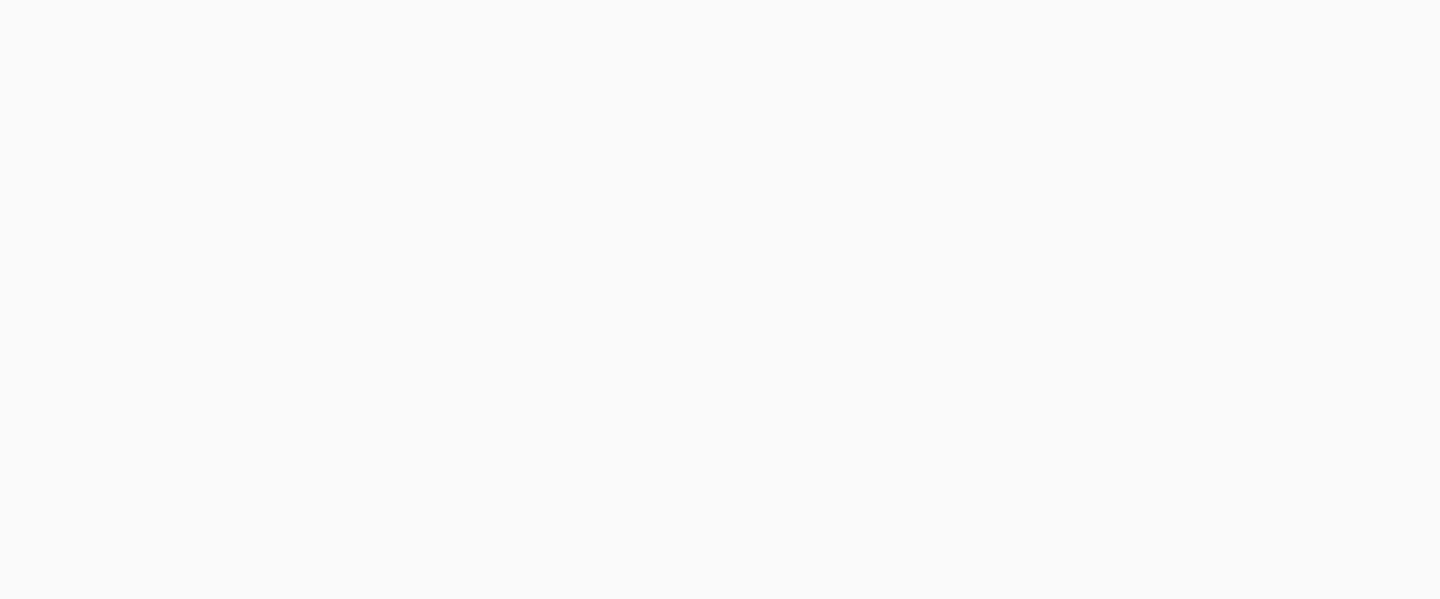 scroll, scrollTop: 0, scrollLeft: 0, axis: both 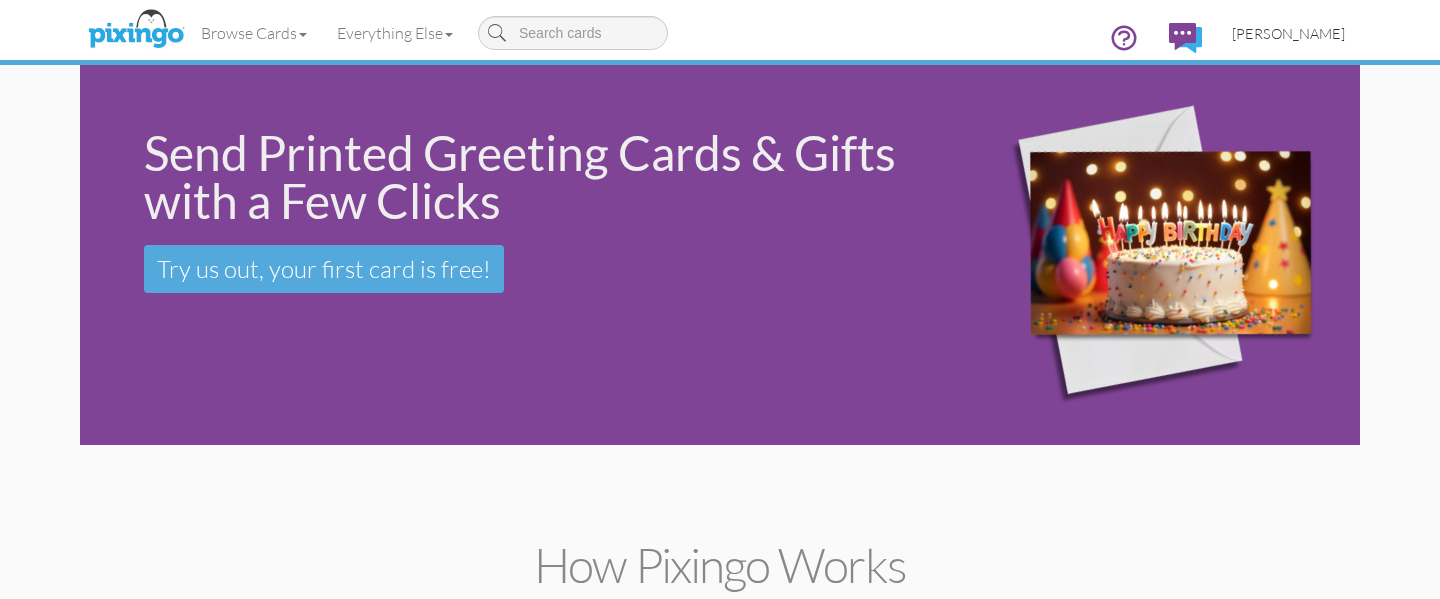 click on "[PERSON_NAME]" at bounding box center [1288, 33] 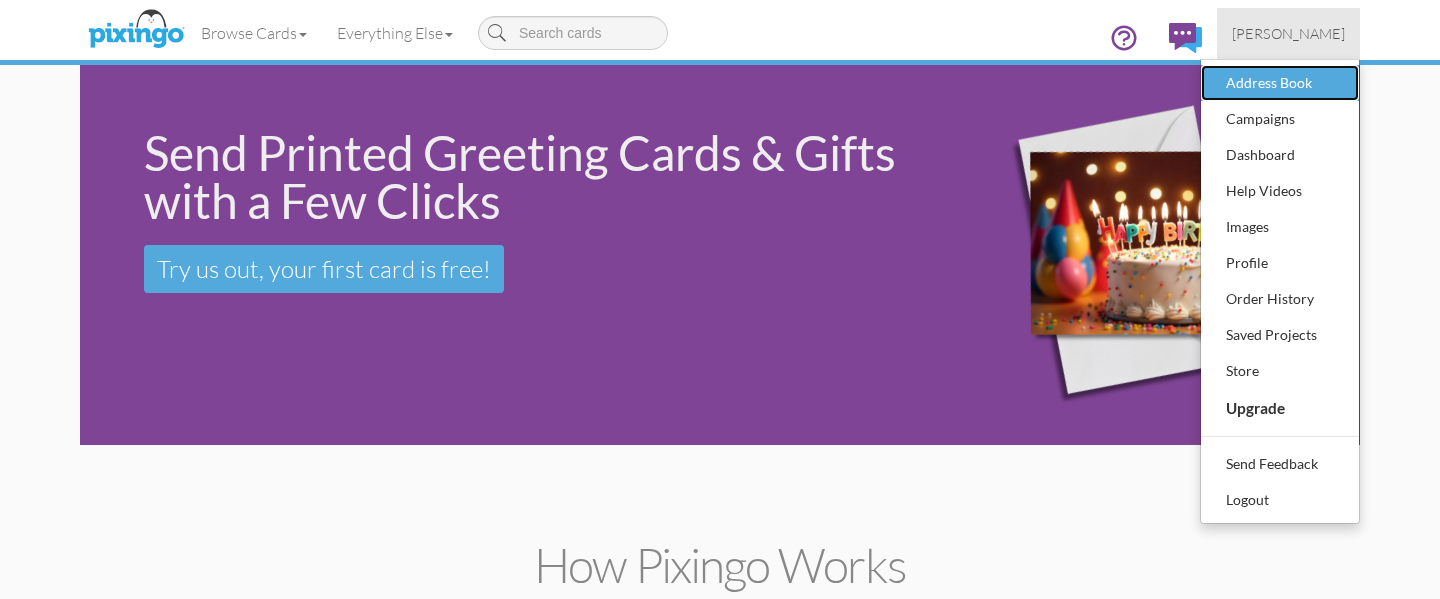 click on "Address Book" at bounding box center (1280, 83) 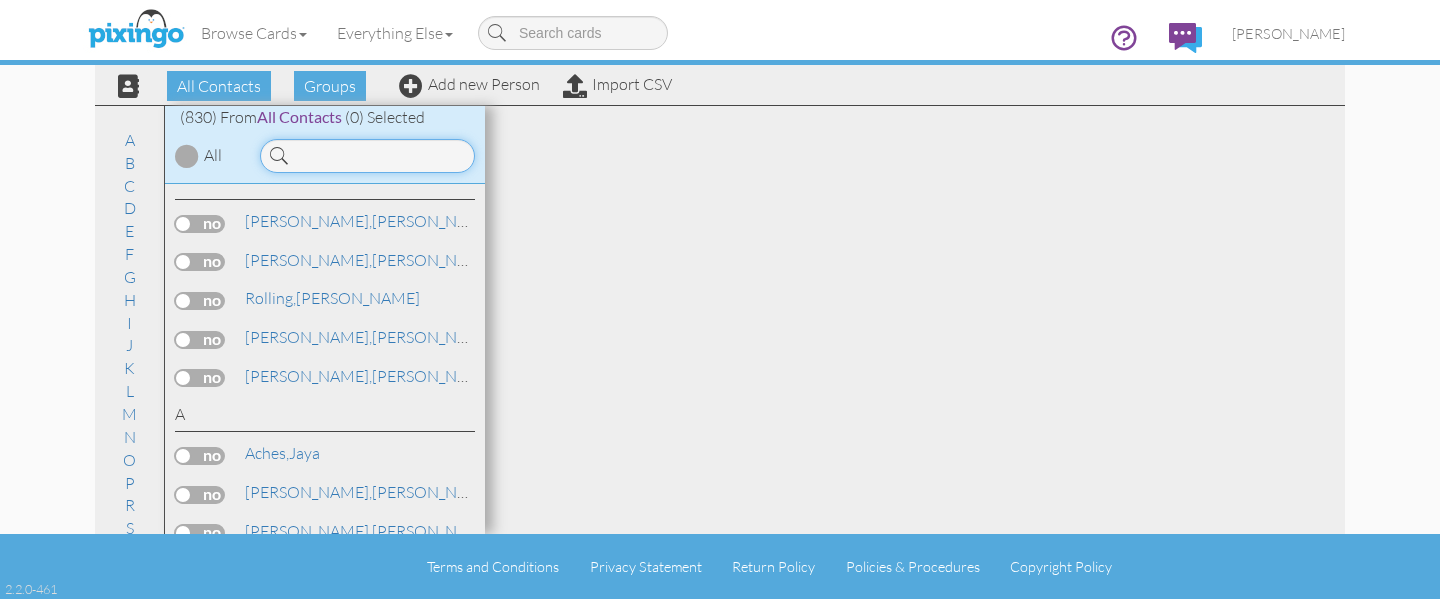click at bounding box center (367, 156) 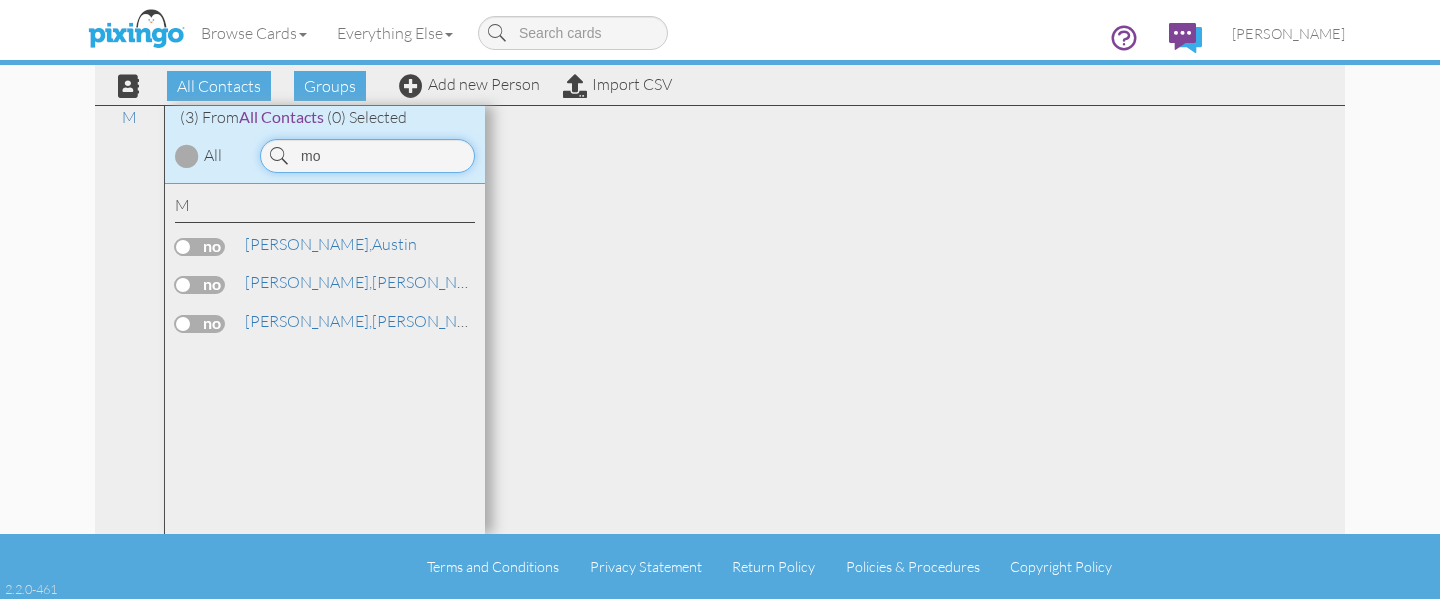 type on "m" 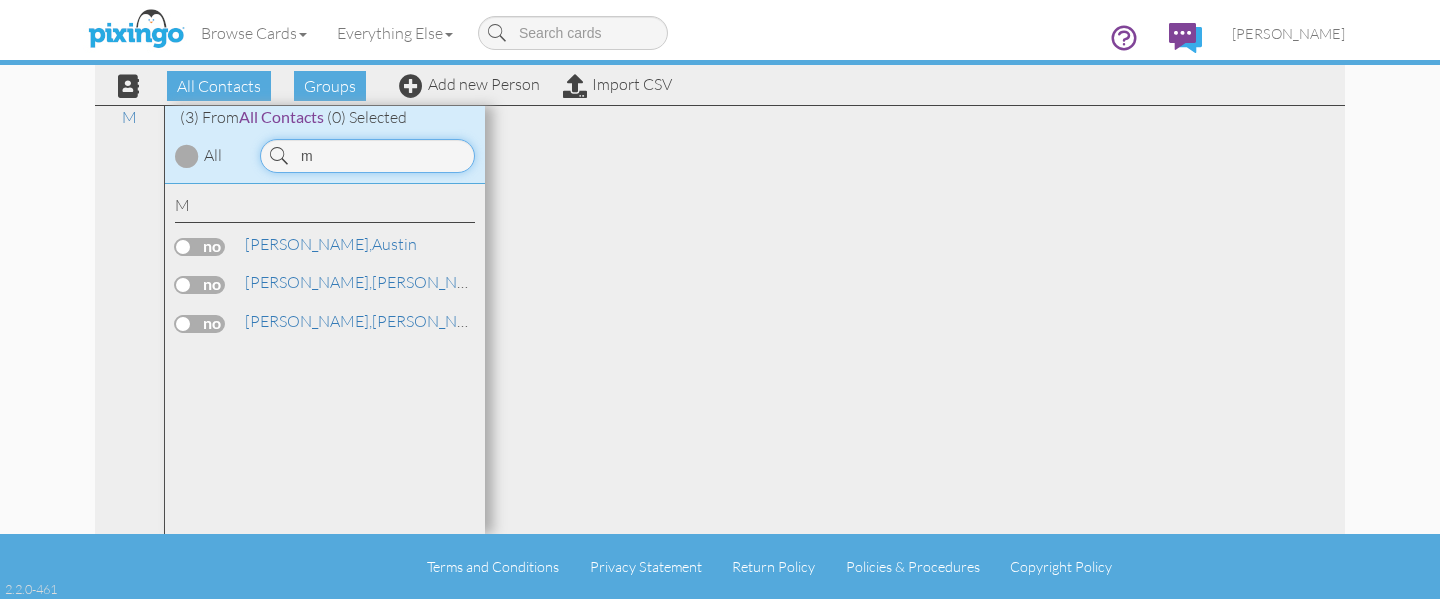 type 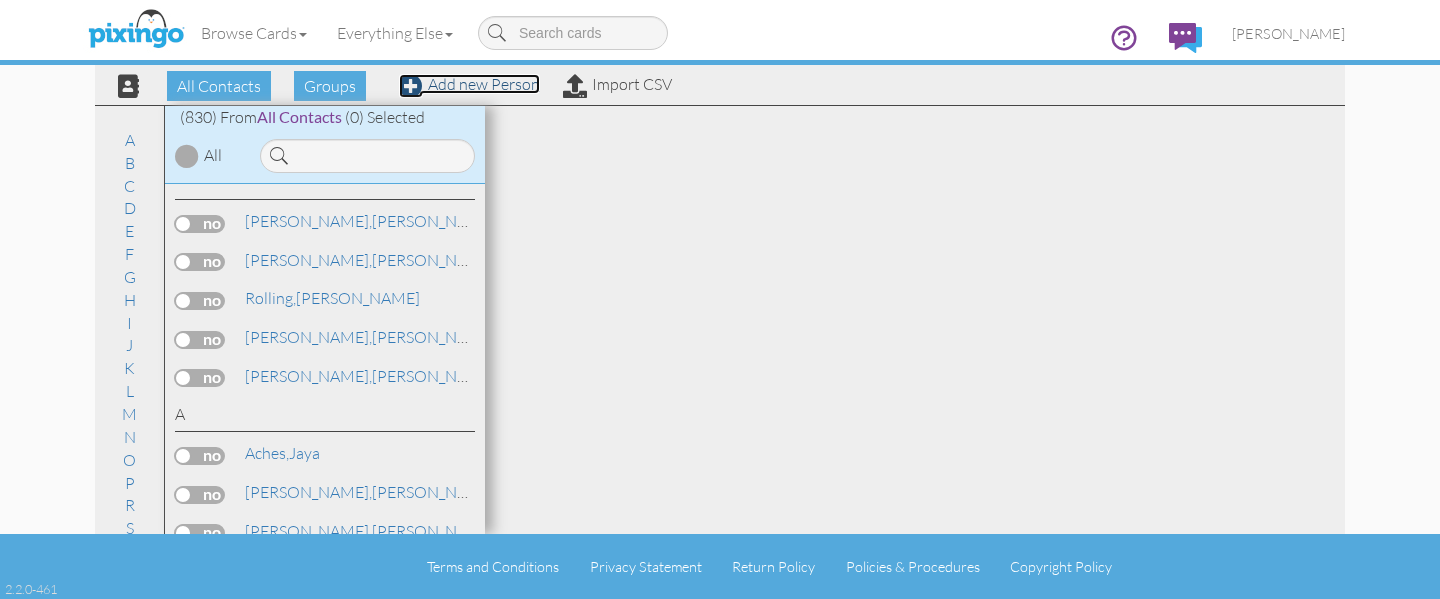 click on "Add new Person" at bounding box center [469, 84] 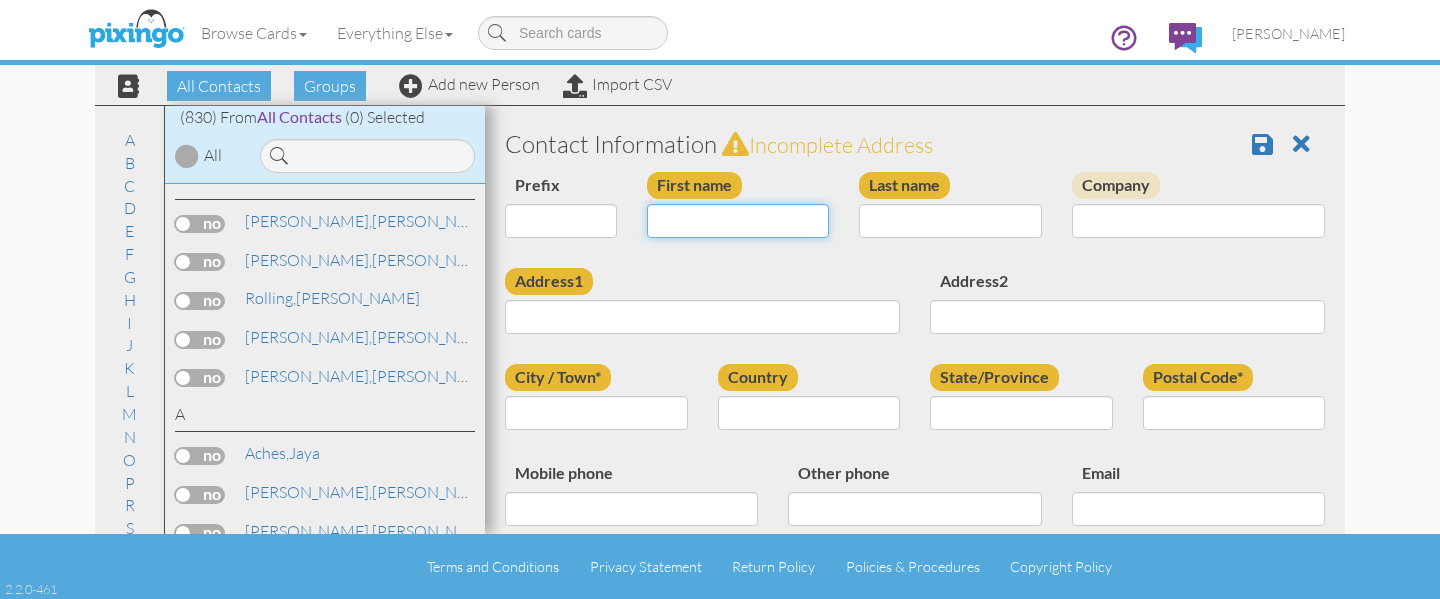 click on "First name" at bounding box center [738, 221] 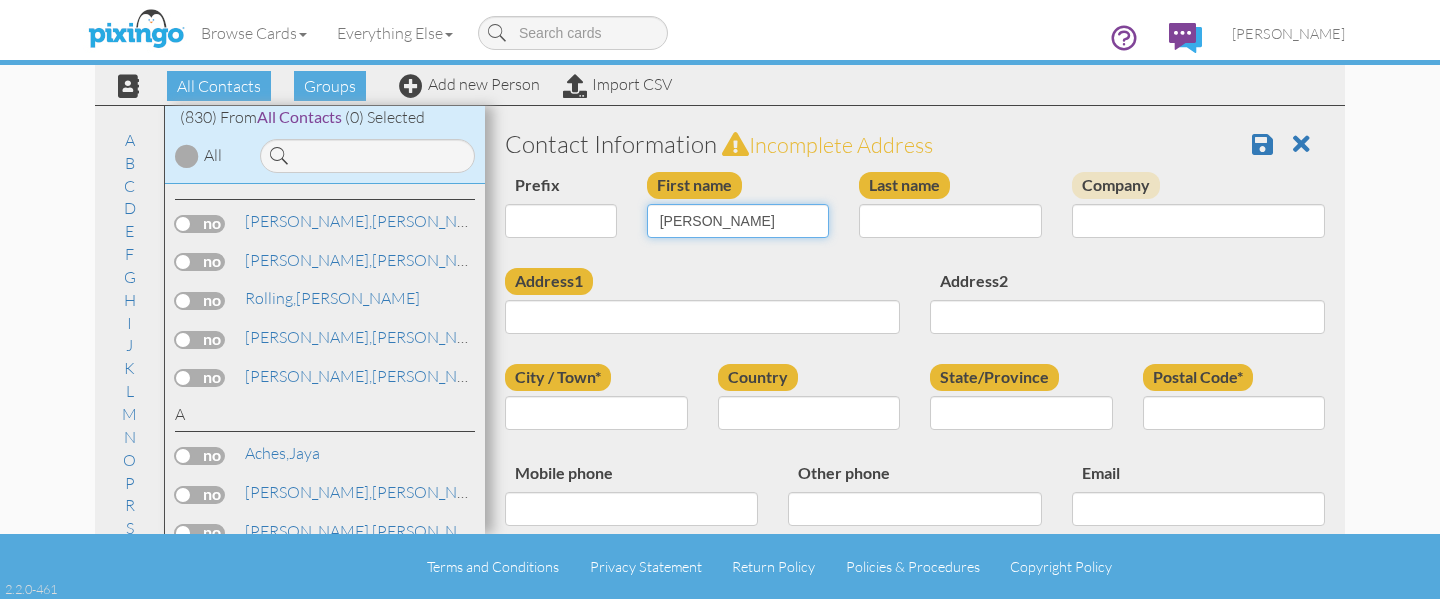 type on "[PERSON_NAME]" 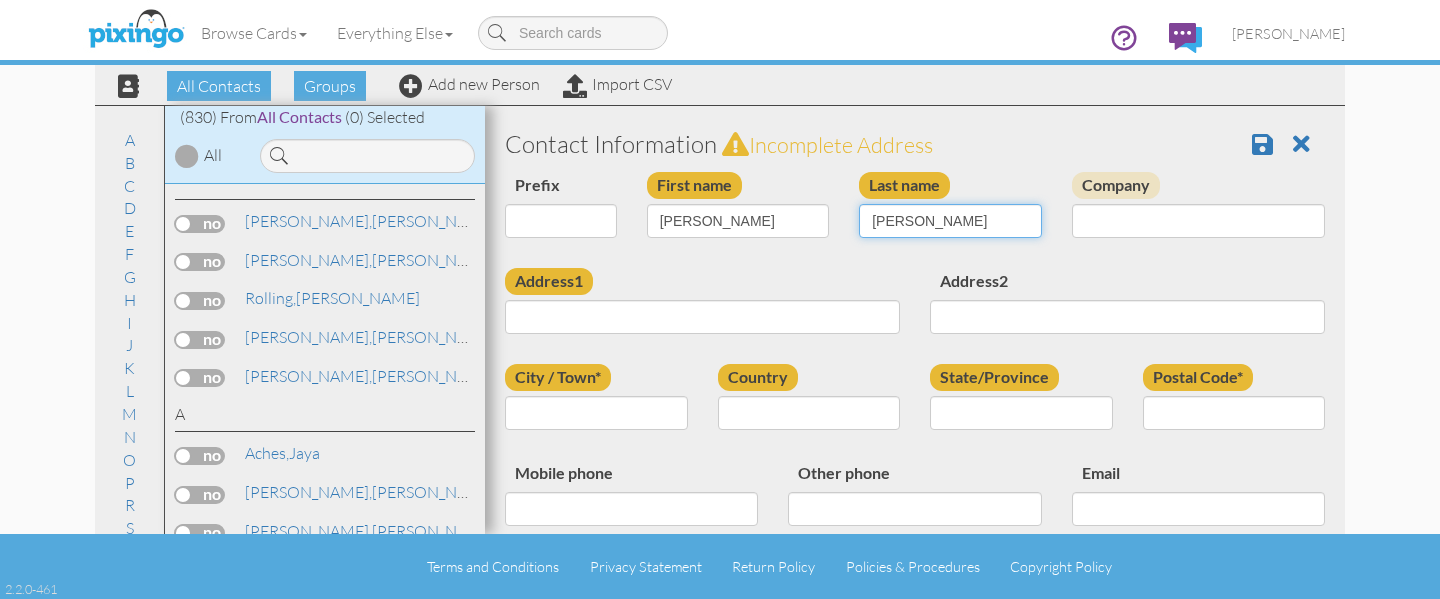 type on "Morgan" 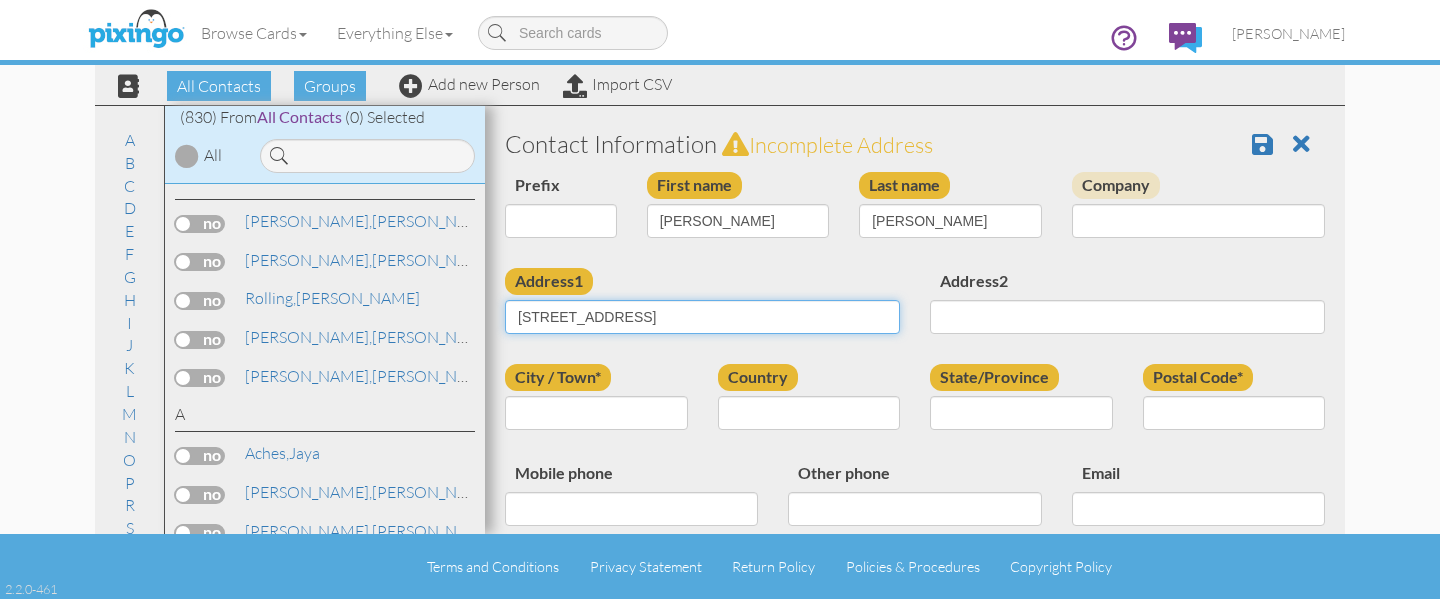 type on "6643 E Bambino Rd" 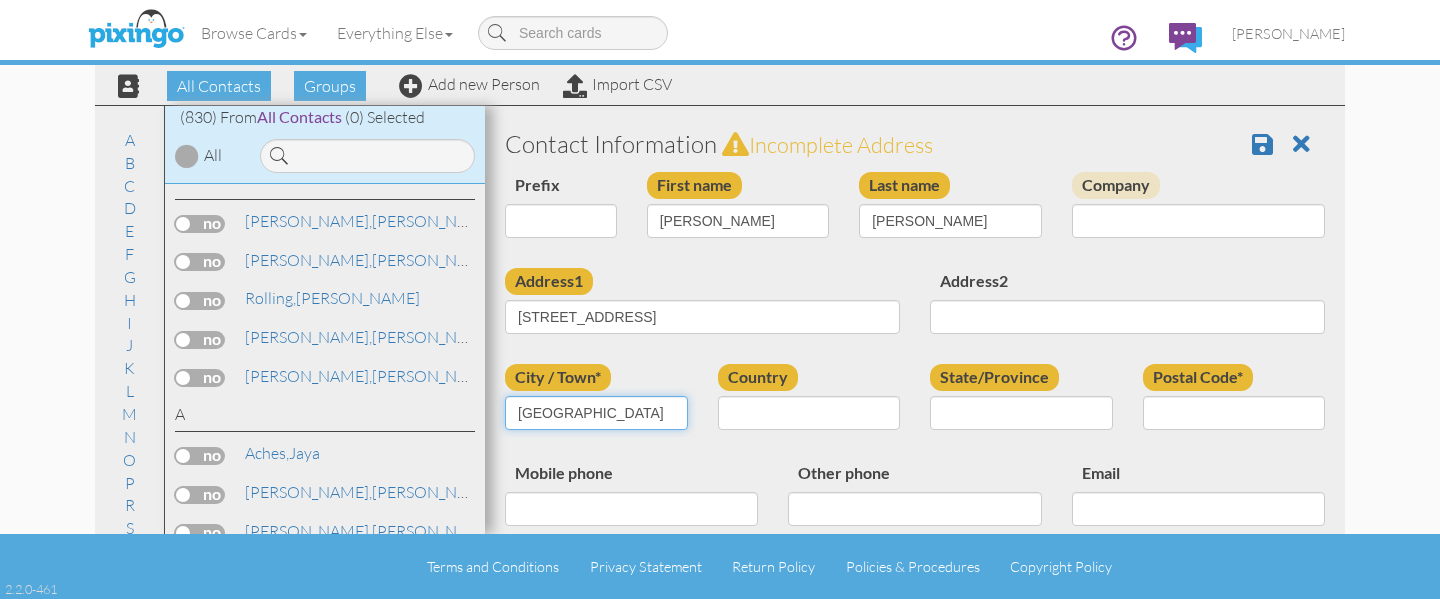 type on "Tucson" 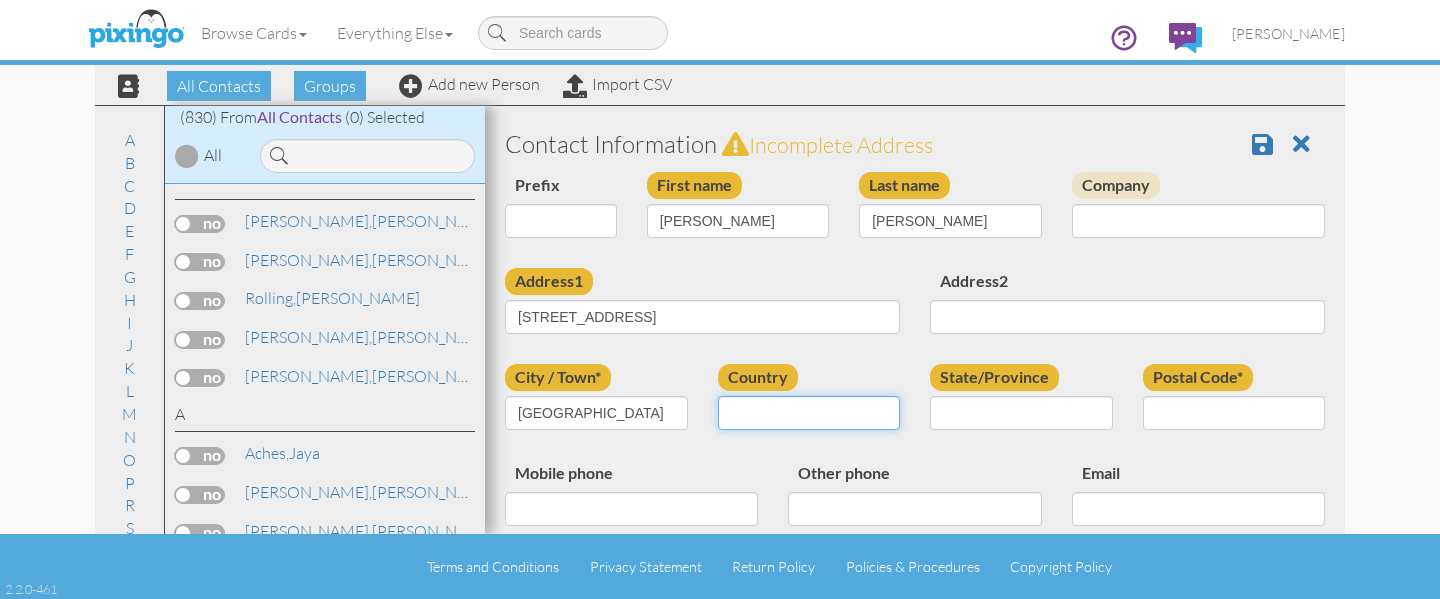 select on "object:4725" 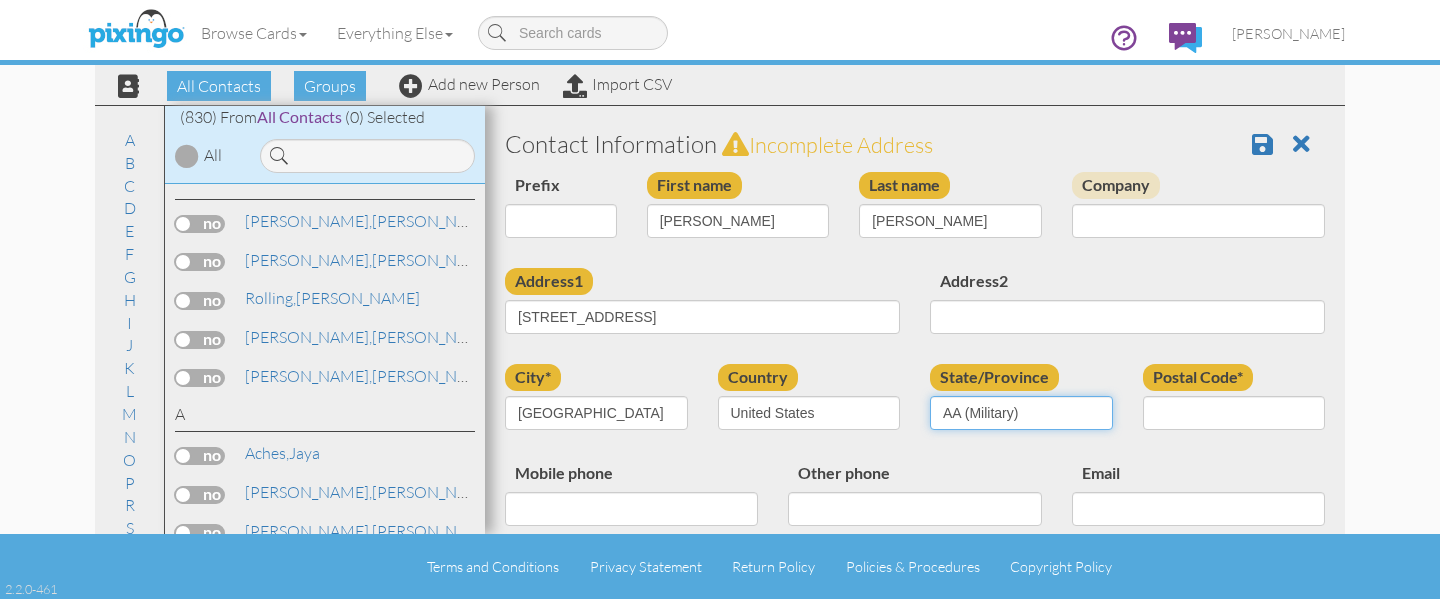 select on "object:4976" 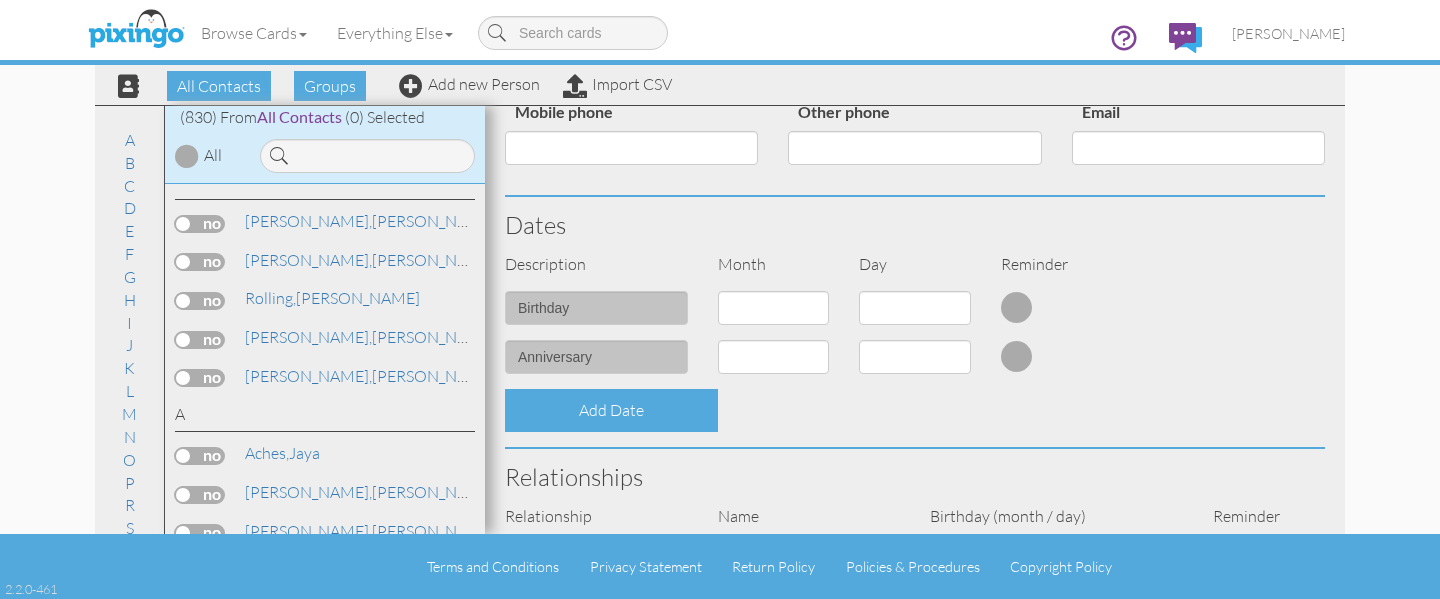 scroll, scrollTop: 385, scrollLeft: 0, axis: vertical 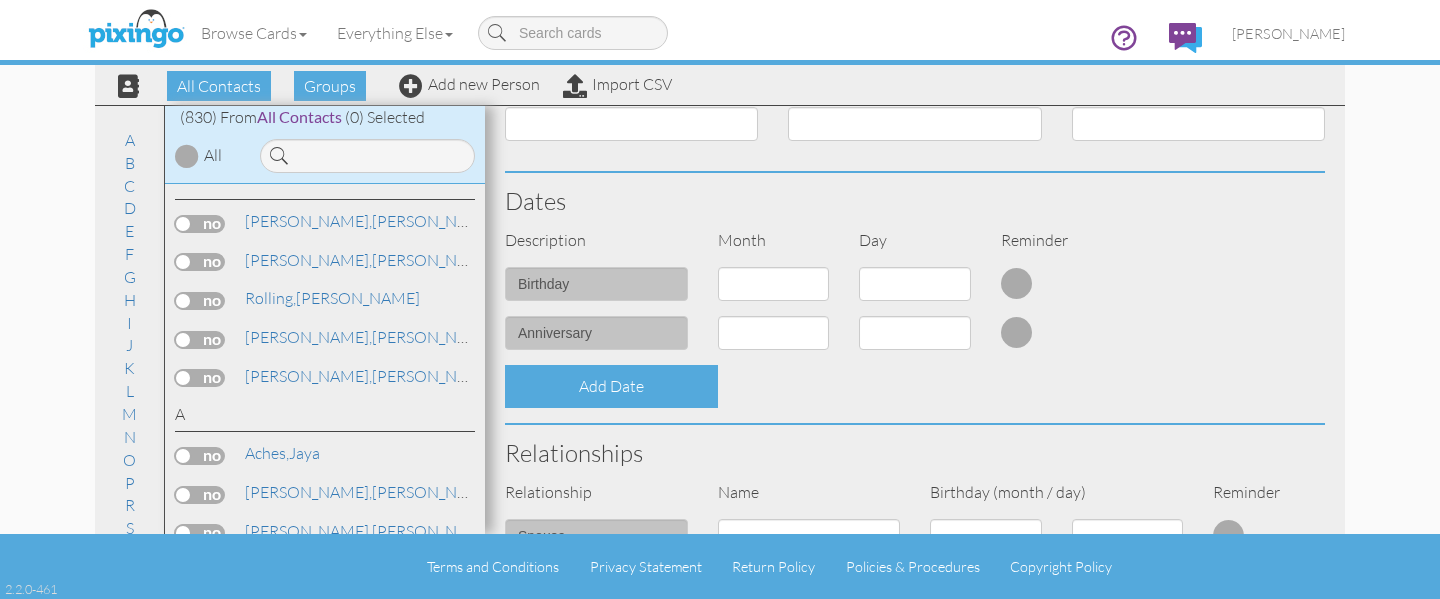 type on "85756" 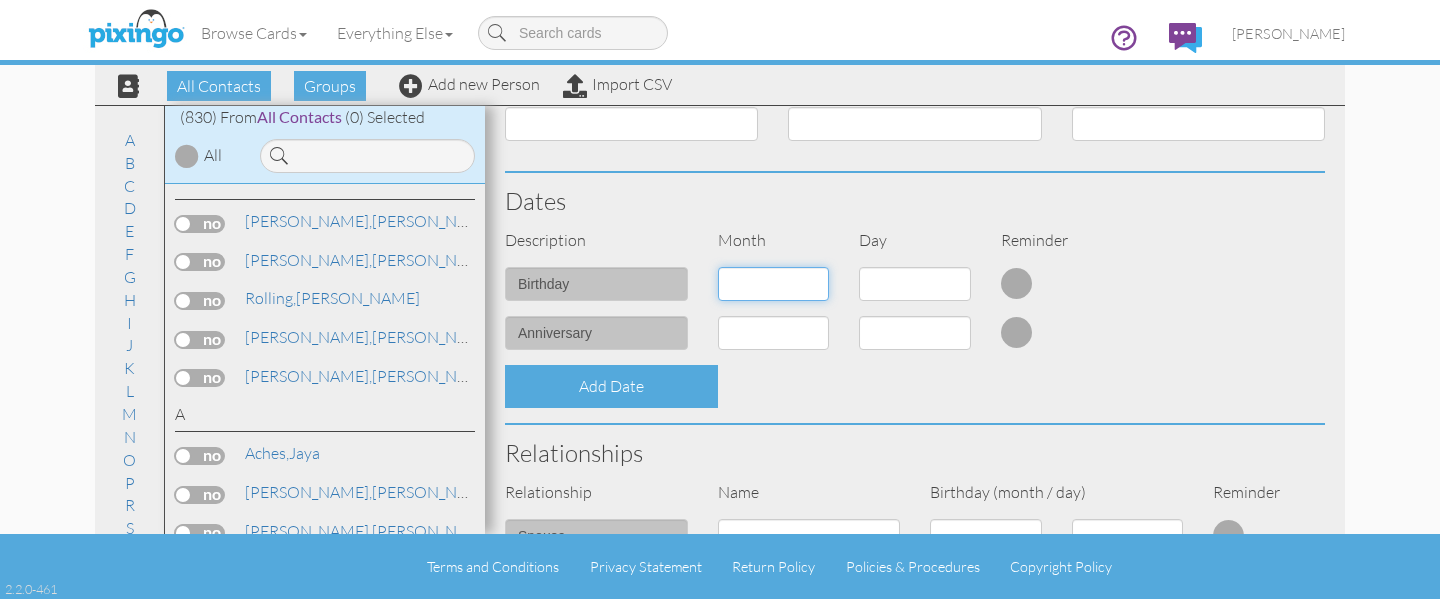 click on "1 - Jan 2 - Feb 3 - Mar 4 - Apr 5 - May 6 - Jun 7 - Jul 8 - Aug 9 - Sep 10 - Oct 11 - Nov 12 - Dec" at bounding box center [774, 284] 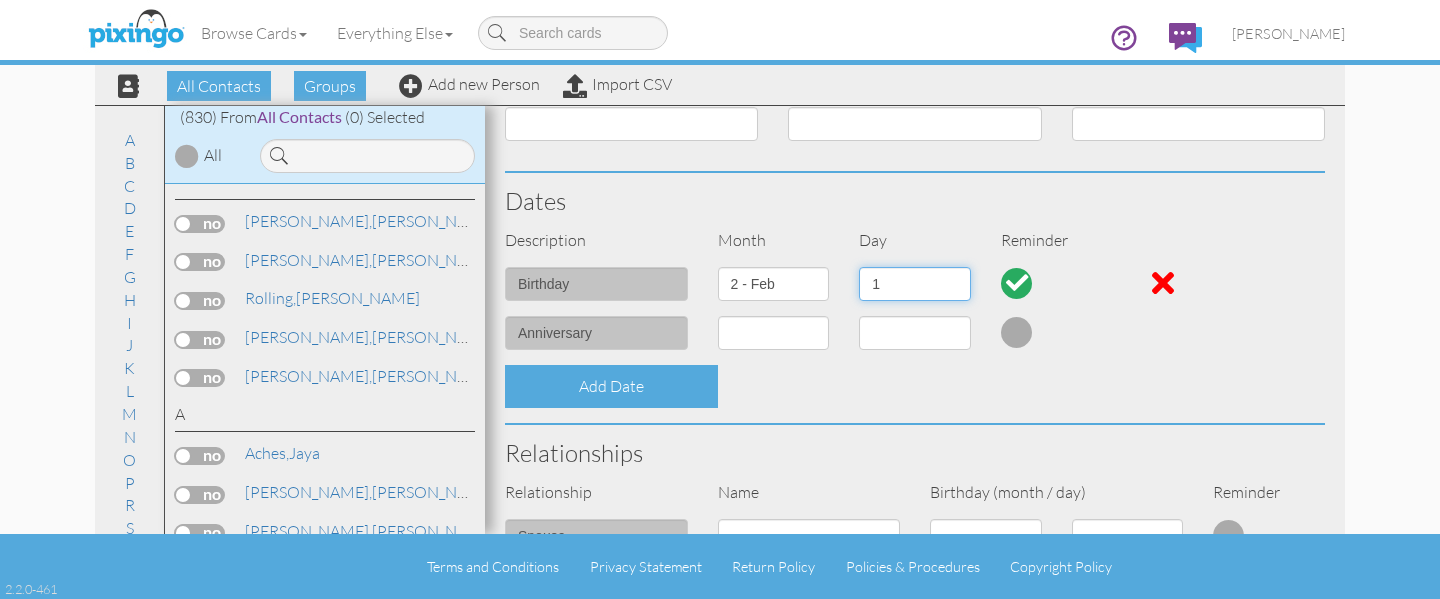 click on "1 2 3 4 5 6 7 8 9 10 11 12 13 14 15 16 17 18 19 20 21 22 23 24 25 26 27 28 29" at bounding box center (915, 284) 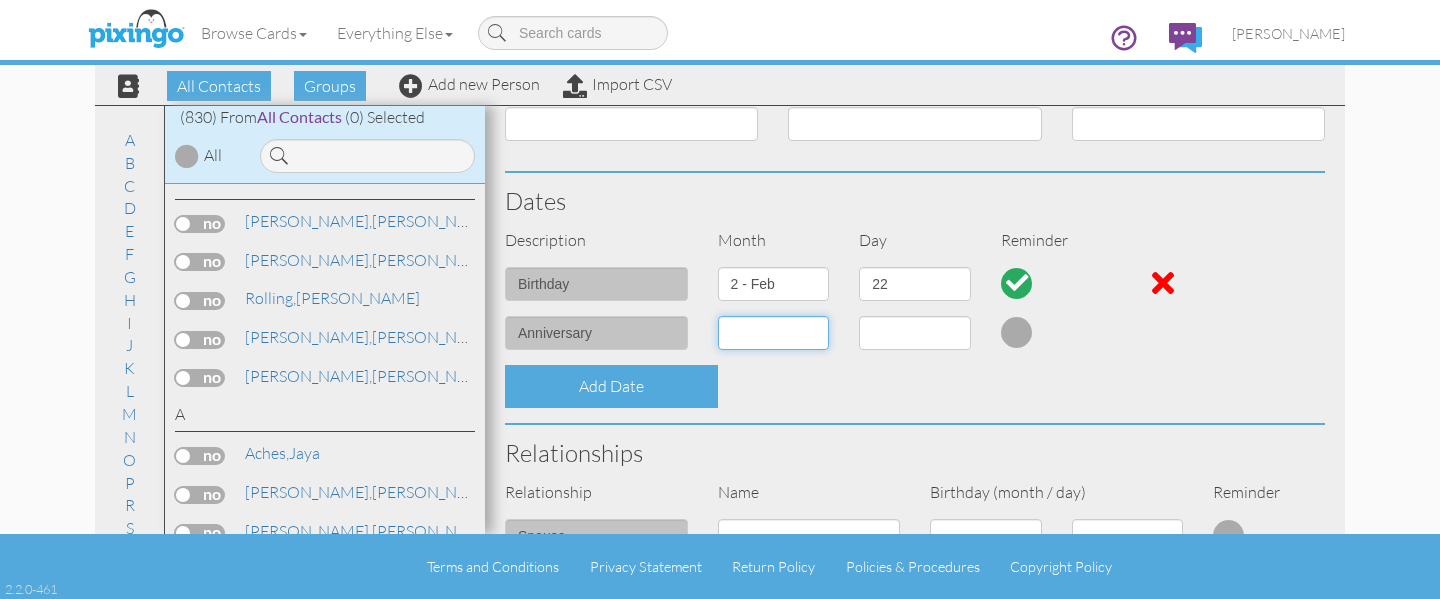 click on "1 - Jan 2 - Feb 3 - Mar 4 - Apr 5 - May 6 - Jun 7 - Jul 8 - Aug 9 - Sep 10 - Oct 11 - Nov 12 - Dec" at bounding box center [774, 333] 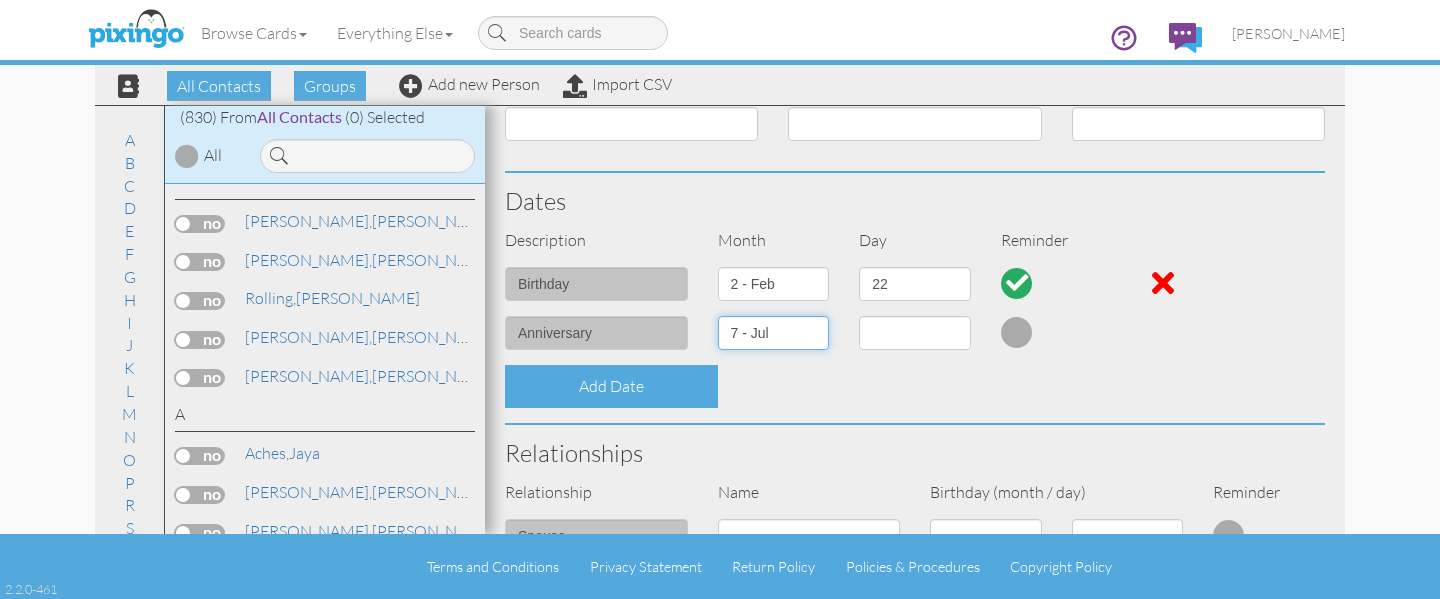 select on "number:1" 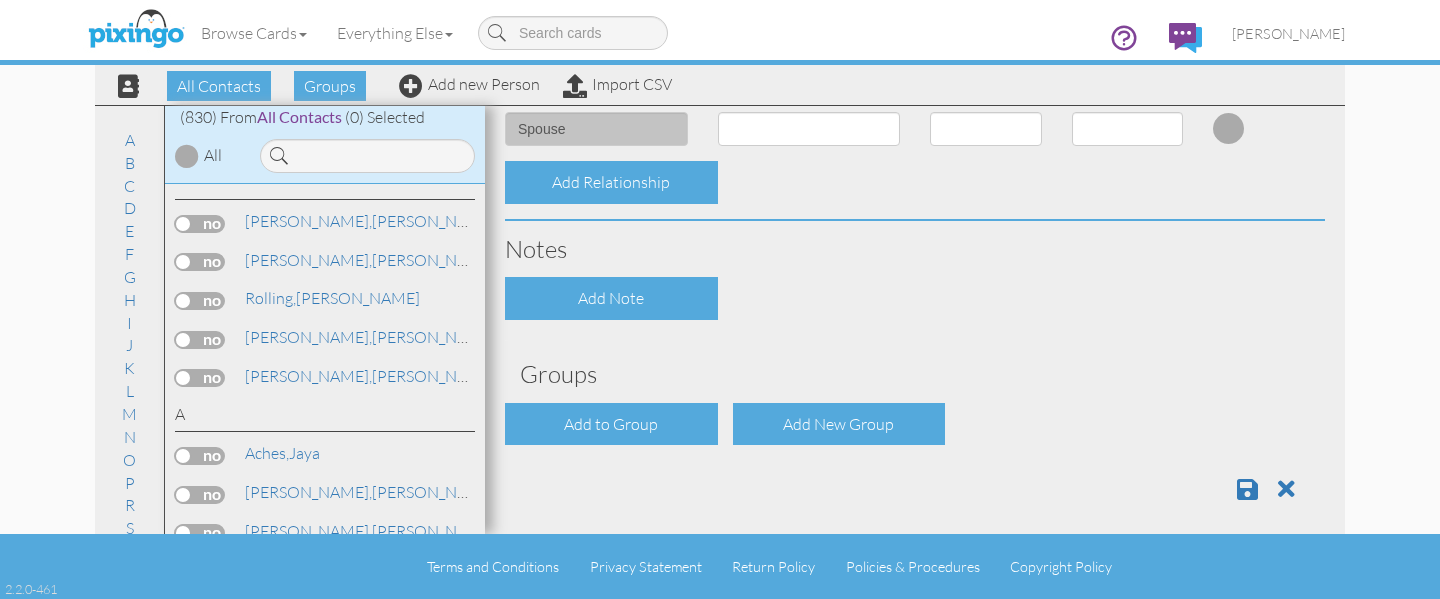 scroll, scrollTop: 806, scrollLeft: 0, axis: vertical 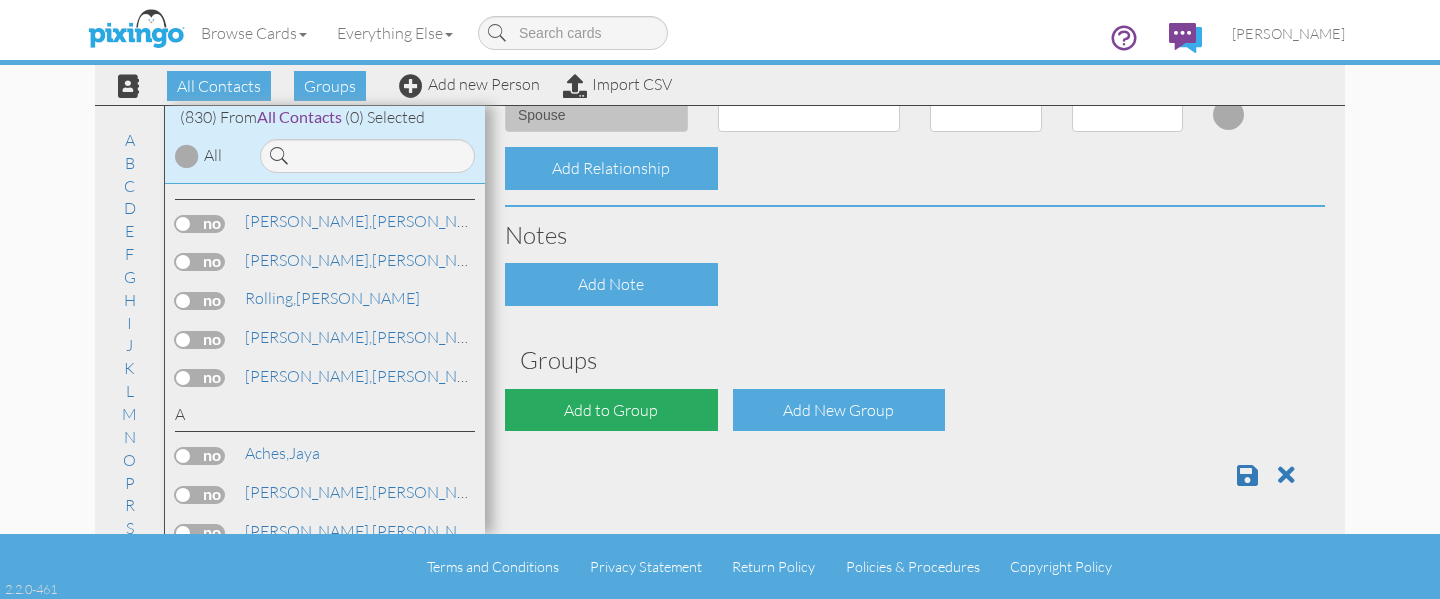click on "Add to Group" at bounding box center [611, 410] 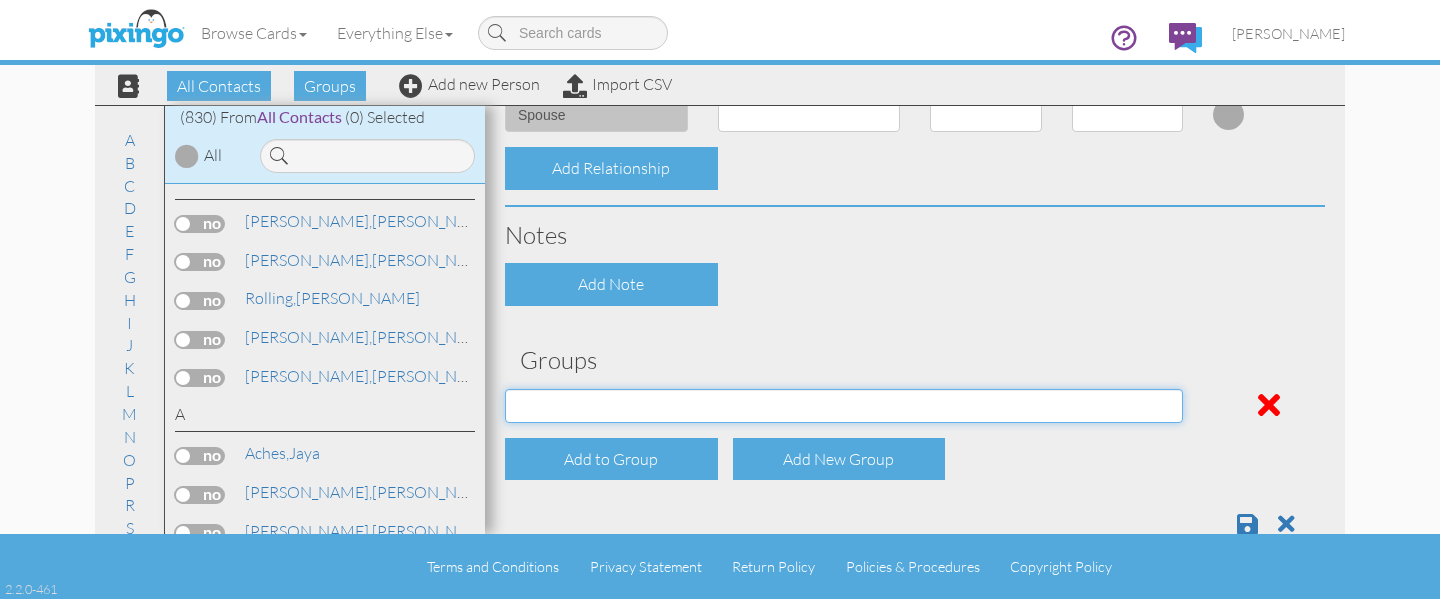 click on "Address Incorrect Joshua Aetna Joshua Cigna Joshua Postal Joshua UHC Joshua Union Joshua Wellcare Martha Aetna Martha Cigna Martha UHC" at bounding box center (844, 406) 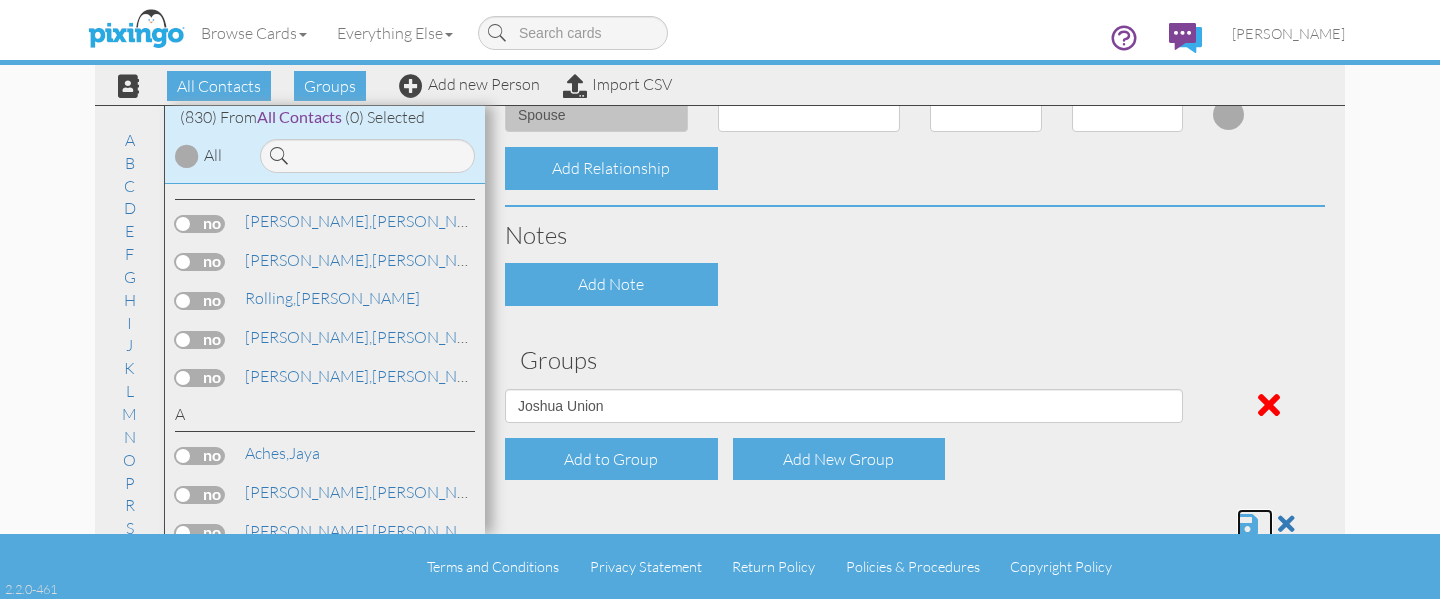 click at bounding box center [1247, 524] 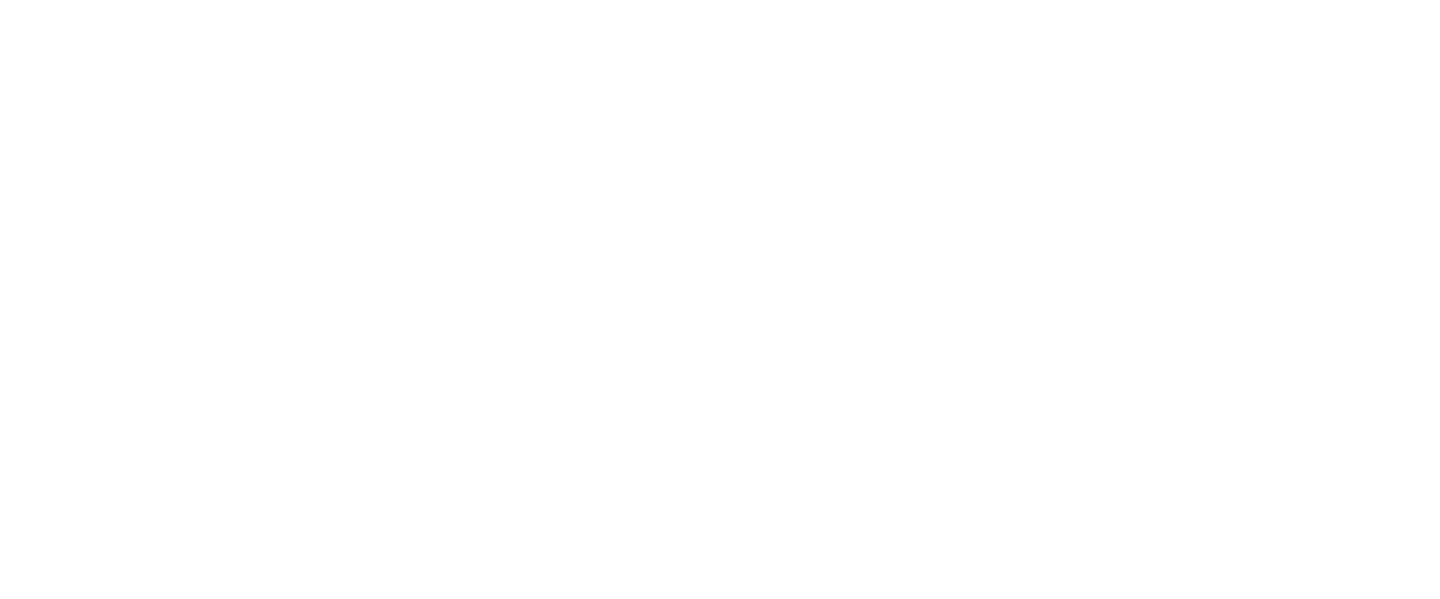 scroll, scrollTop: 0, scrollLeft: 0, axis: both 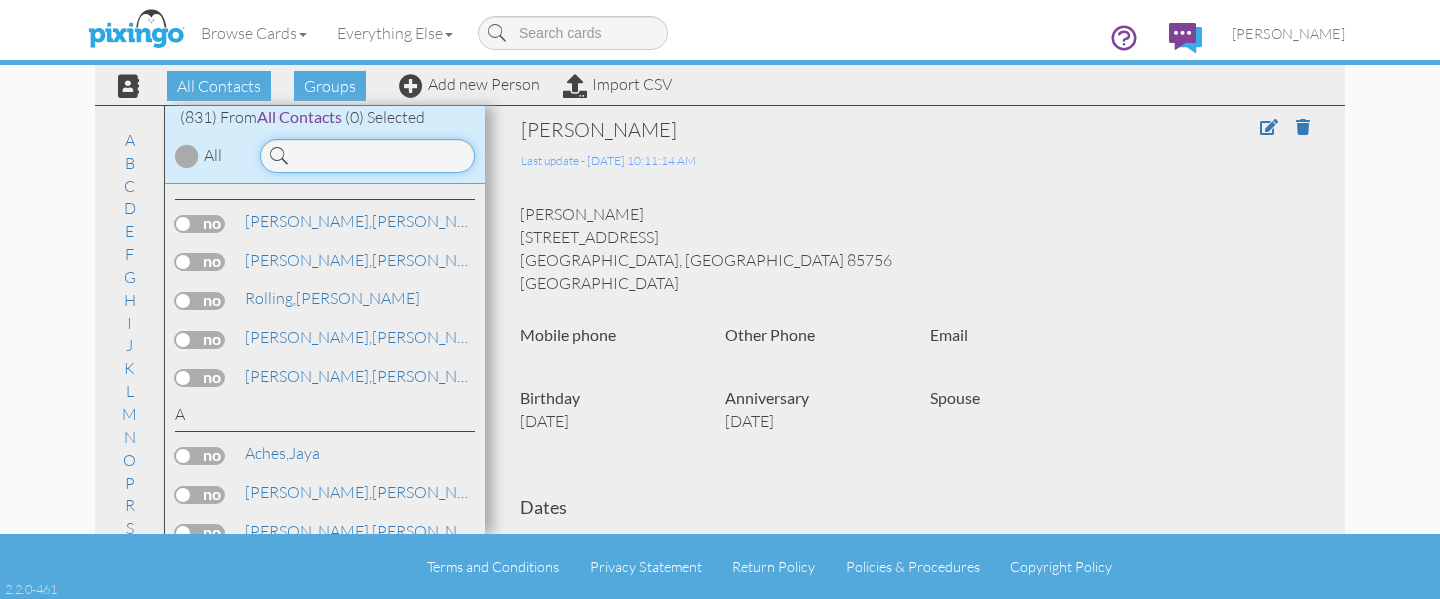 click at bounding box center (367, 156) 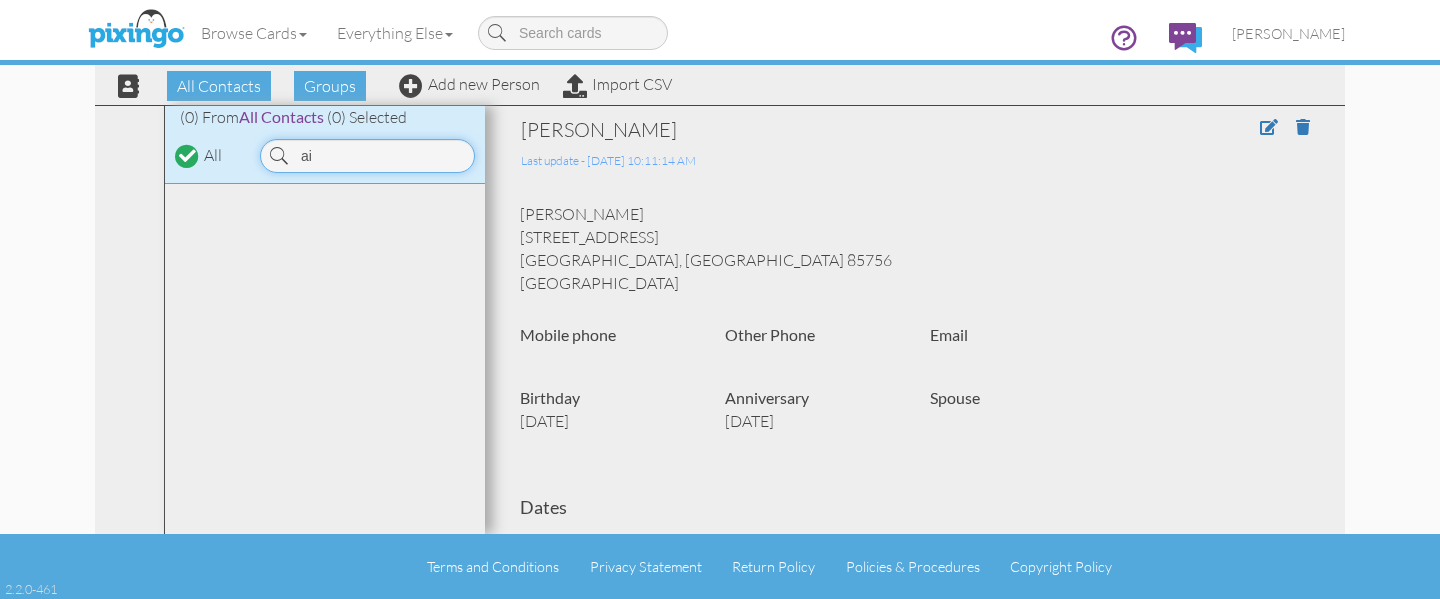 type on "a" 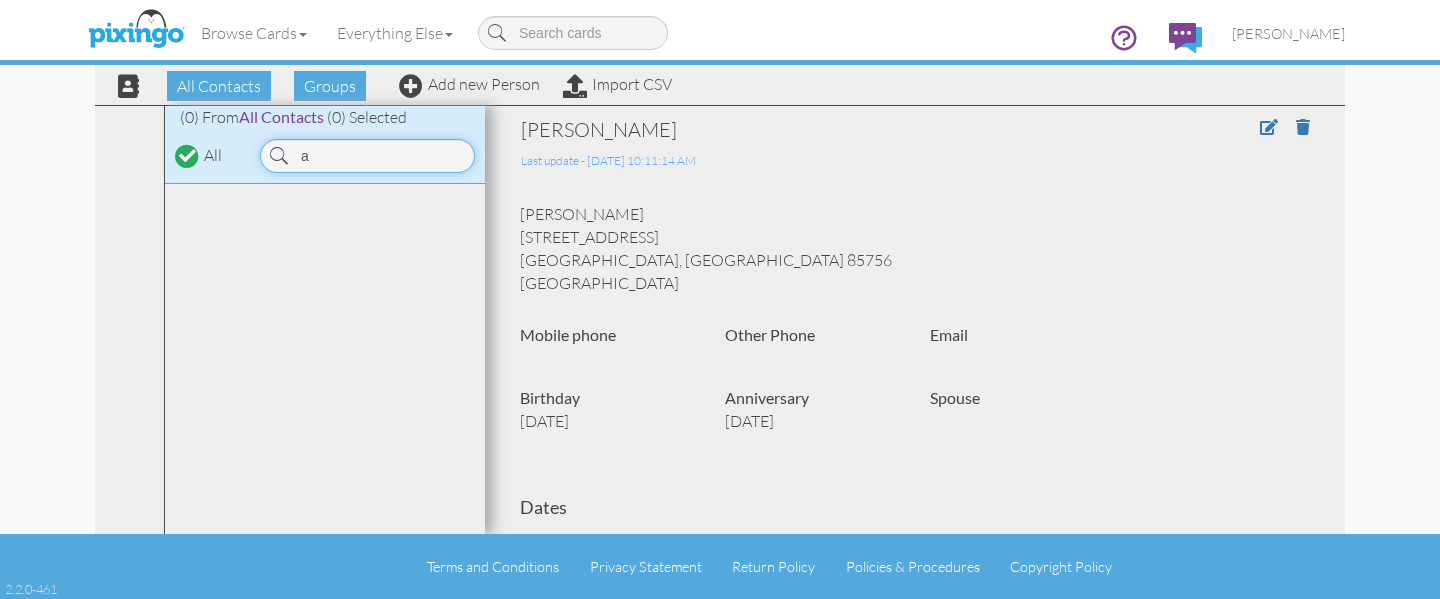 type 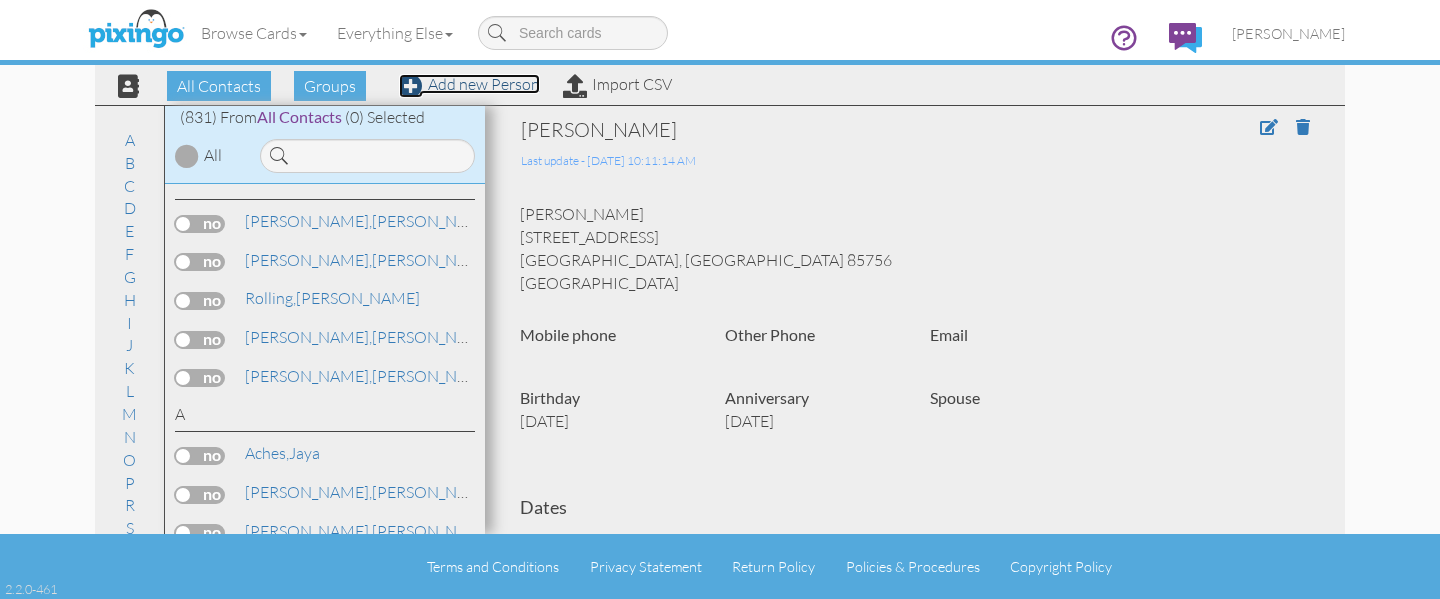 click on "Add new Person" at bounding box center (469, 84) 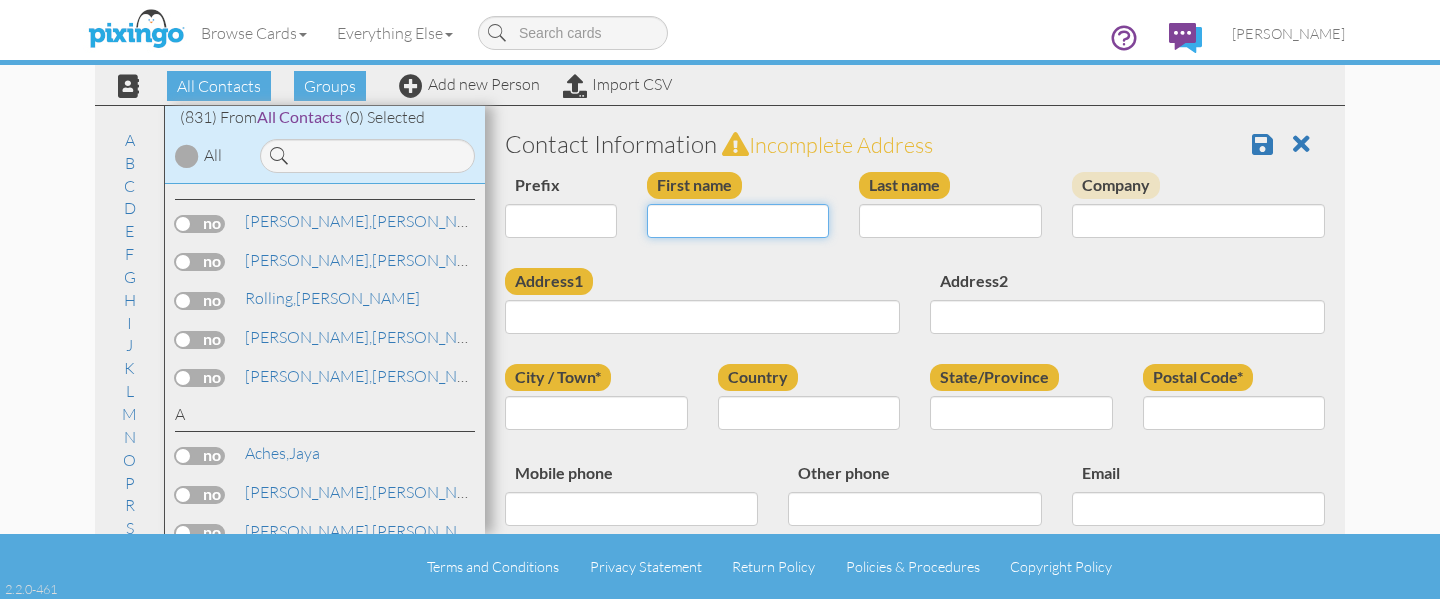 click on "First name" at bounding box center [738, 221] 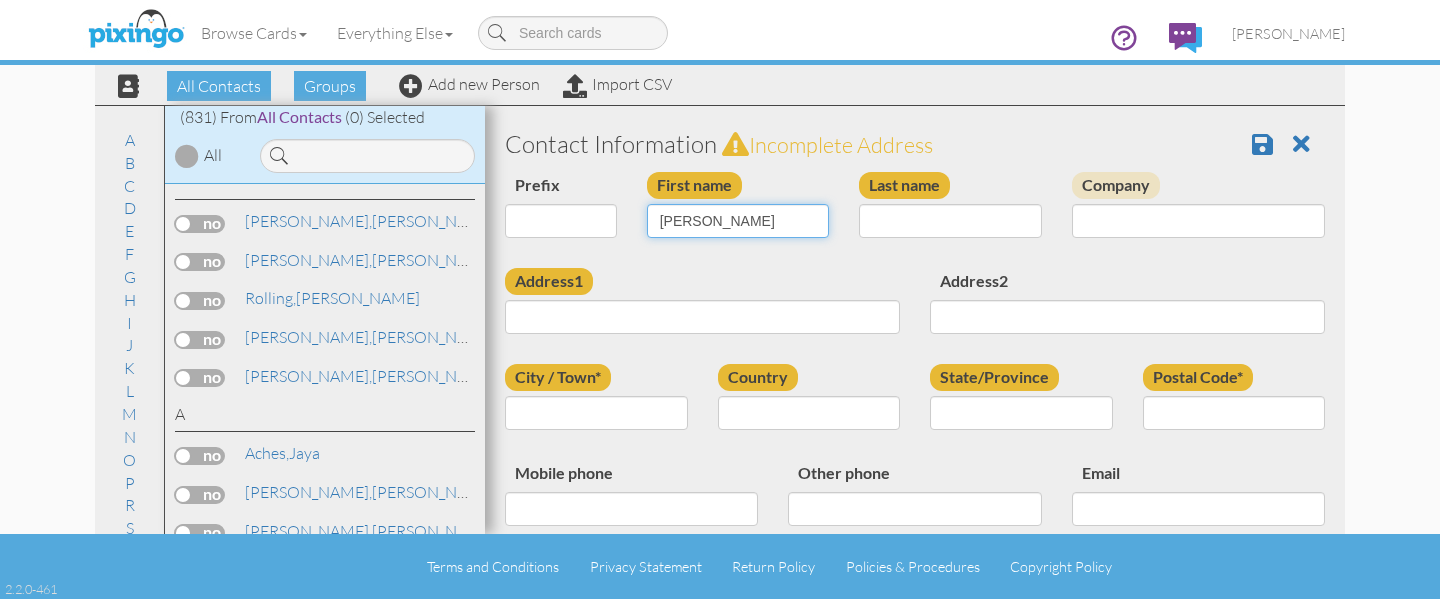 type on "Aixa" 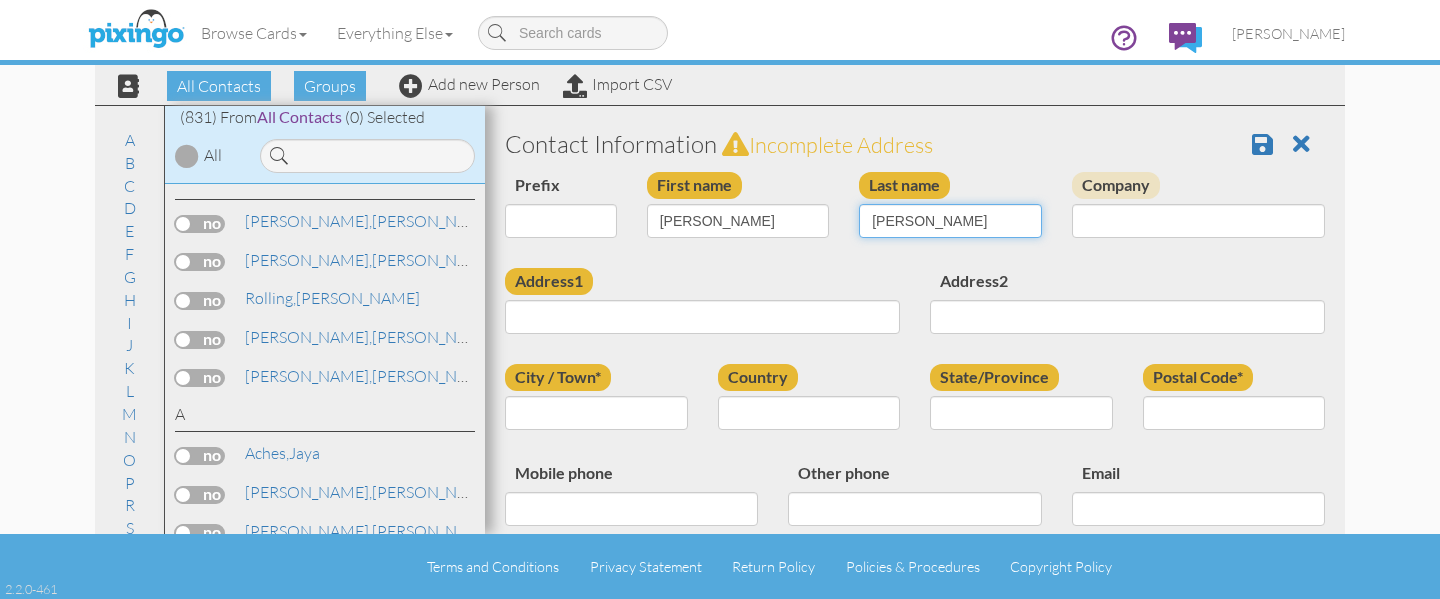 type on "Lebron-Marquez" 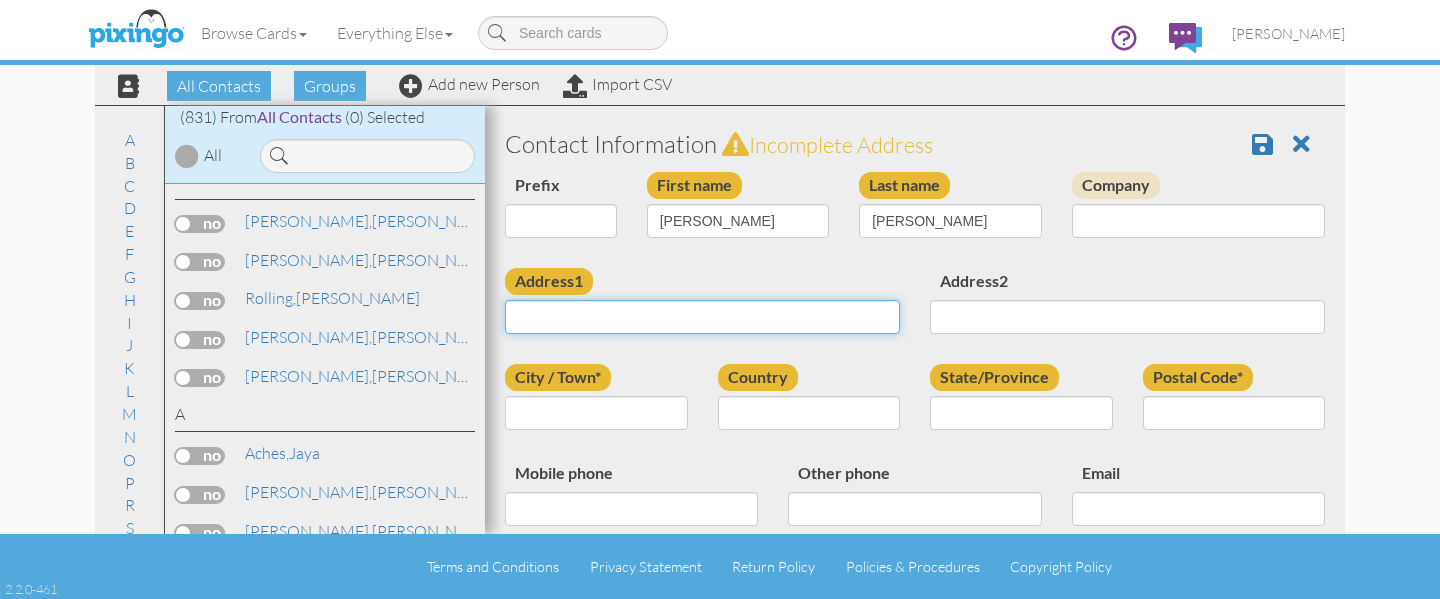 click on "Address1" at bounding box center [702, 317] 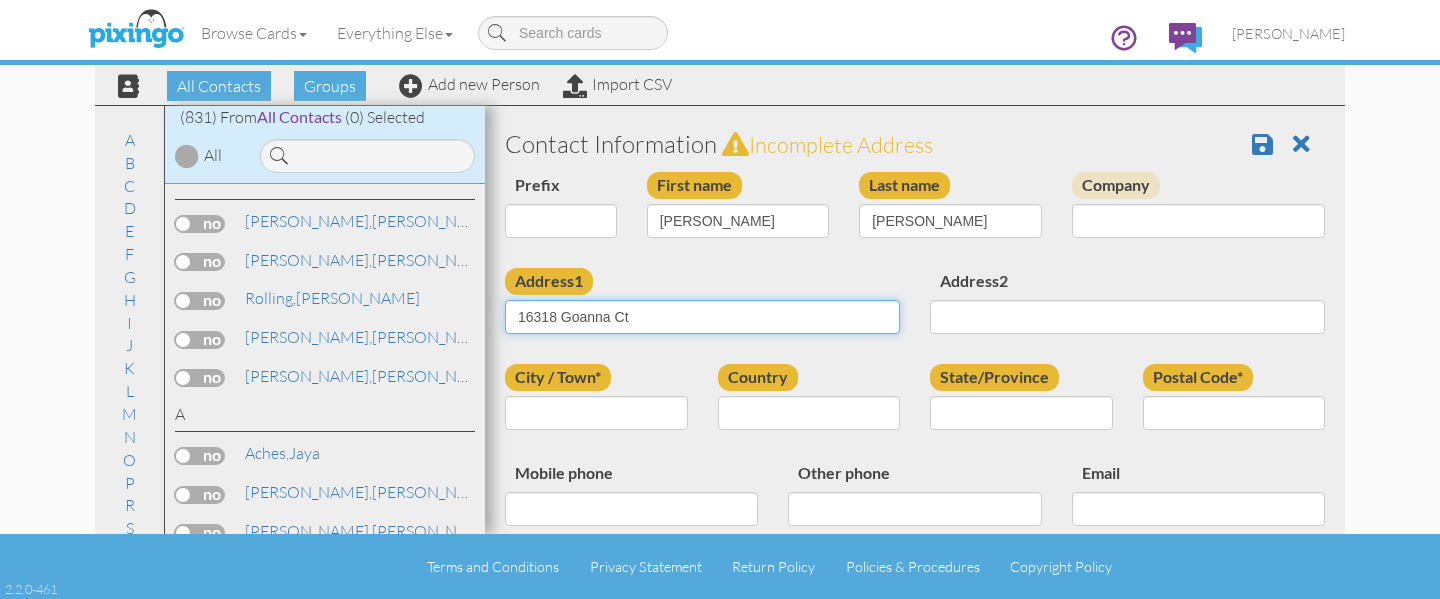 type on "16318 Goanna Ct" 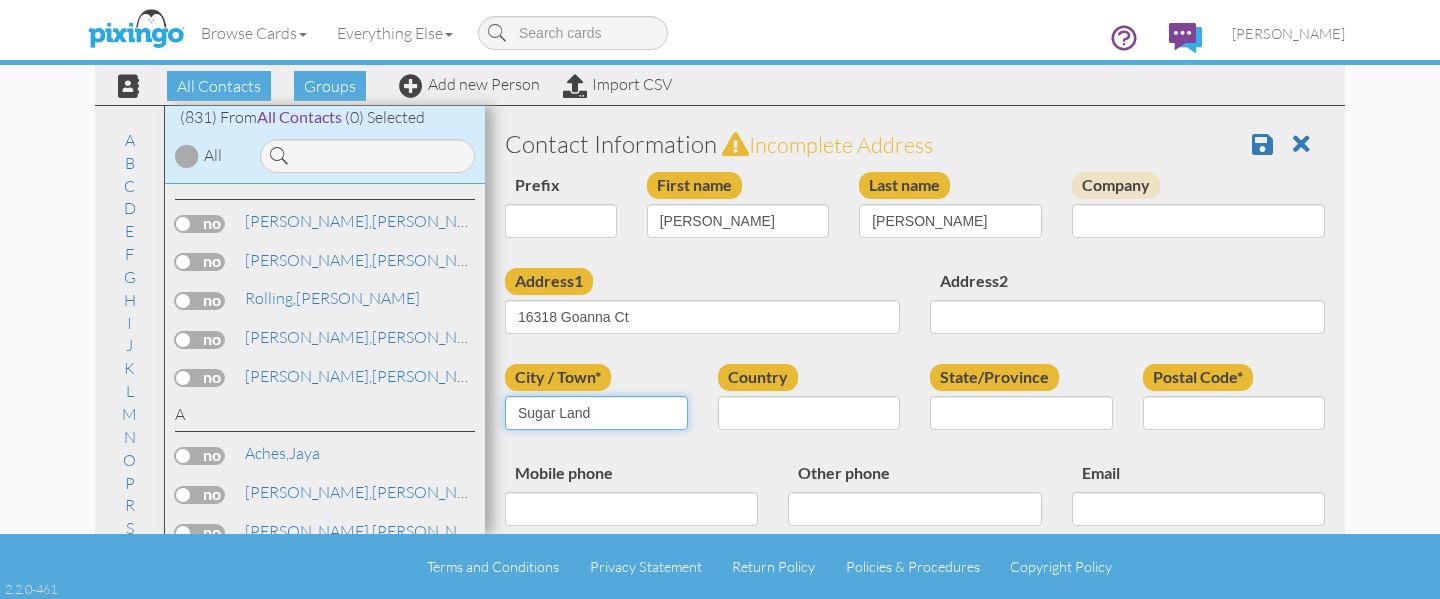 type on "Sugar Land" 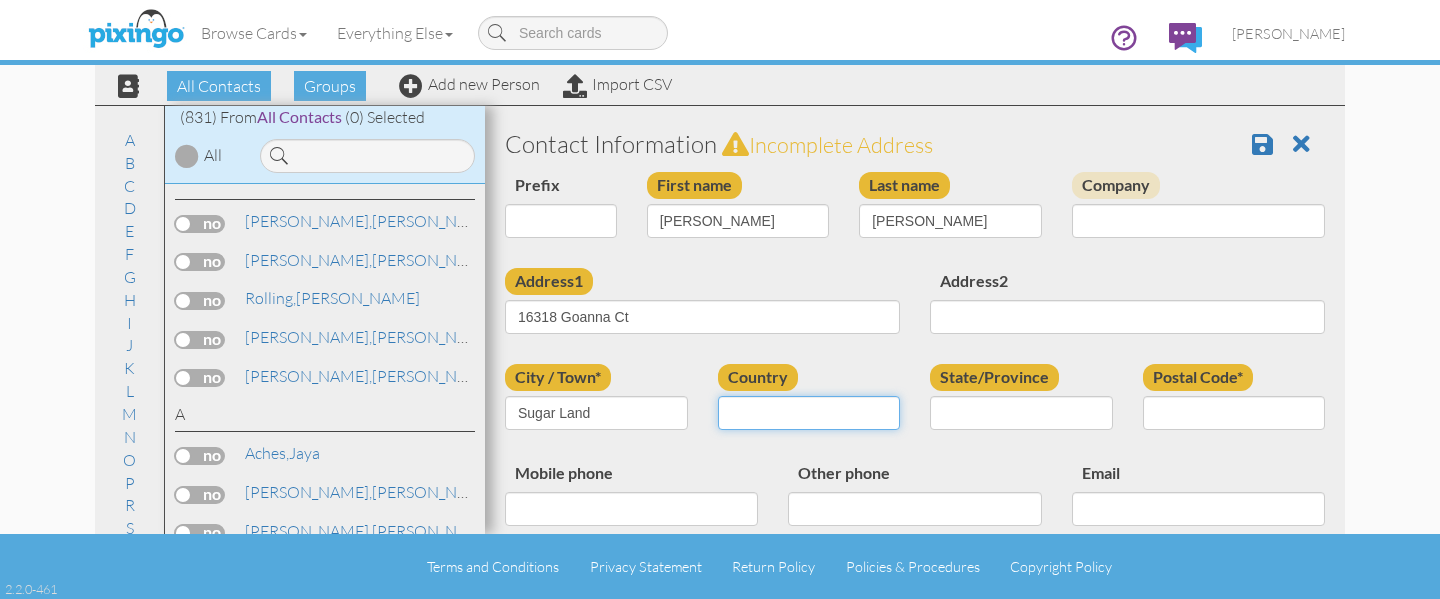 select on "object:4487" 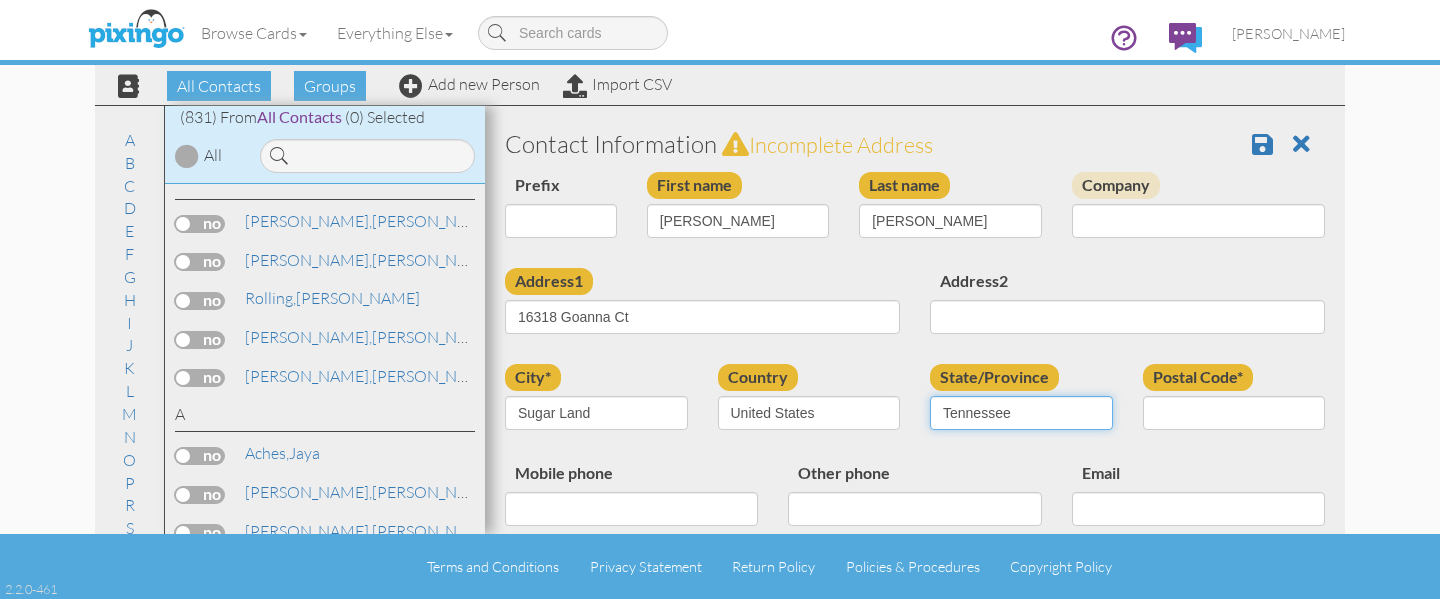 select on "object:4785" 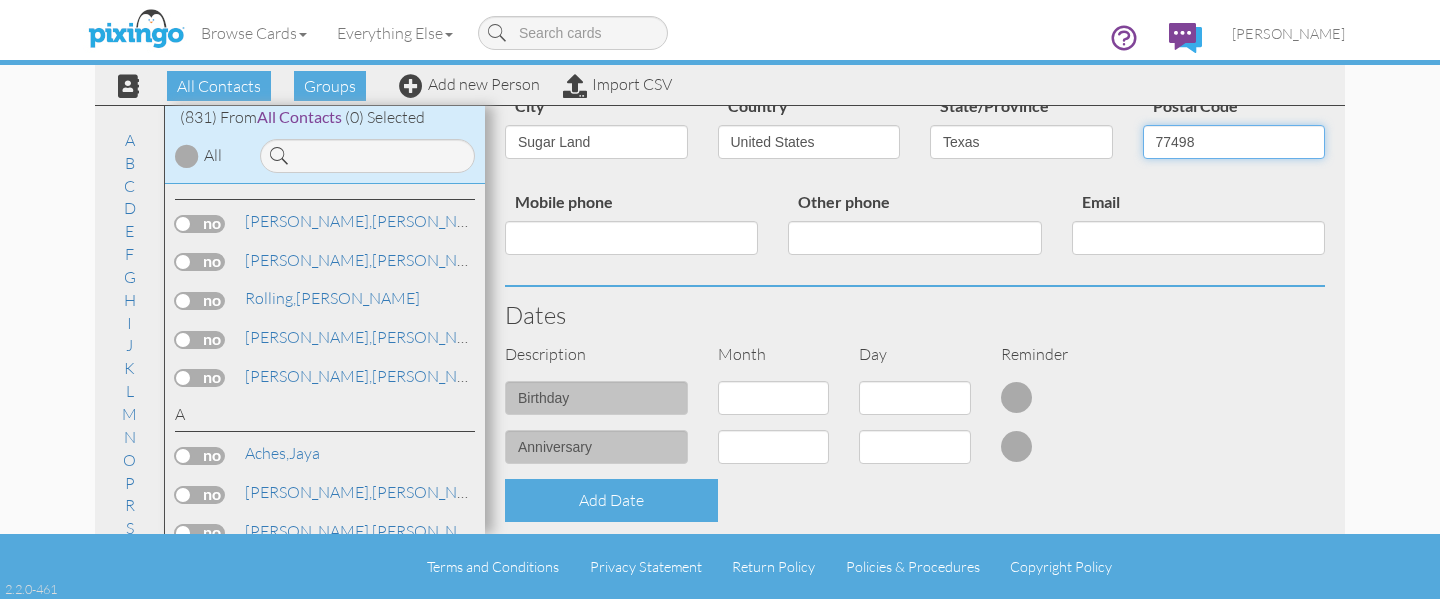 scroll, scrollTop: 296, scrollLeft: 0, axis: vertical 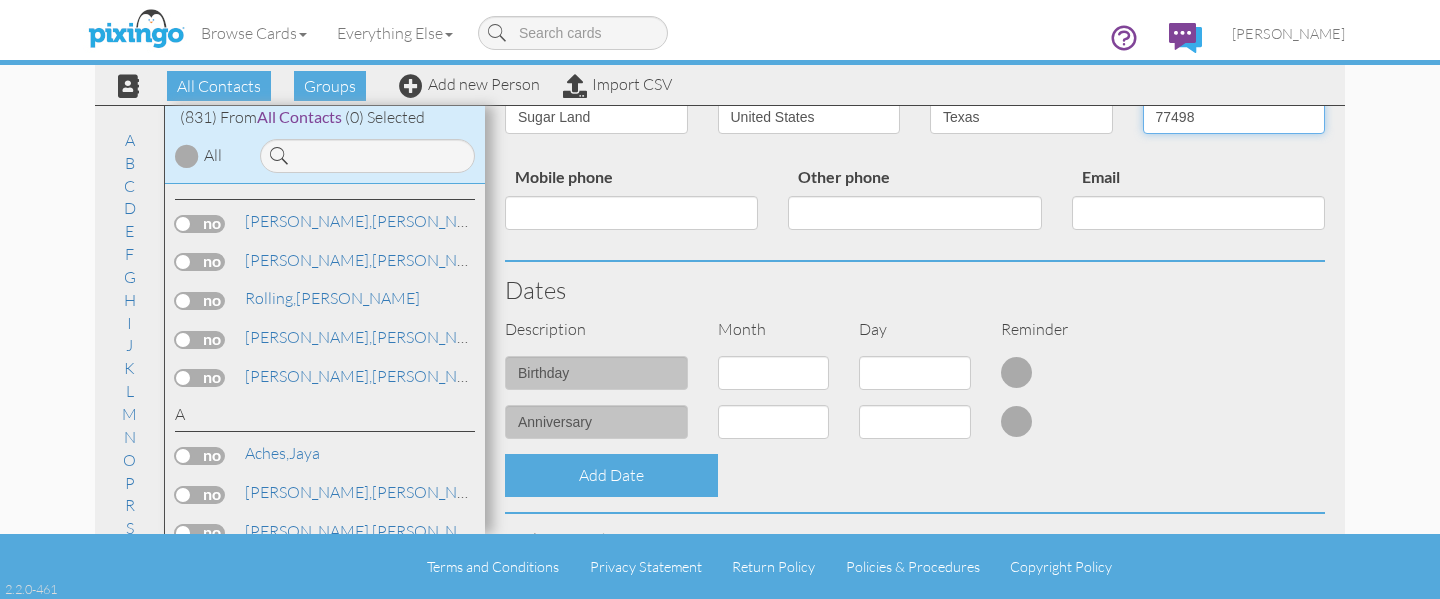 type on "77498" 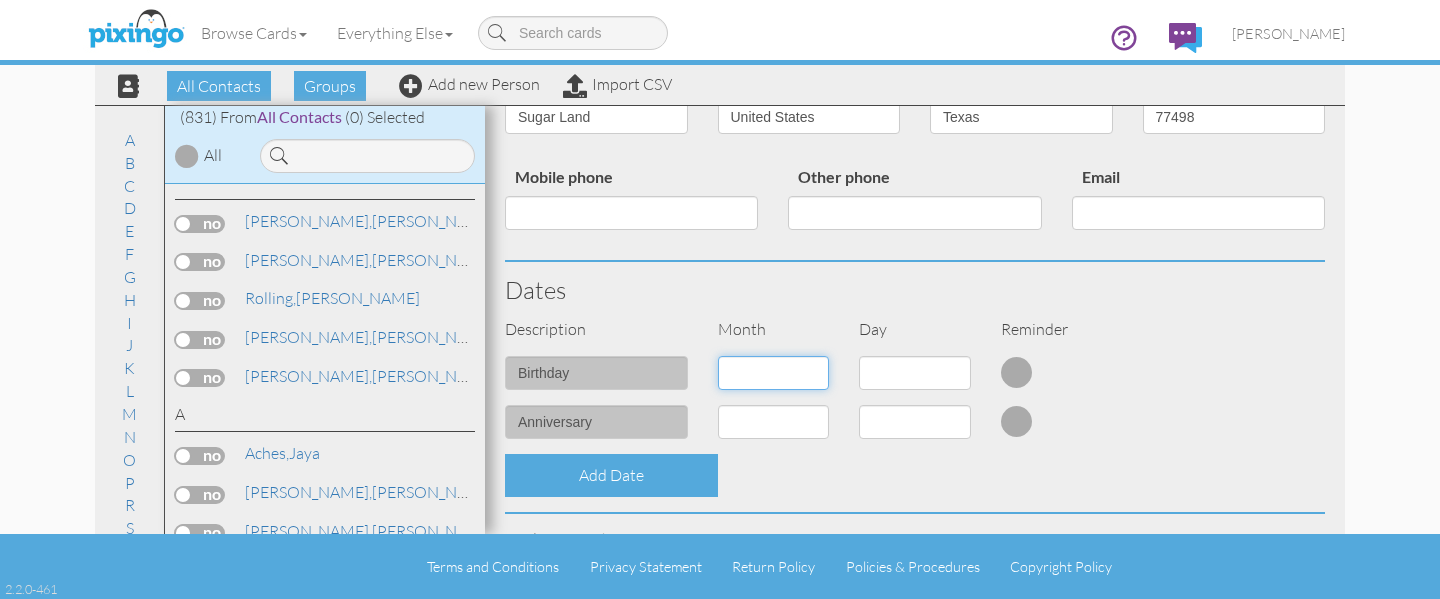 click on "1 - Jan 2 - Feb 3 - Mar 4 - Apr 5 - May 6 - Jun 7 - Jul 8 - Aug 9 - Sep 10 - Oct 11 - Nov 12 - Dec" at bounding box center (774, 373) 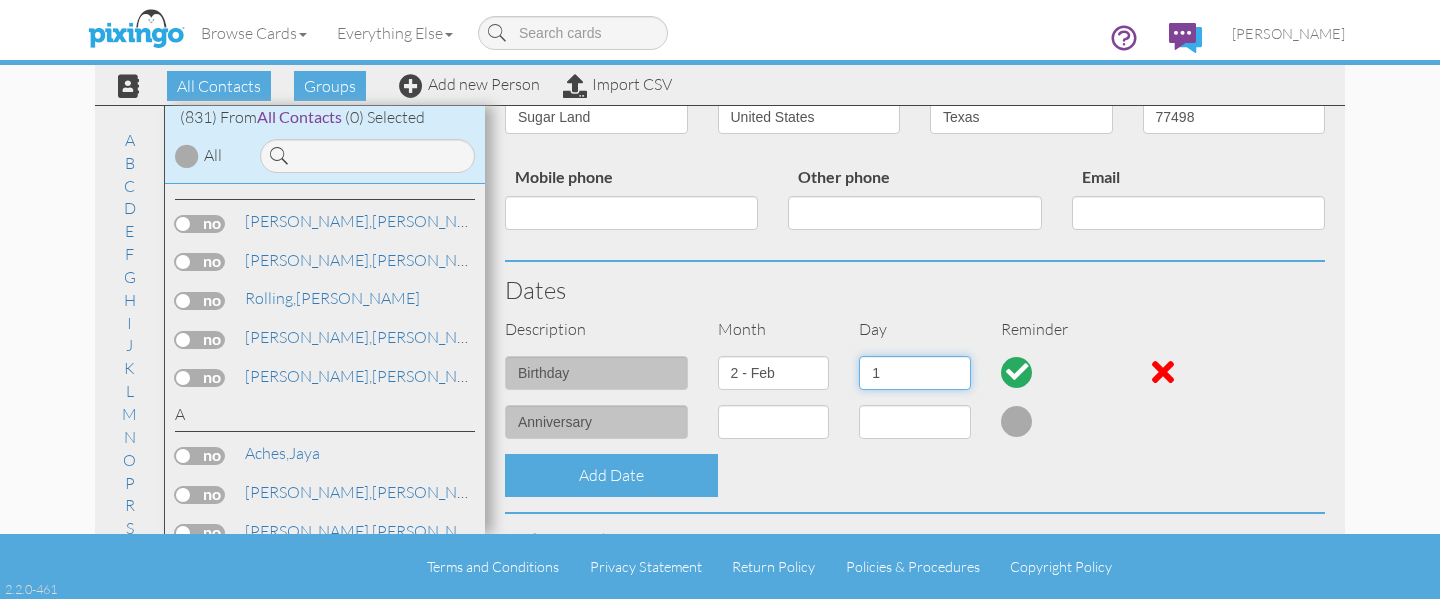 click on "1 2 3 4 5 6 7 8 9 10 11 12 13 14 15 16 17 18 19 20 21 22 23 24 25 26 27 28 29" at bounding box center (915, 373) 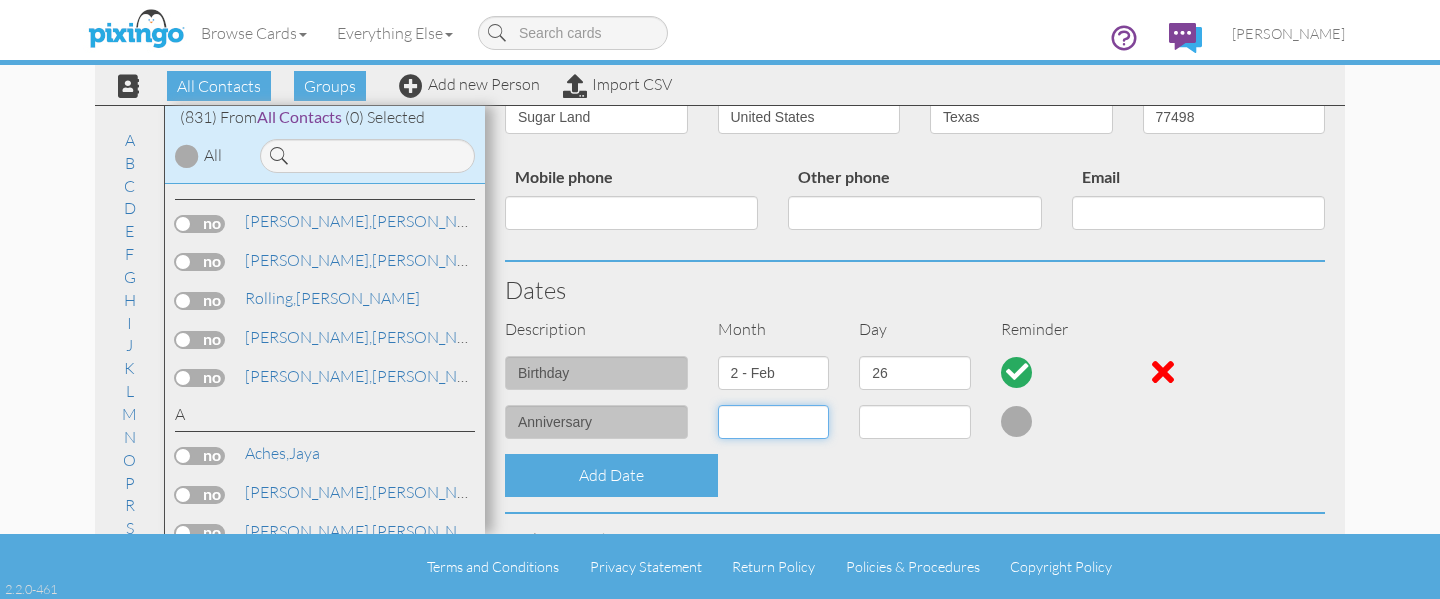 click on "1 - Jan 2 - Feb 3 - Mar 4 - Apr 5 - May 6 - Jun 7 - Jul 8 - Aug 9 - Sep 10 - Oct 11 - Nov 12 - Dec" at bounding box center [774, 422] 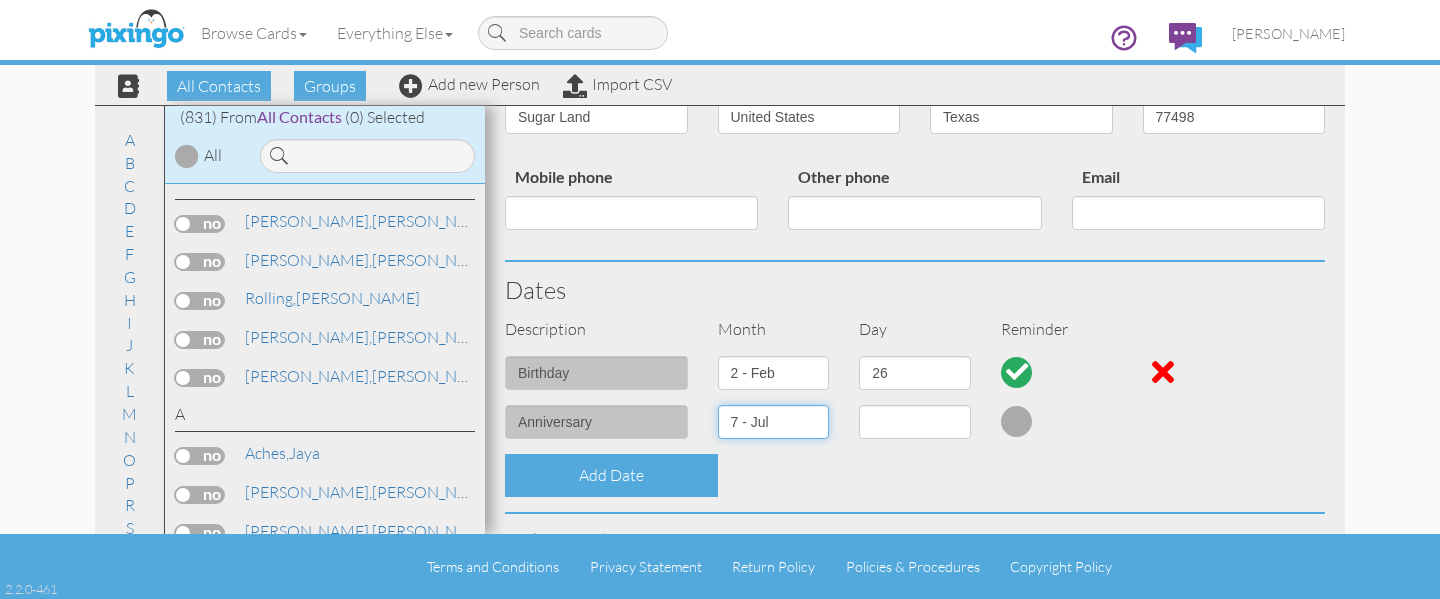 select on "number:1" 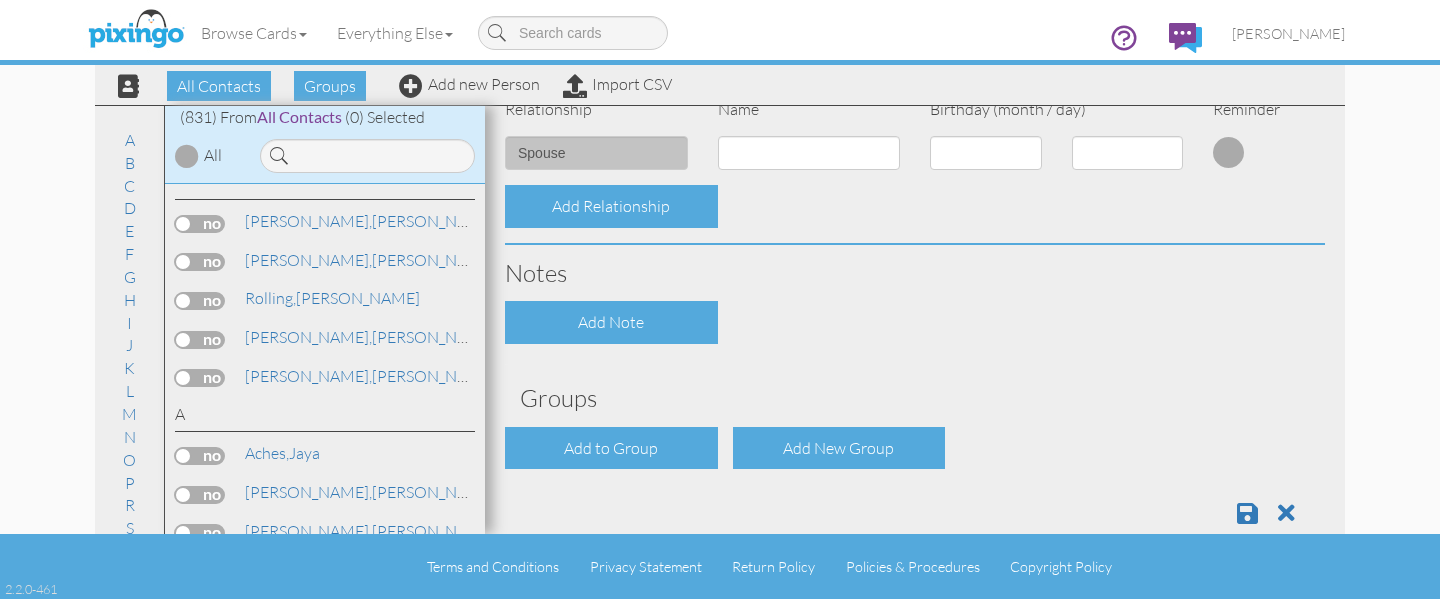scroll, scrollTop: 785, scrollLeft: 0, axis: vertical 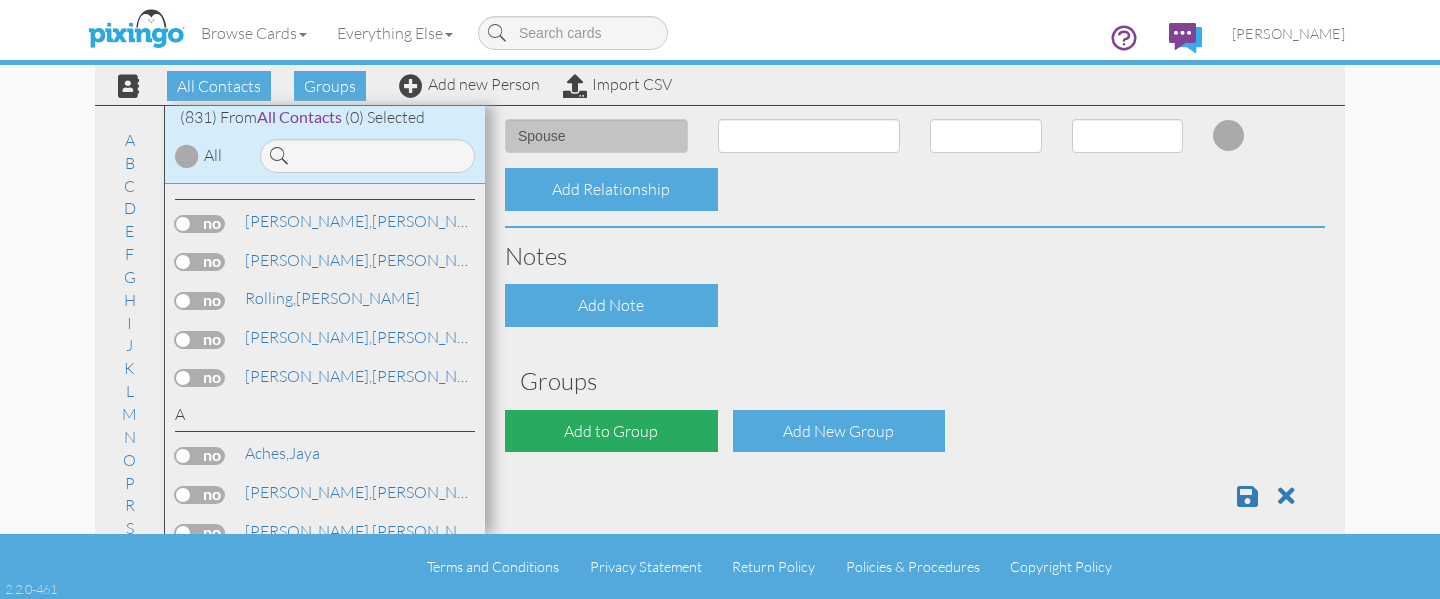 click on "Add to Group" at bounding box center (611, 431) 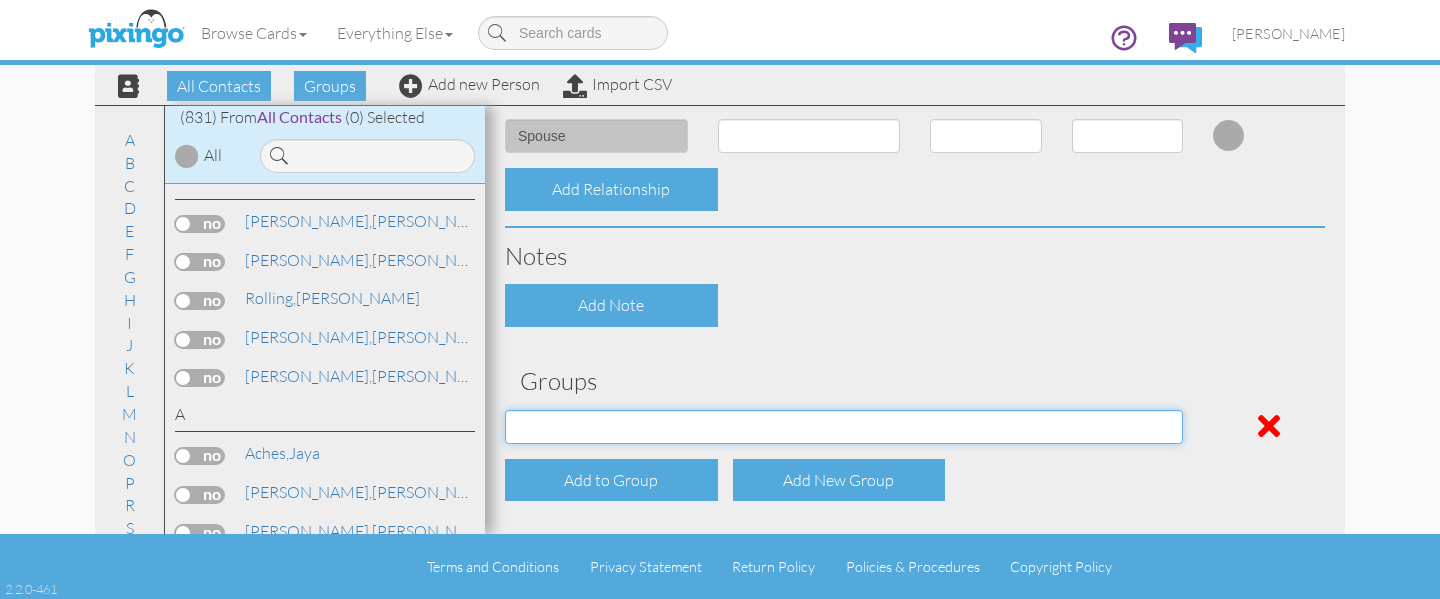 click on "Address Incorrect Joshua Aetna Joshua Cigna Joshua Postal Joshua UHC Joshua Union Joshua Wellcare Martha Aetna Martha Cigna Martha UHC" at bounding box center (844, 427) 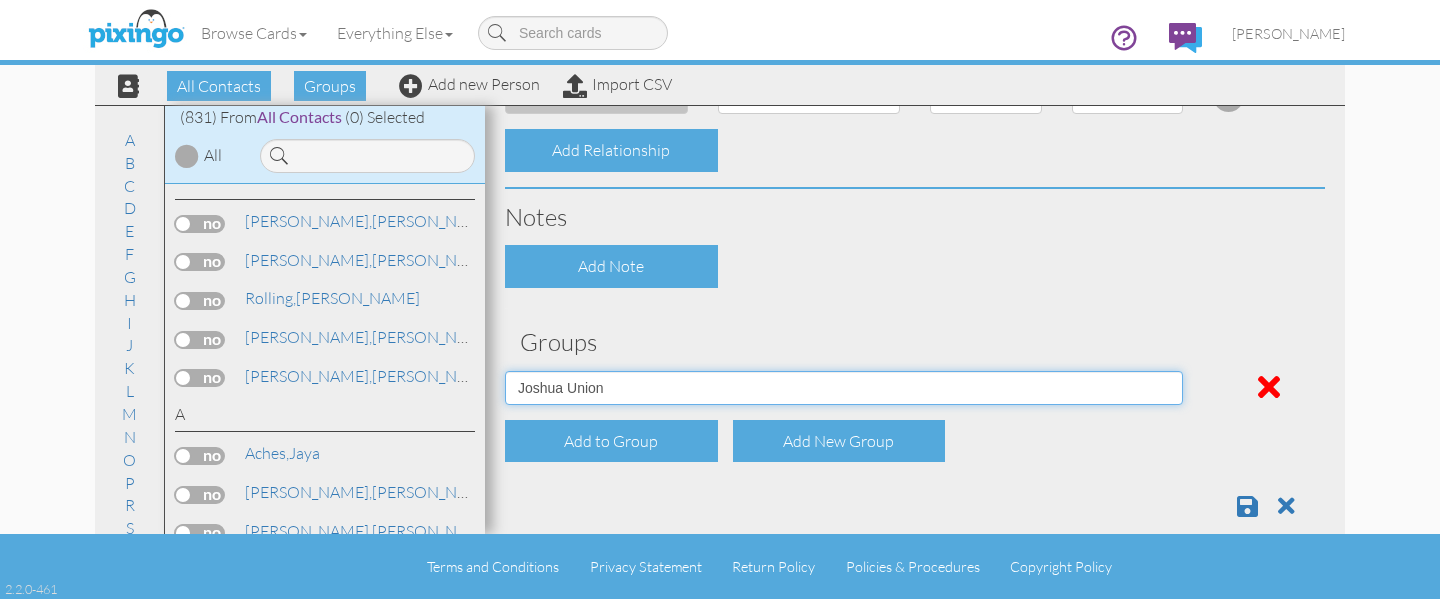 scroll, scrollTop: 855, scrollLeft: 0, axis: vertical 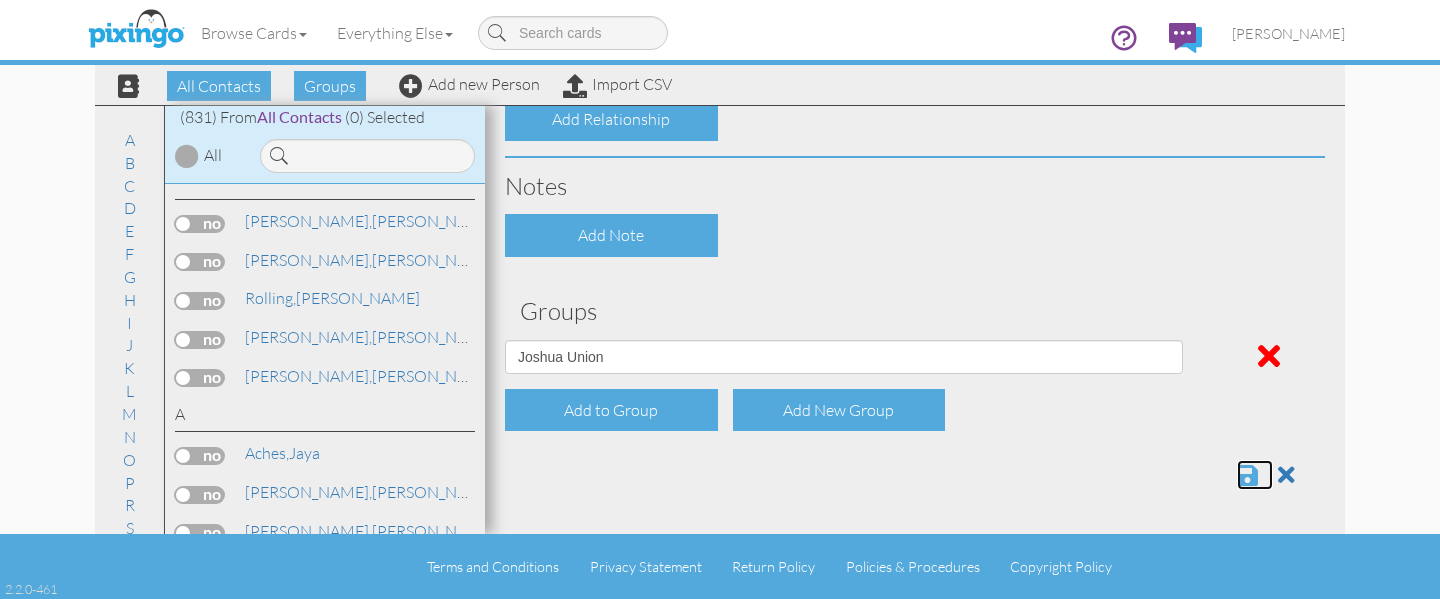 click at bounding box center [1247, 475] 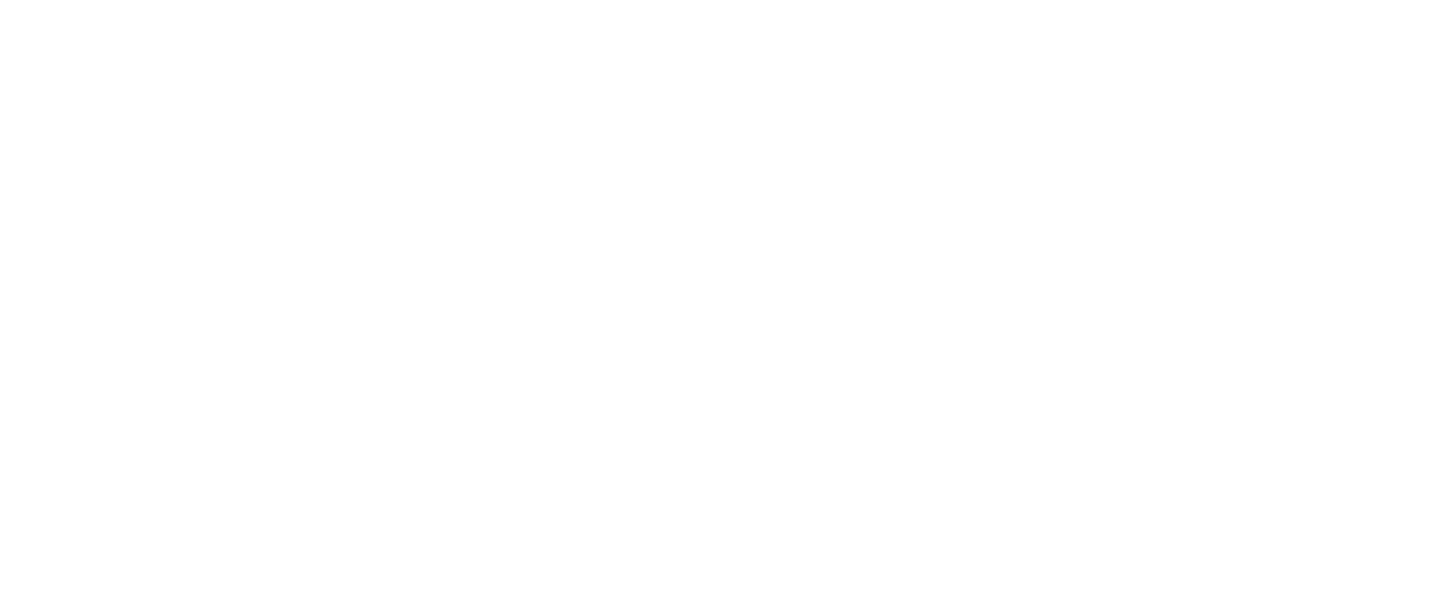 scroll, scrollTop: 0, scrollLeft: 0, axis: both 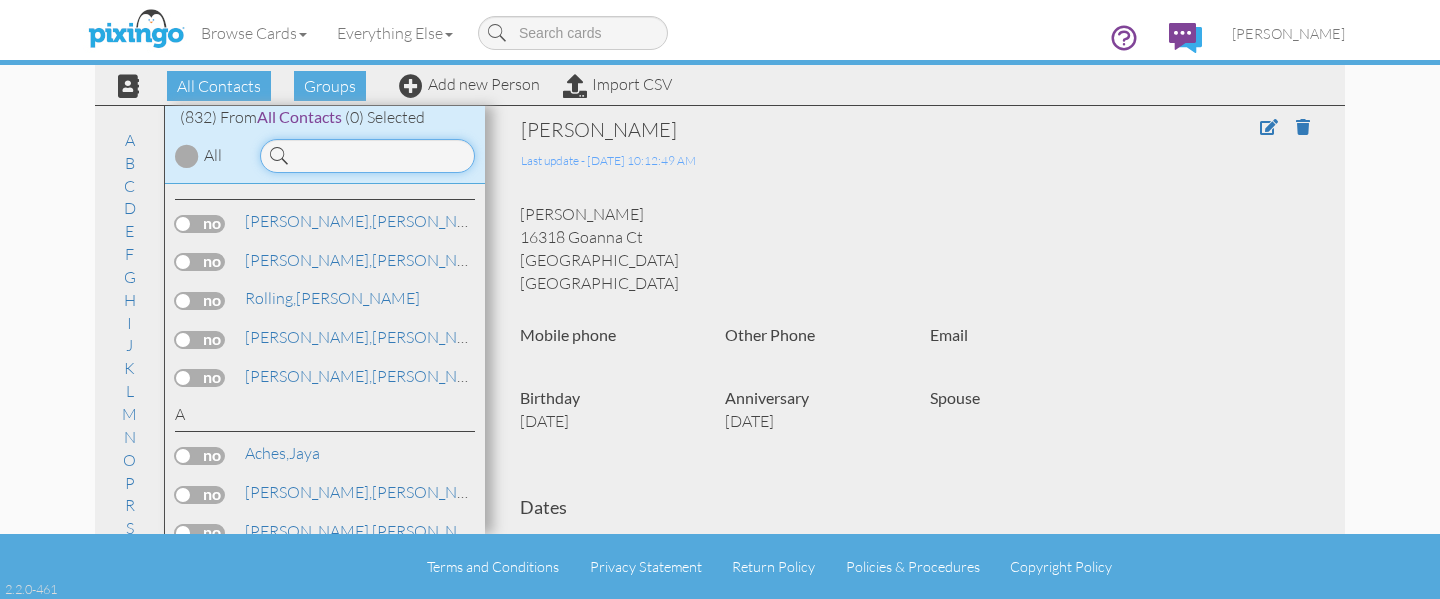 click at bounding box center (367, 156) 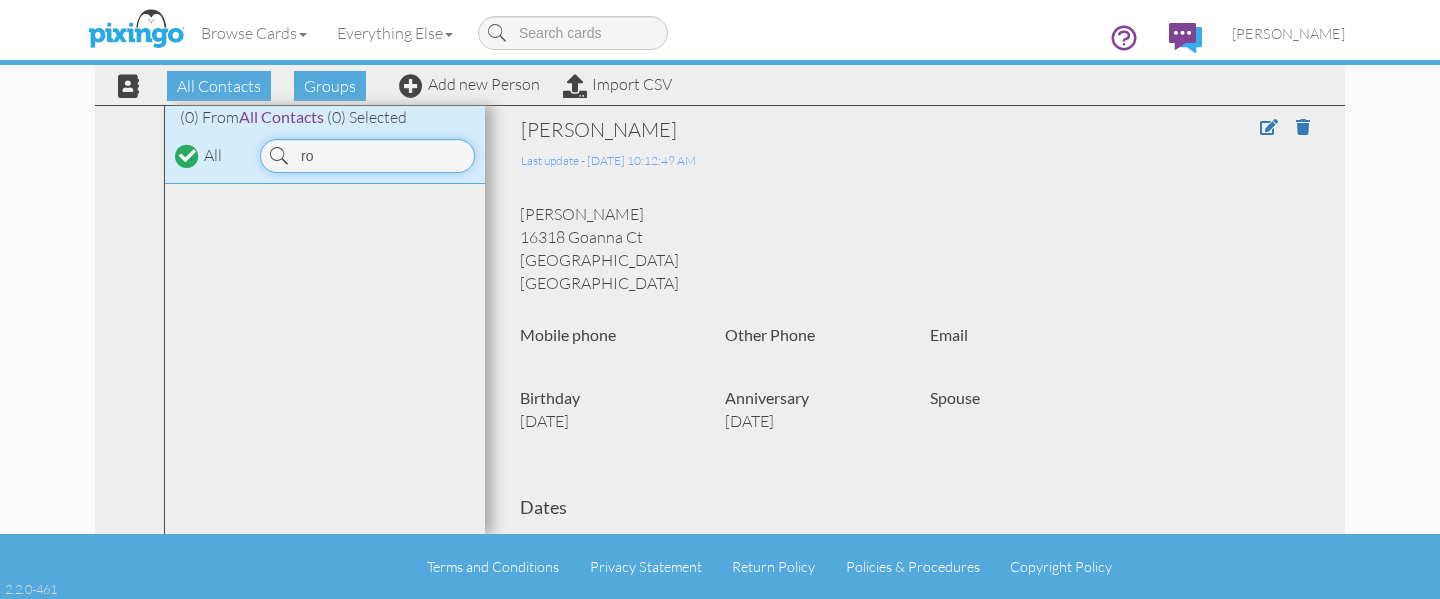 type on "r" 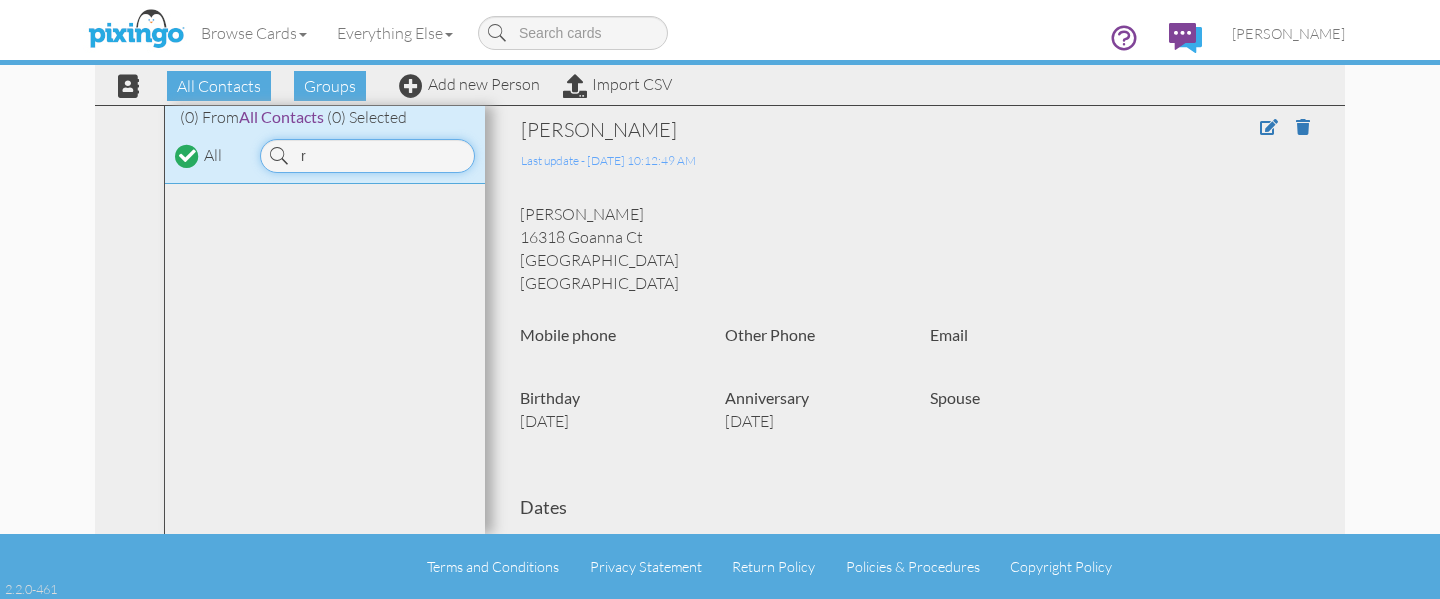 type 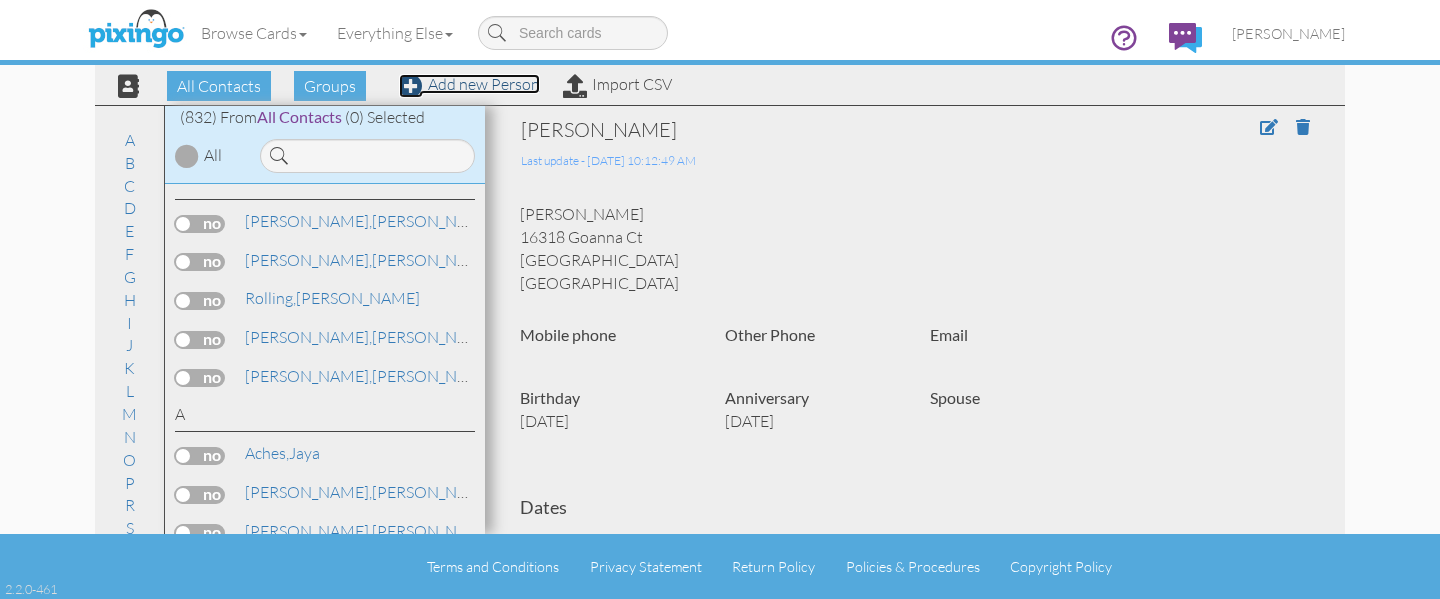 click on "Add new Person" at bounding box center [469, 84] 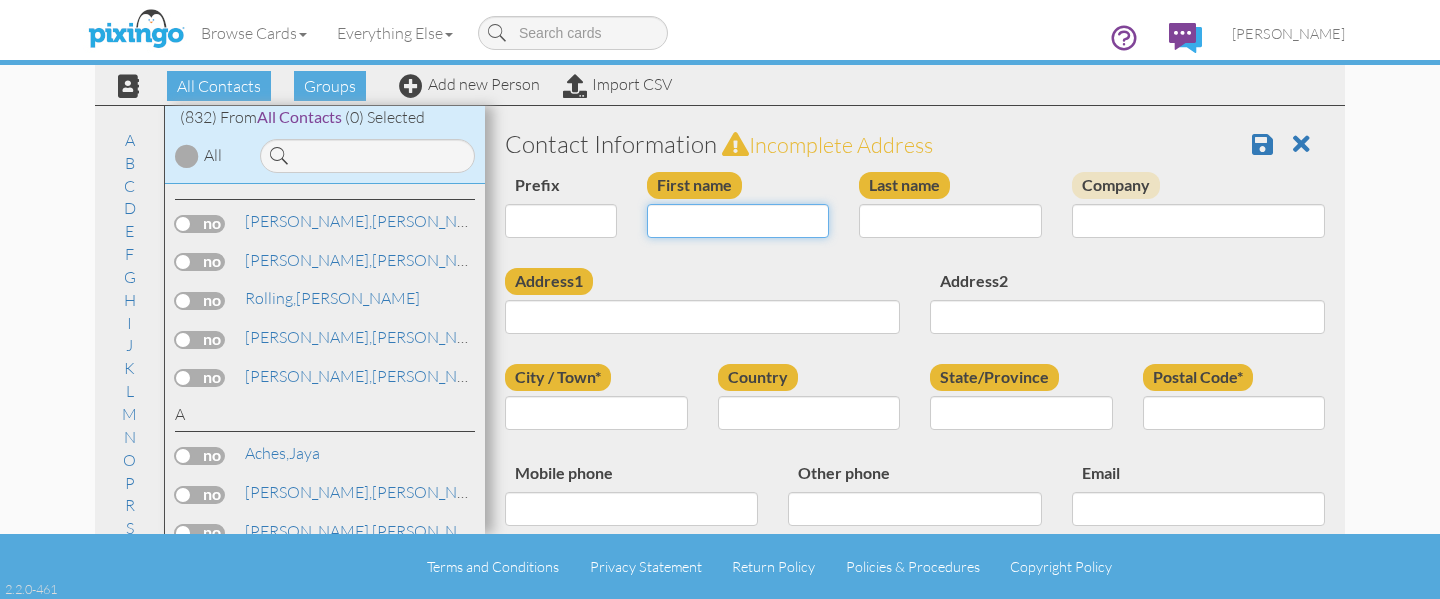 click on "First name" at bounding box center [738, 221] 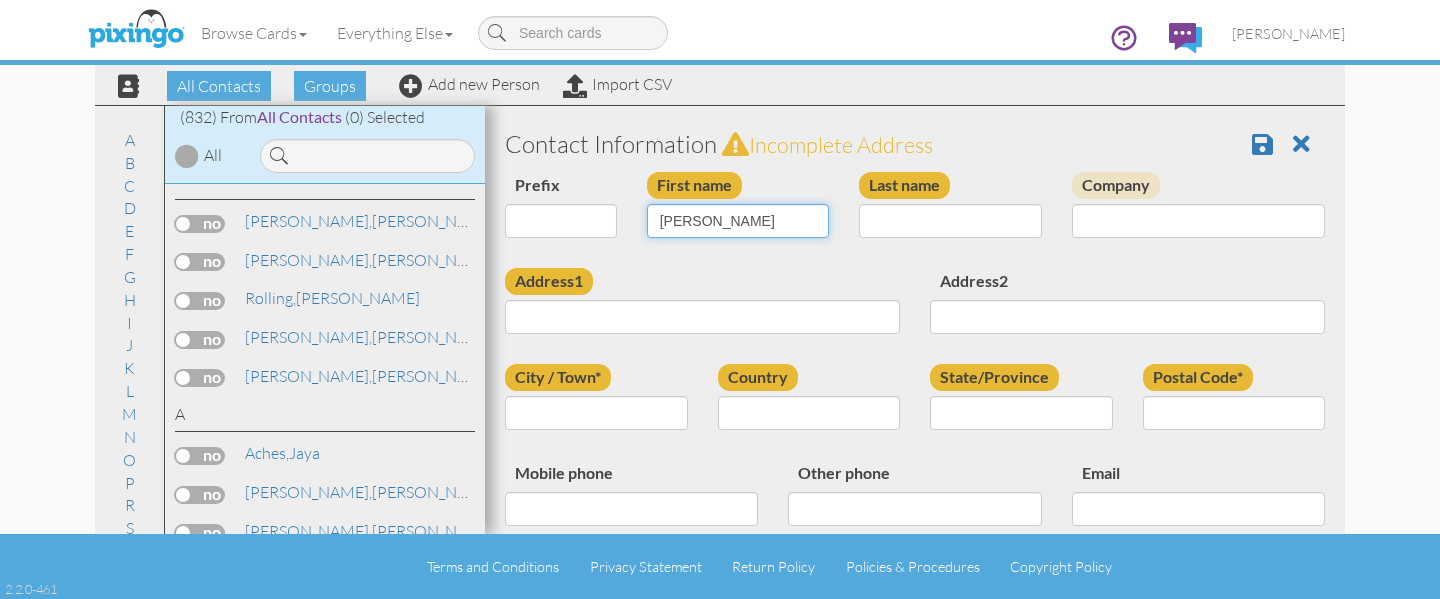 type on "Danielle" 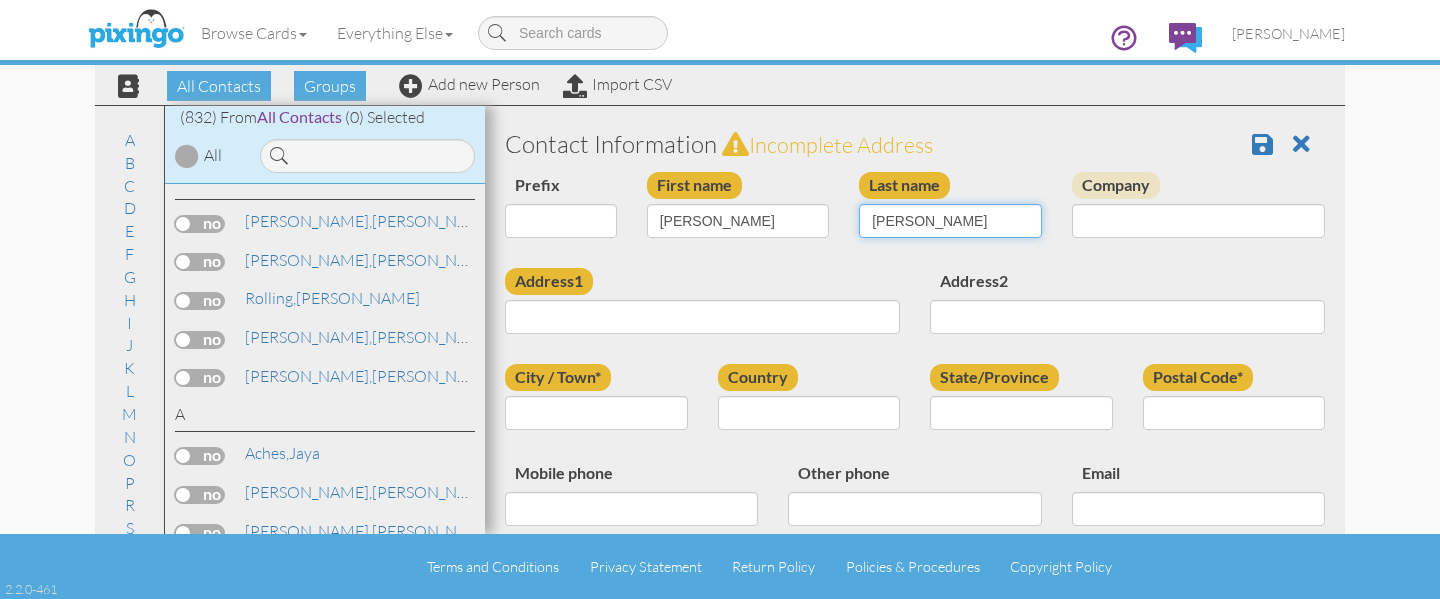type on "Rosemond" 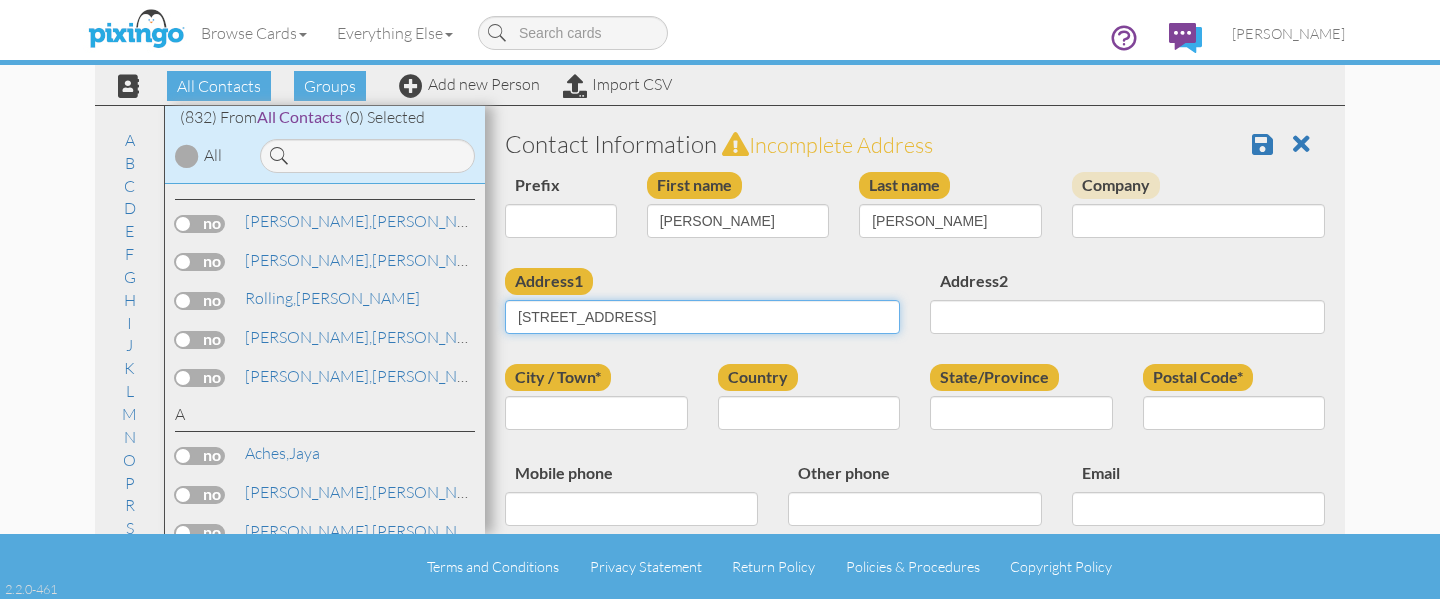 type on "19403 Atasca Oaks Drive" 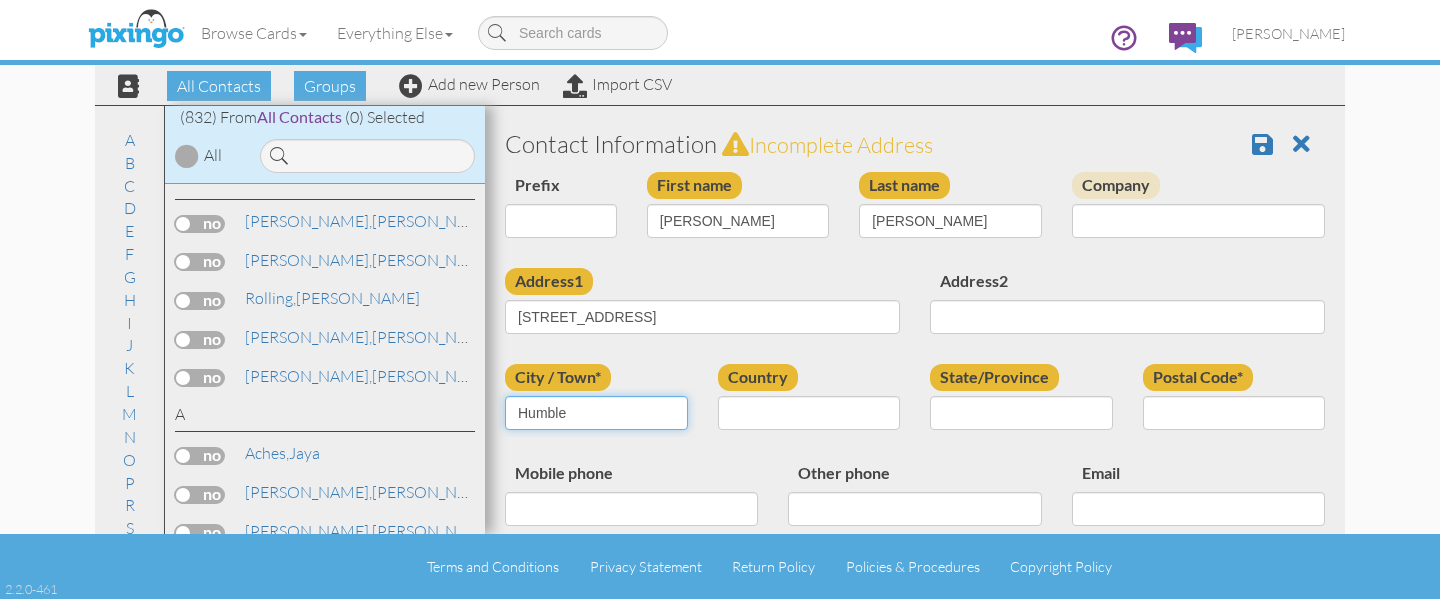 type on "Humble" 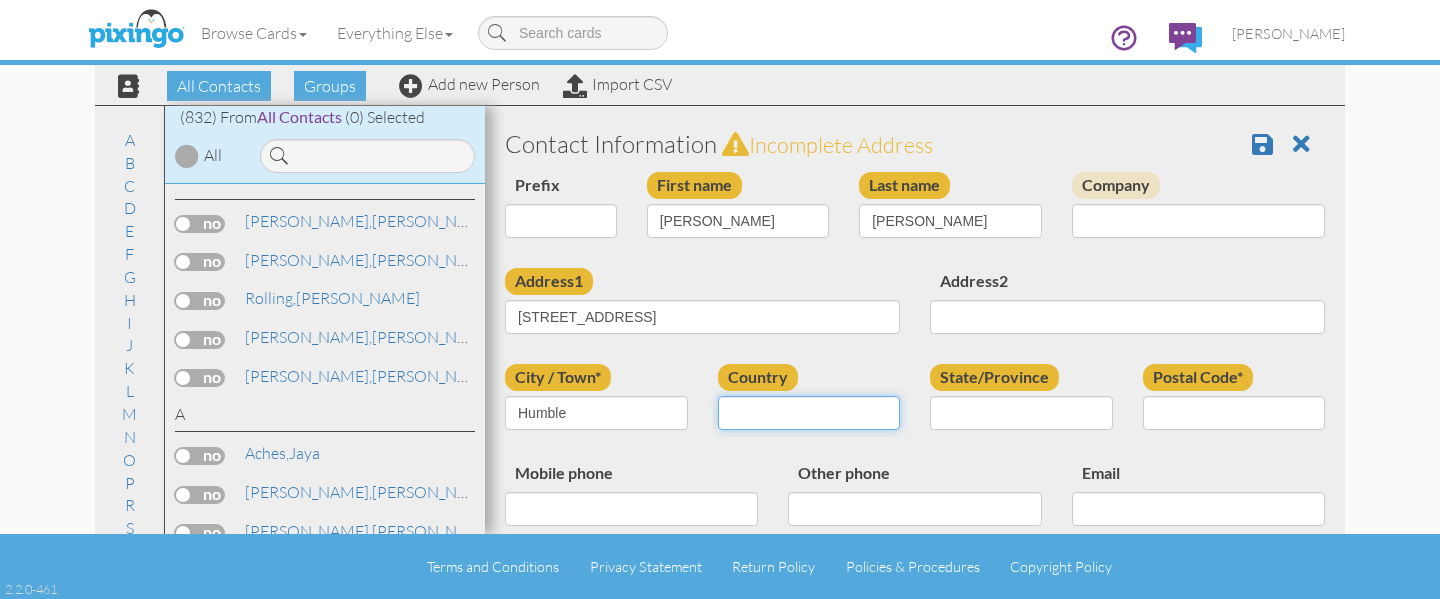 select on "object:4530" 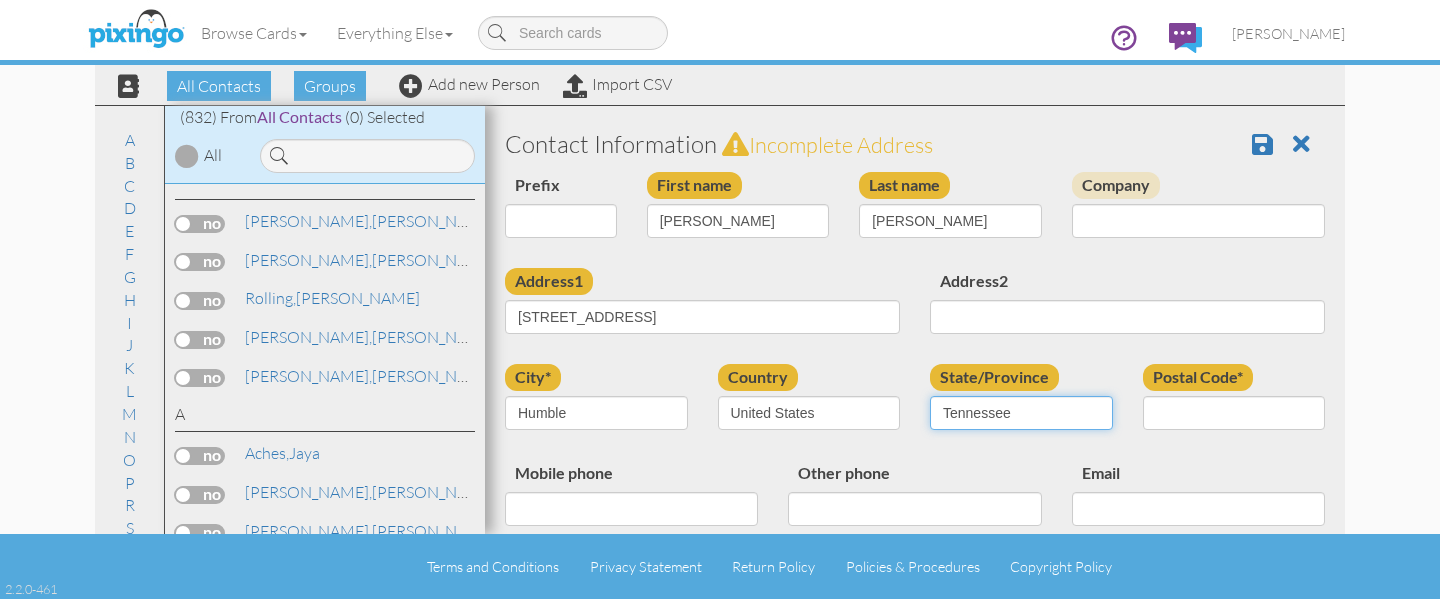 select on "object:4828" 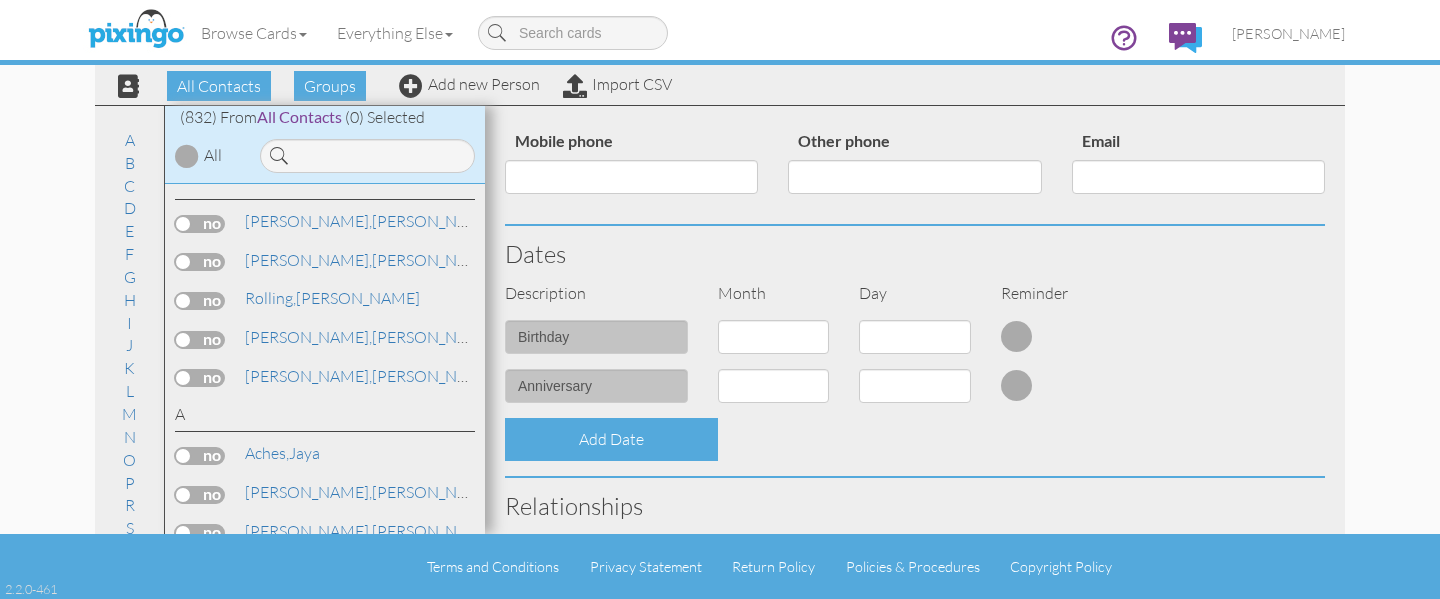 scroll, scrollTop: 344, scrollLeft: 0, axis: vertical 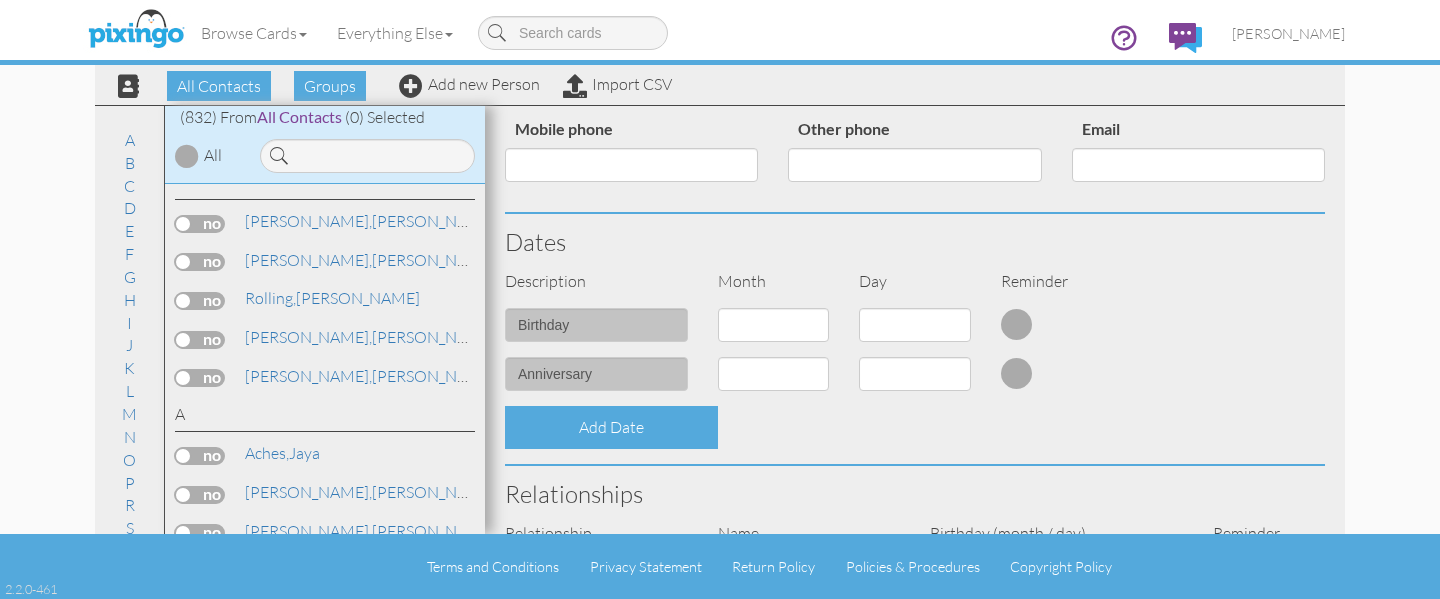type on "77346" 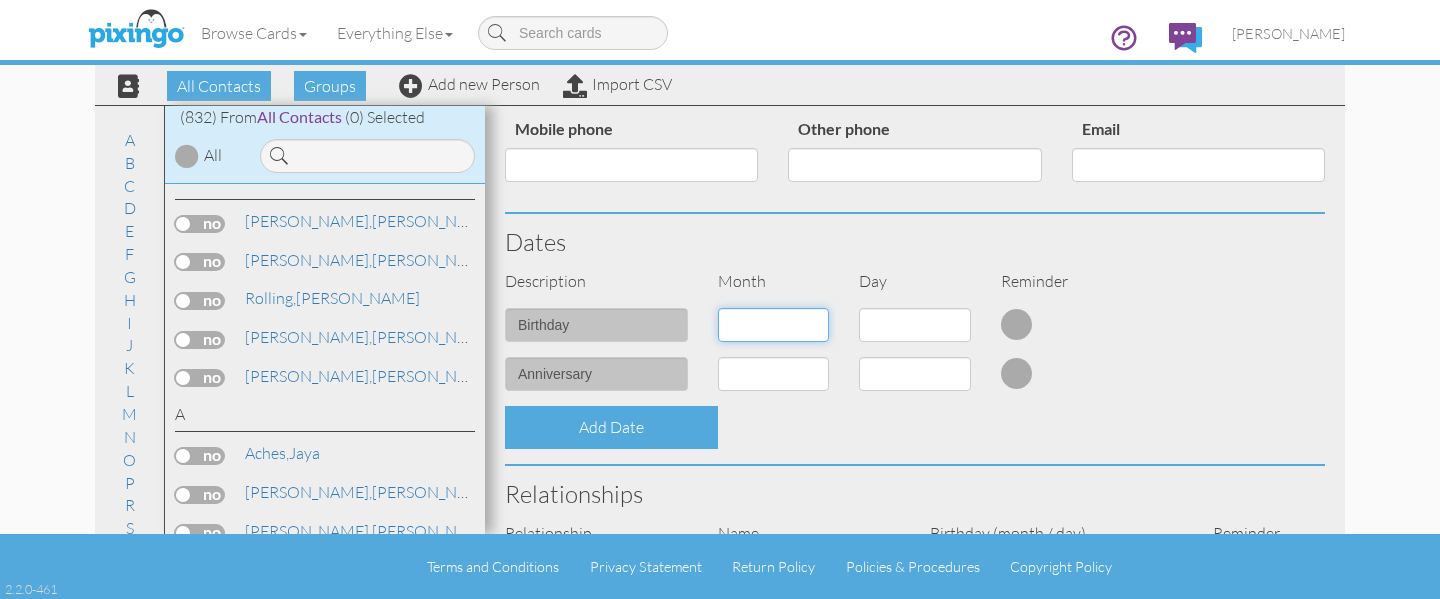 click on "1 - [DATE] - [DATE] - [DATE] - [DATE] - [DATE] - [DATE] - [DATE] - [DATE] - [DATE] - [DATE] - [DATE] - Dec" at bounding box center (774, 325) 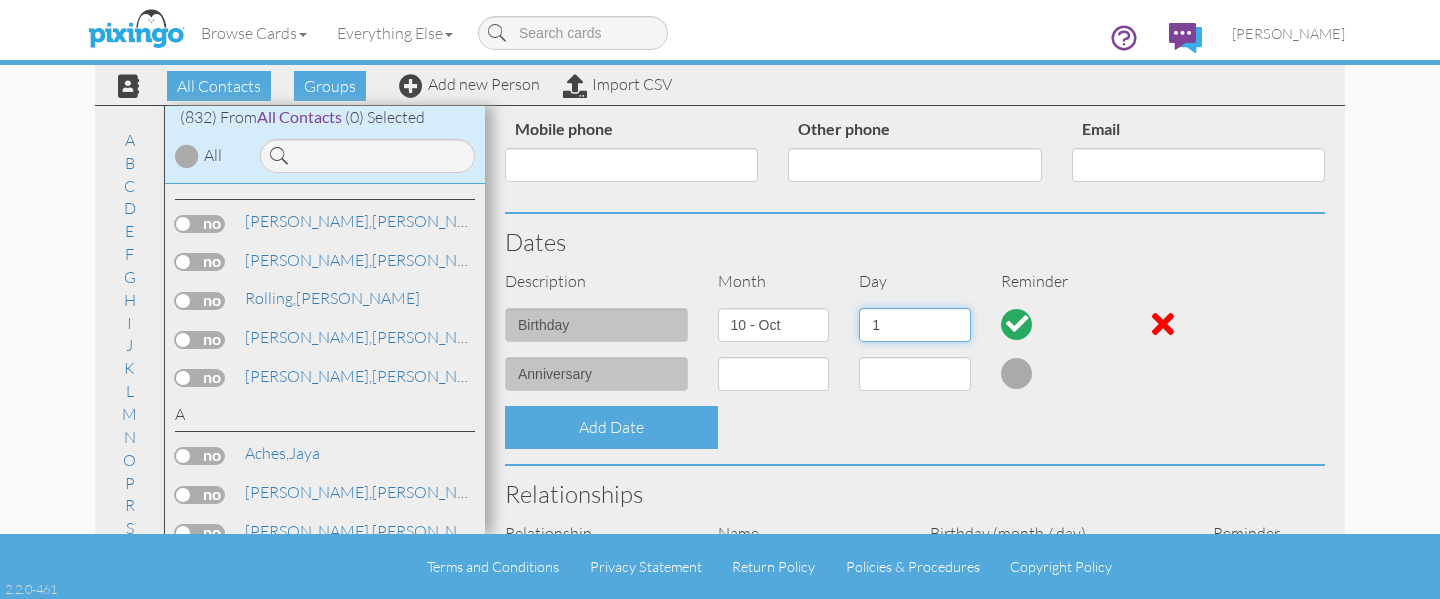 click on "1 2 3 4 5 6 7 8 9 10 11 12 13 14 15 16 17 18 19 20 21 22 23 24 25 26 27 28 29 30 31" at bounding box center (915, 325) 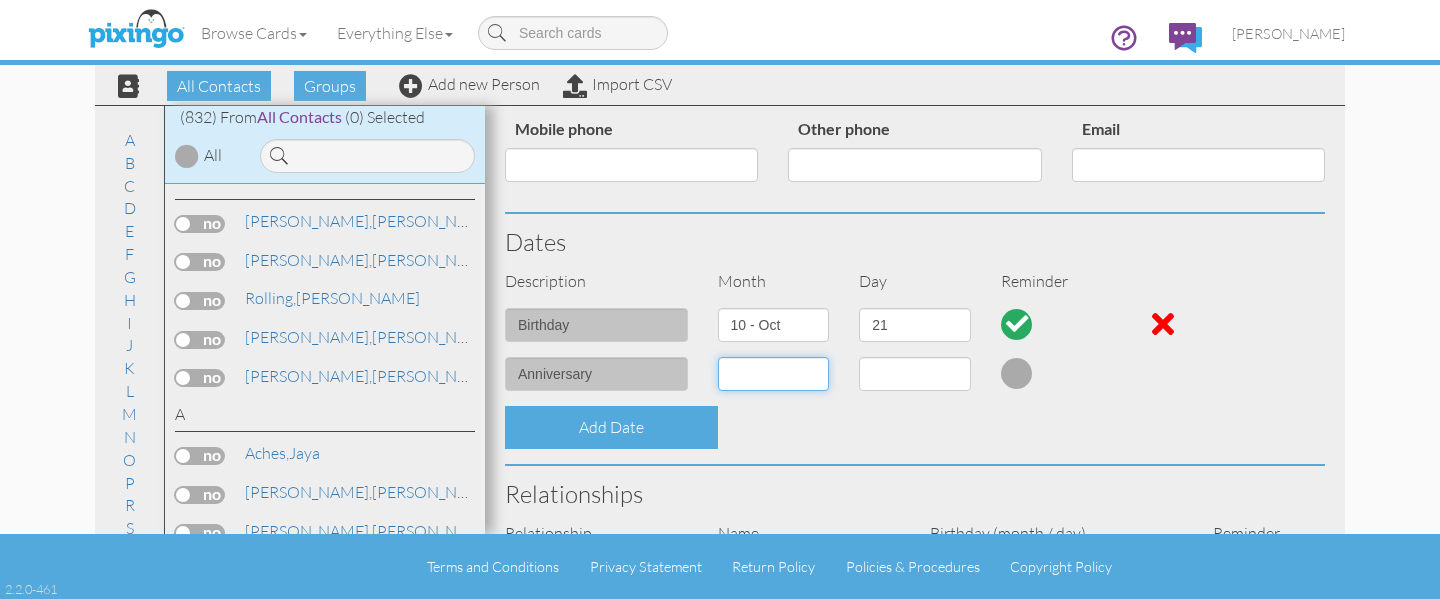 click on "1 - [DATE] - [DATE] - [DATE] - [DATE] - [DATE] - [DATE] - [DATE] - [DATE] - [DATE] - [DATE] - [DATE] - Dec" at bounding box center [774, 374] 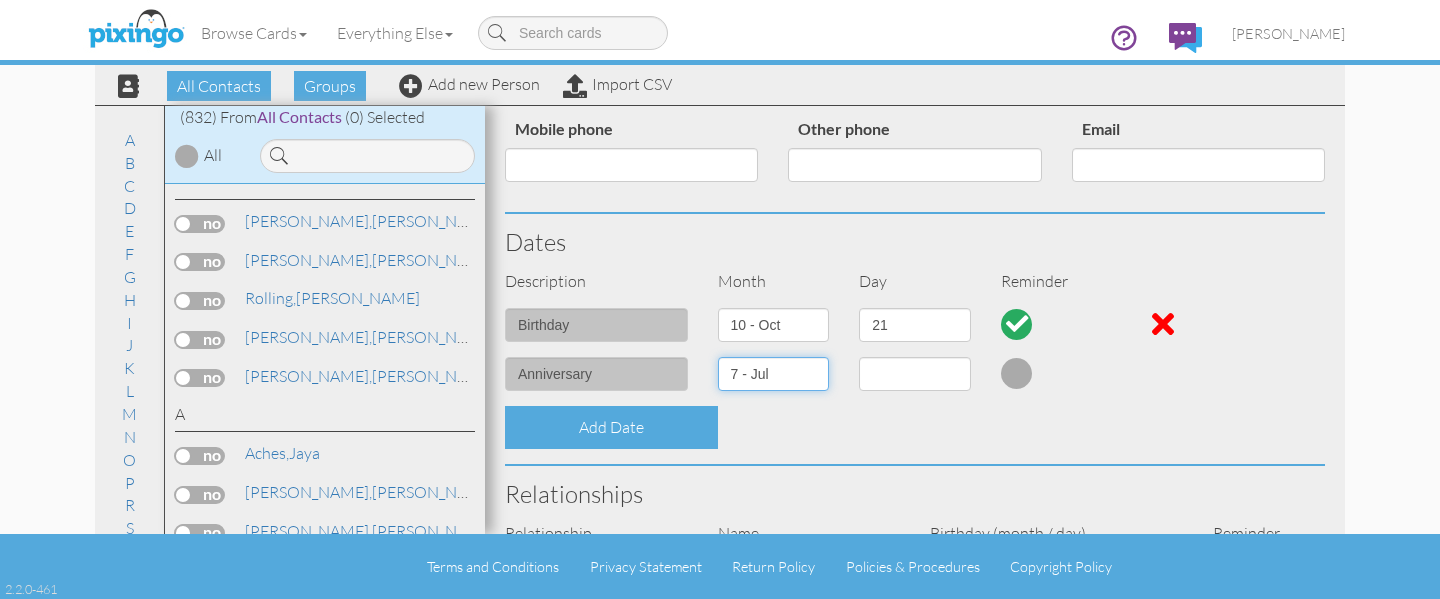 select on "number:1" 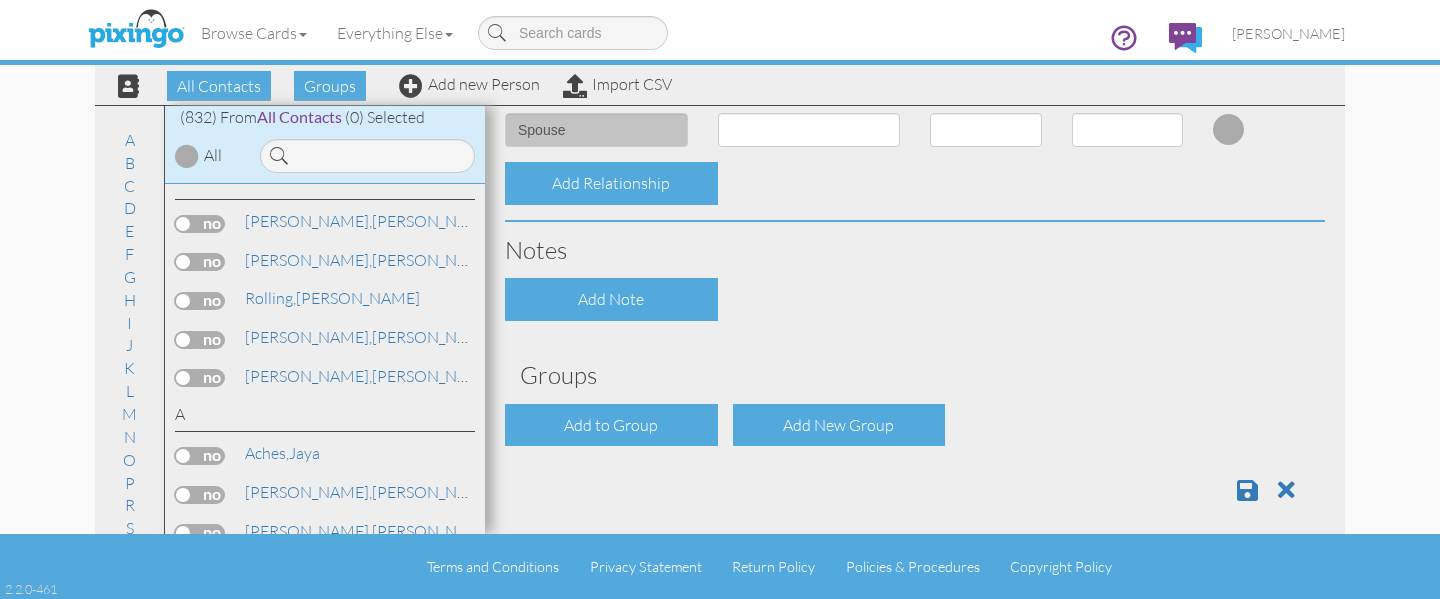 scroll, scrollTop: 806, scrollLeft: 0, axis: vertical 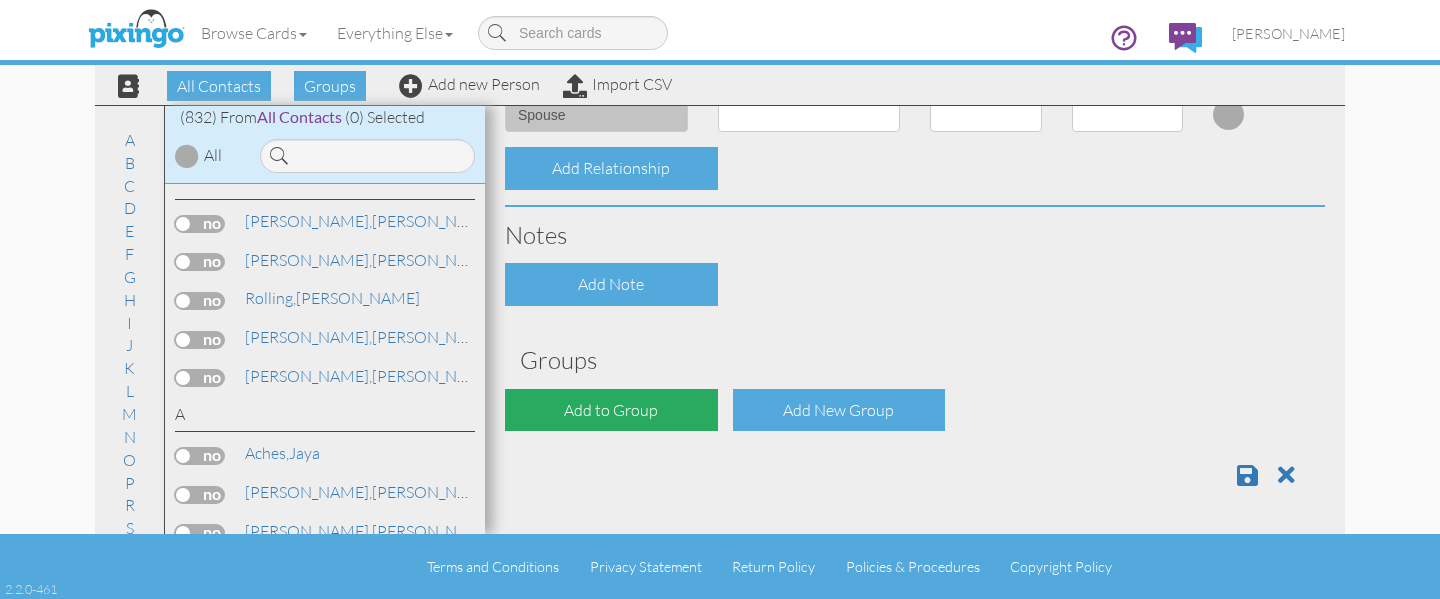 click on "Add to Group" at bounding box center [611, 410] 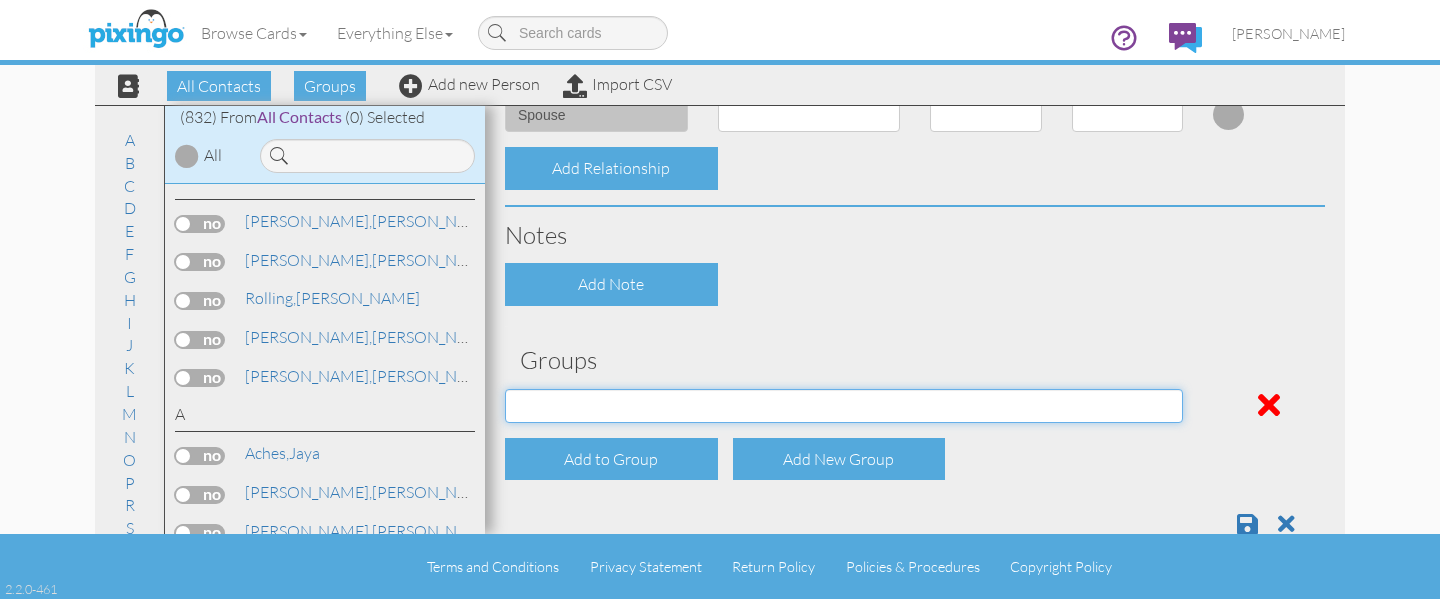 click on "Address Incorrect [PERSON_NAME] [PERSON_NAME] [PERSON_NAME] Postal [PERSON_NAME] [PERSON_NAME] [PERSON_NAME] [PERSON_NAME] [PERSON_NAME] [PERSON_NAME]" at bounding box center (844, 406) 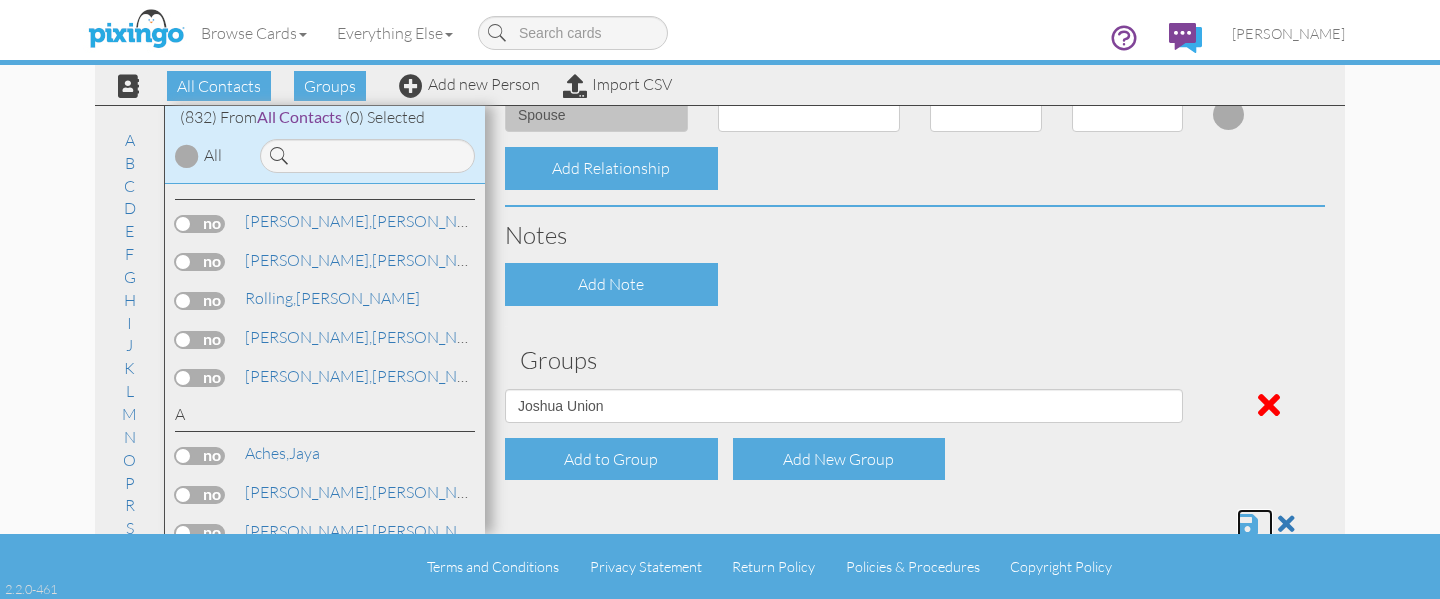 click at bounding box center (1247, 524) 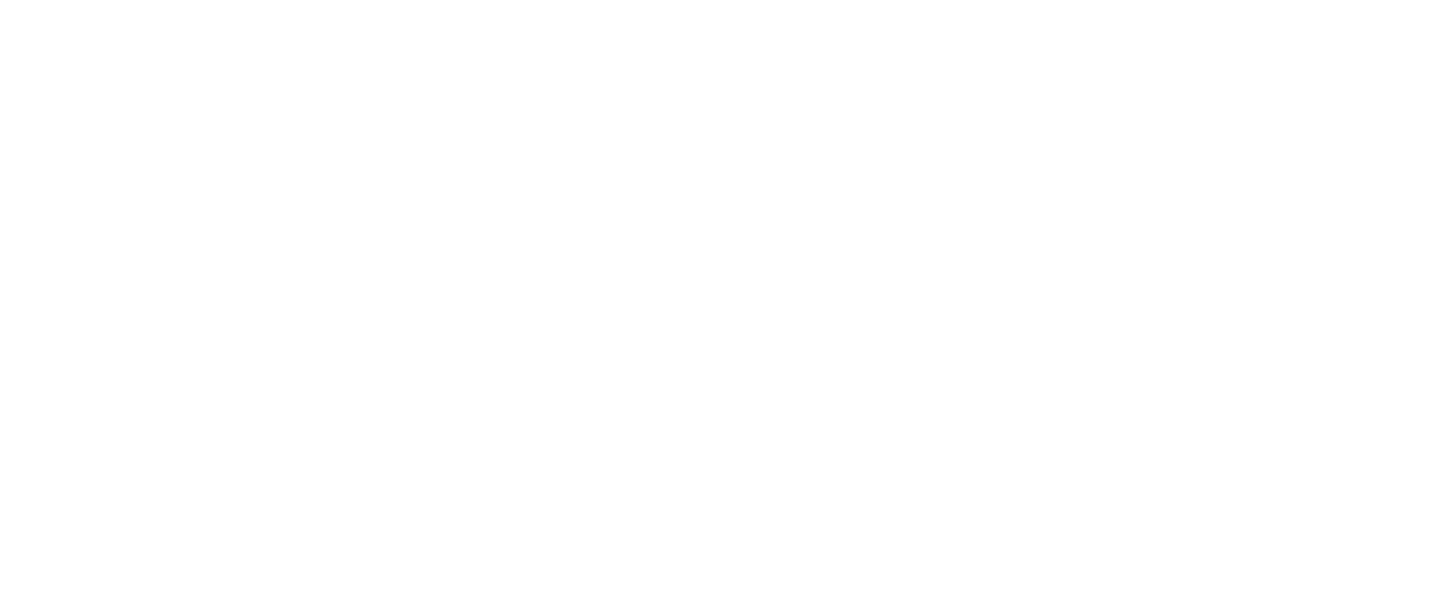 scroll, scrollTop: 0, scrollLeft: 0, axis: both 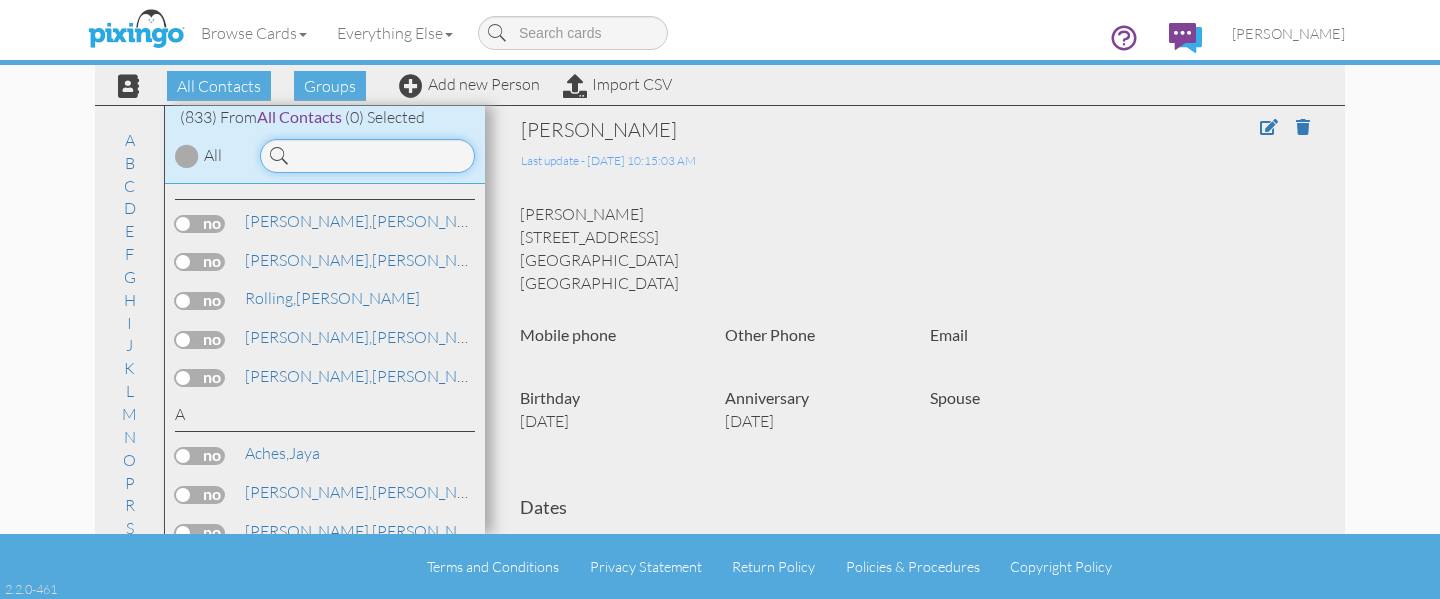 click at bounding box center [367, 156] 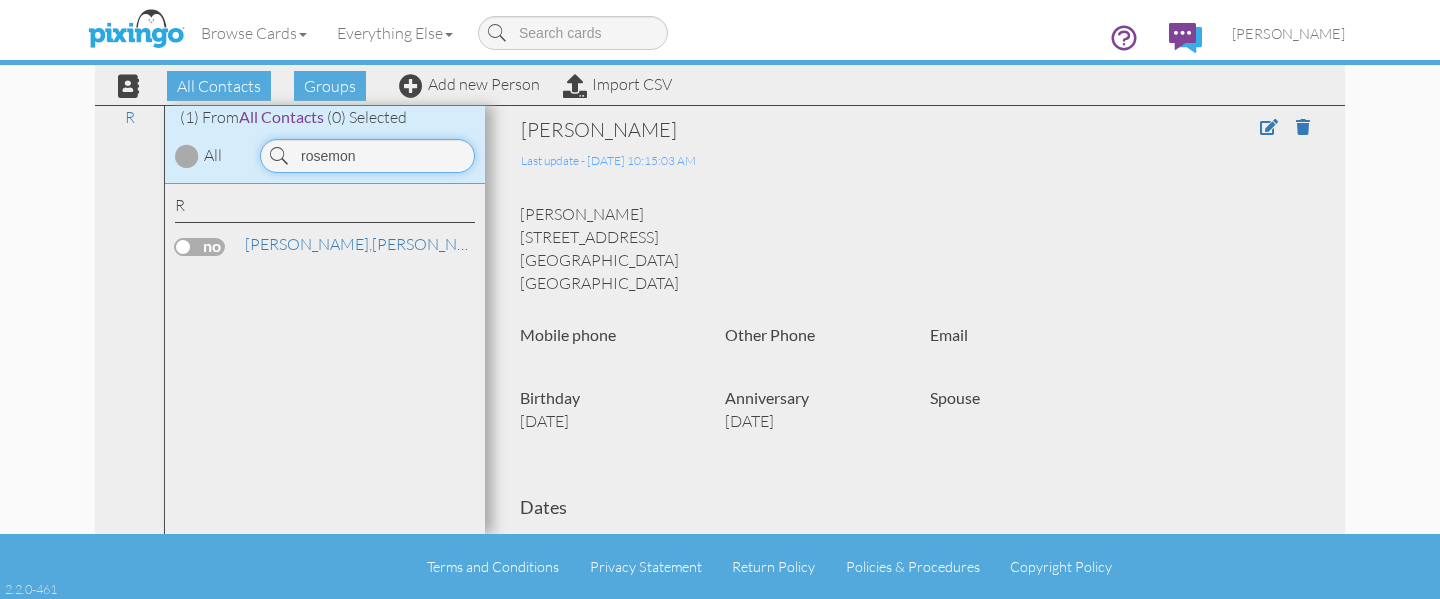 type on "rosemon" 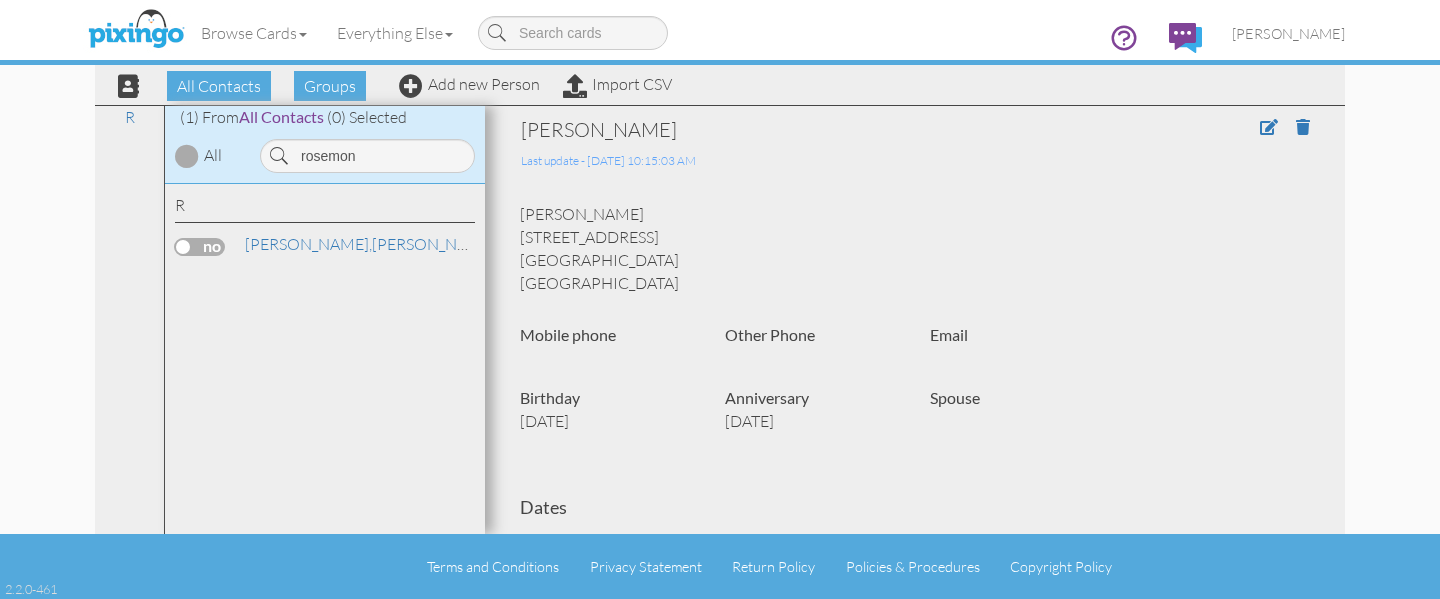 click at bounding box center [200, 247] 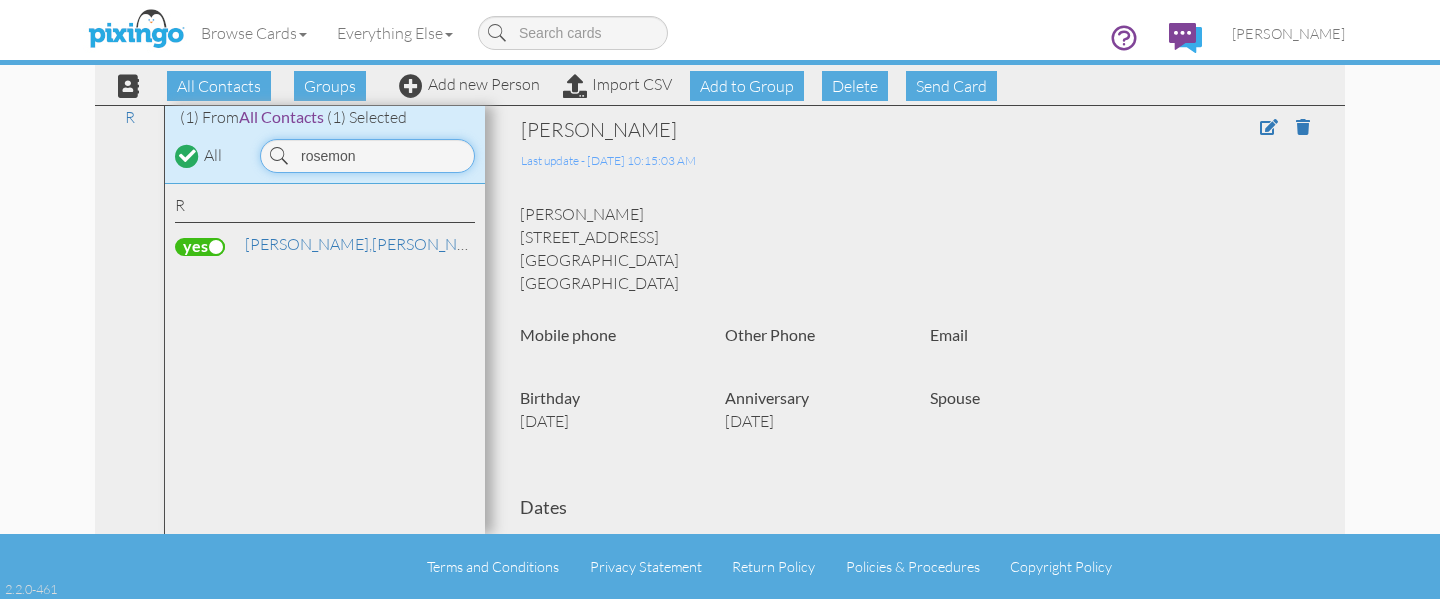 click on "rosemon" at bounding box center (367, 156) 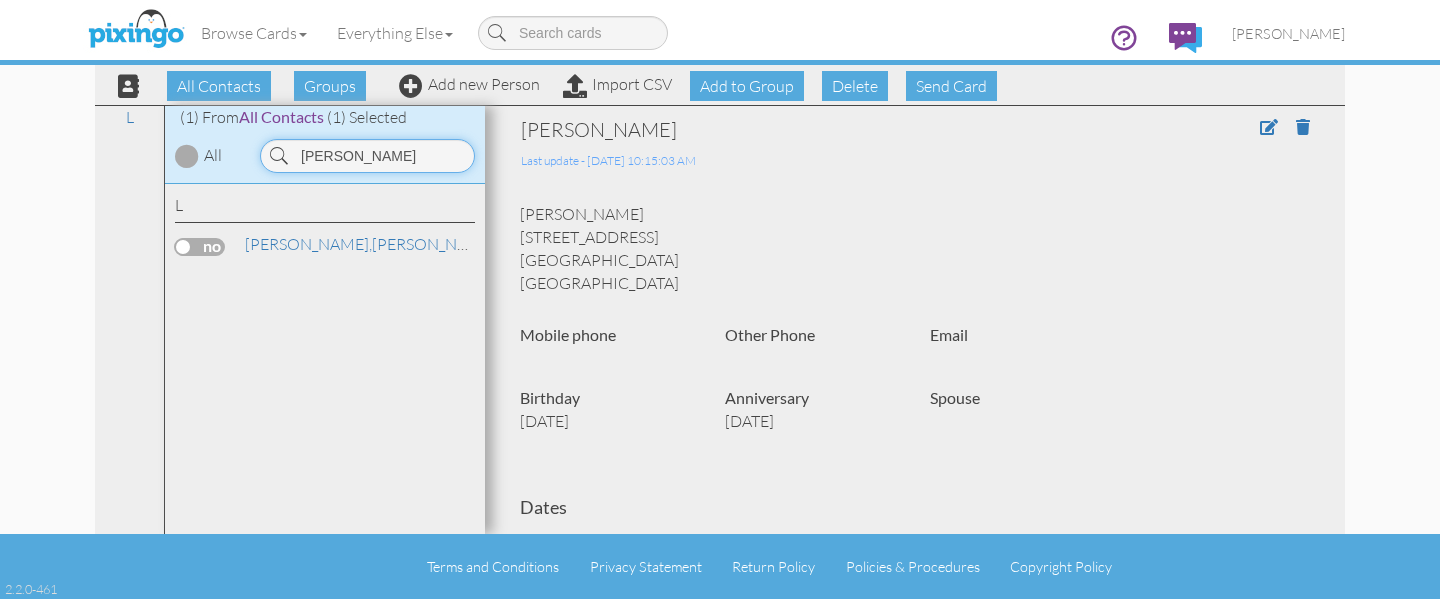type on "aixa" 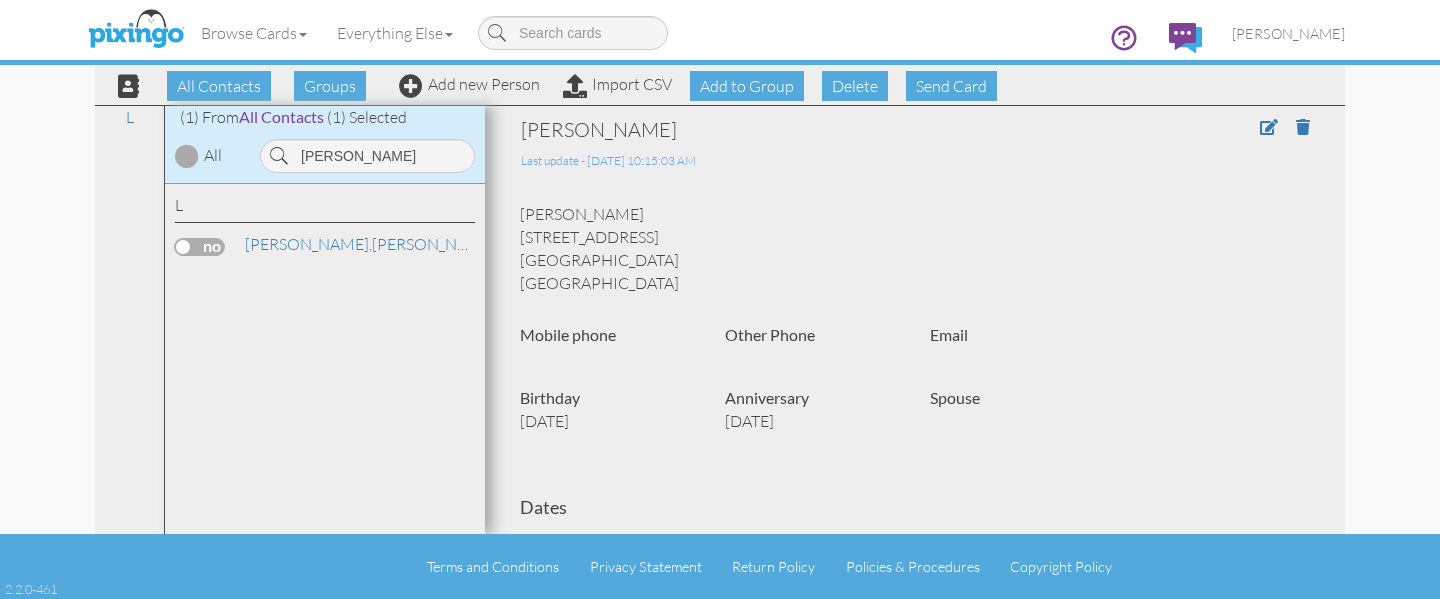 click at bounding box center [200, 247] 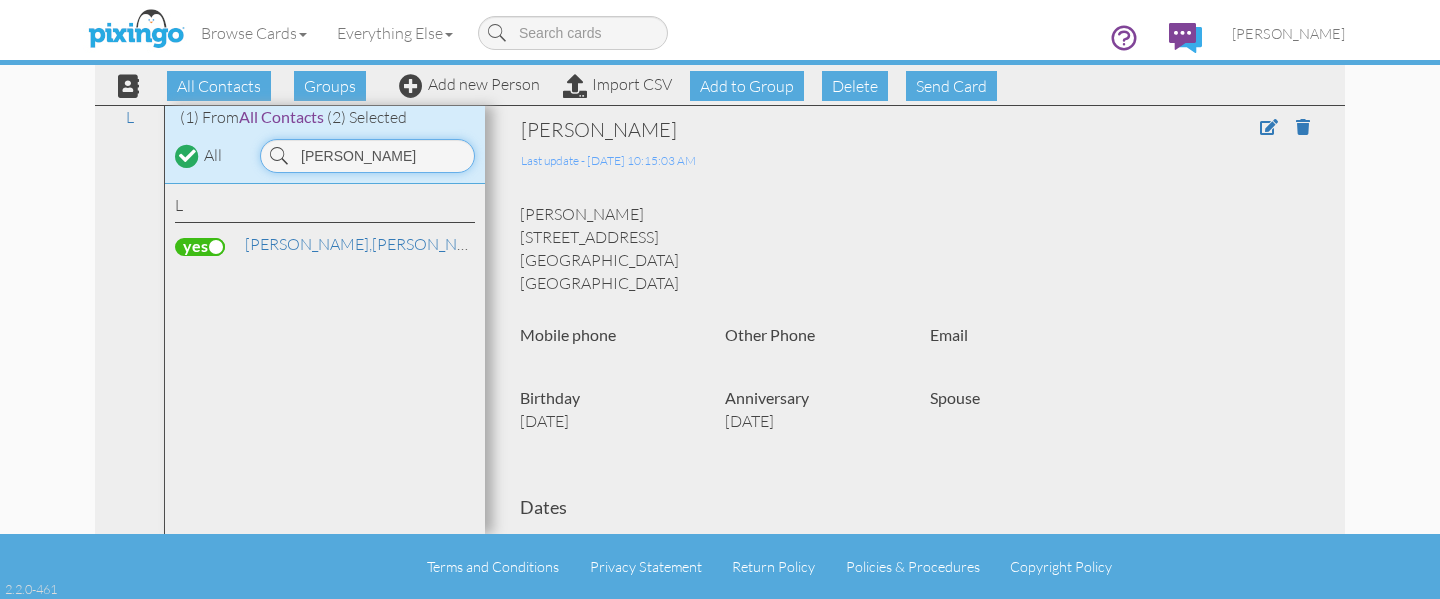 click on "aixa" at bounding box center [367, 156] 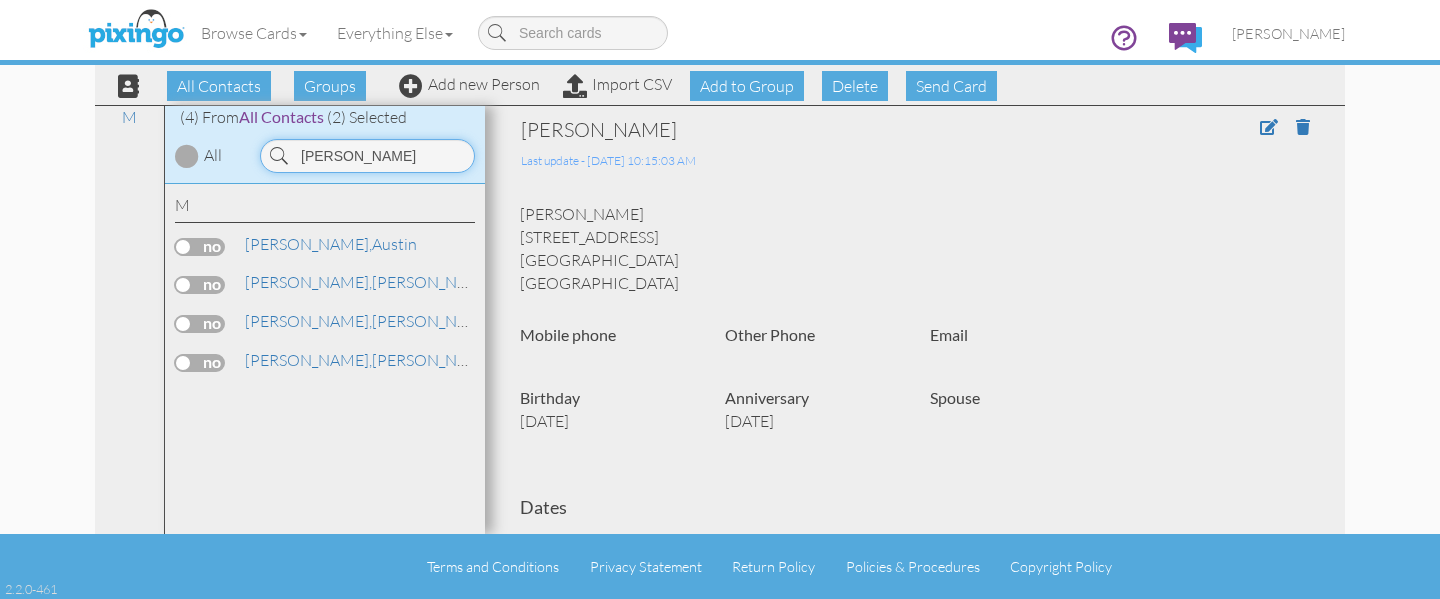 type on "[PERSON_NAME]" 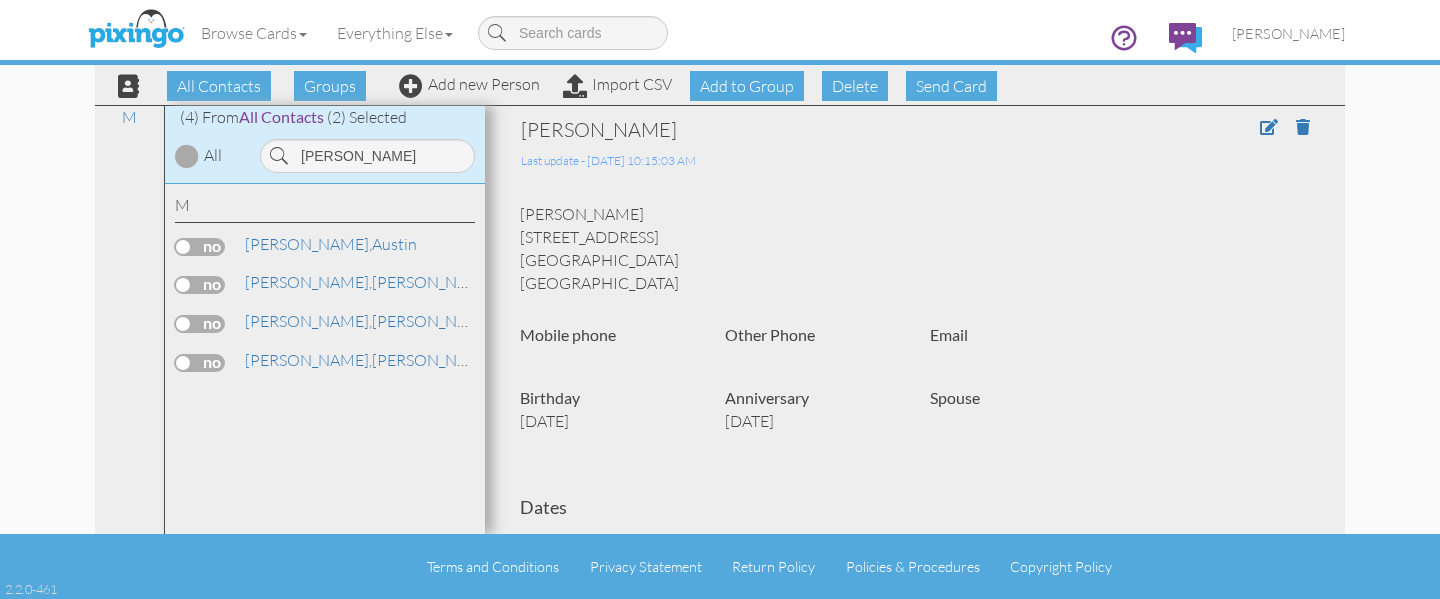 click at bounding box center (200, 324) 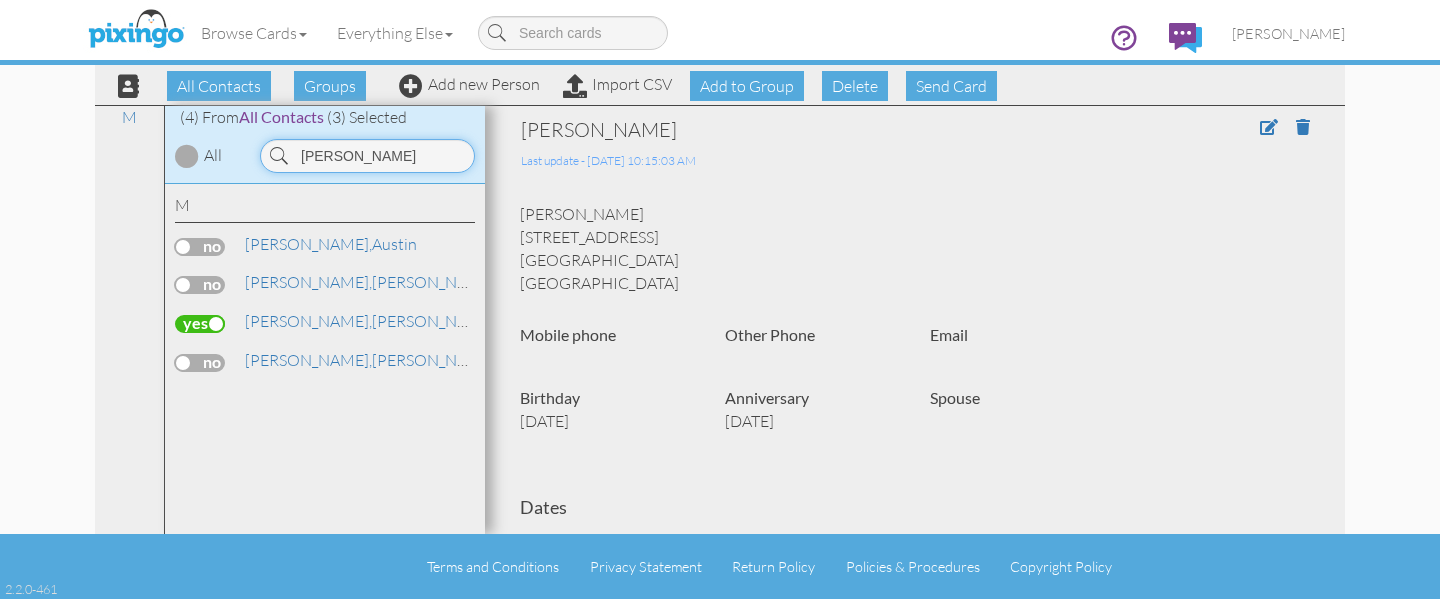click on "[PERSON_NAME]" at bounding box center (367, 156) 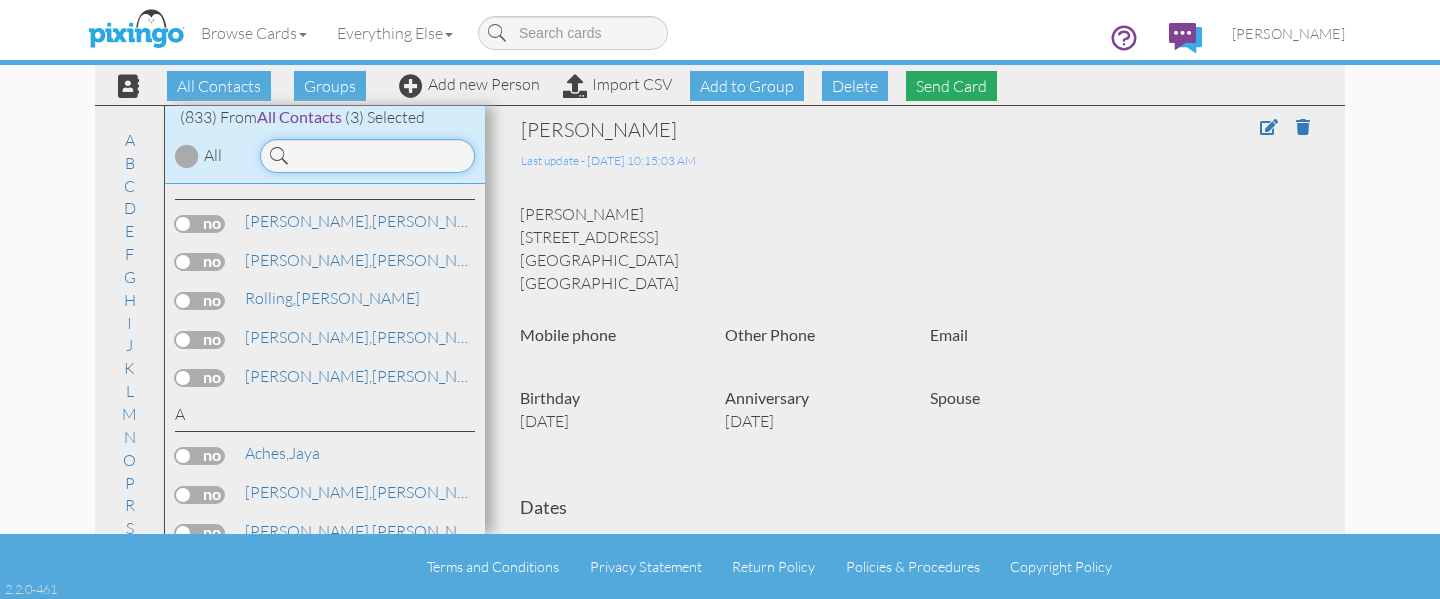 type 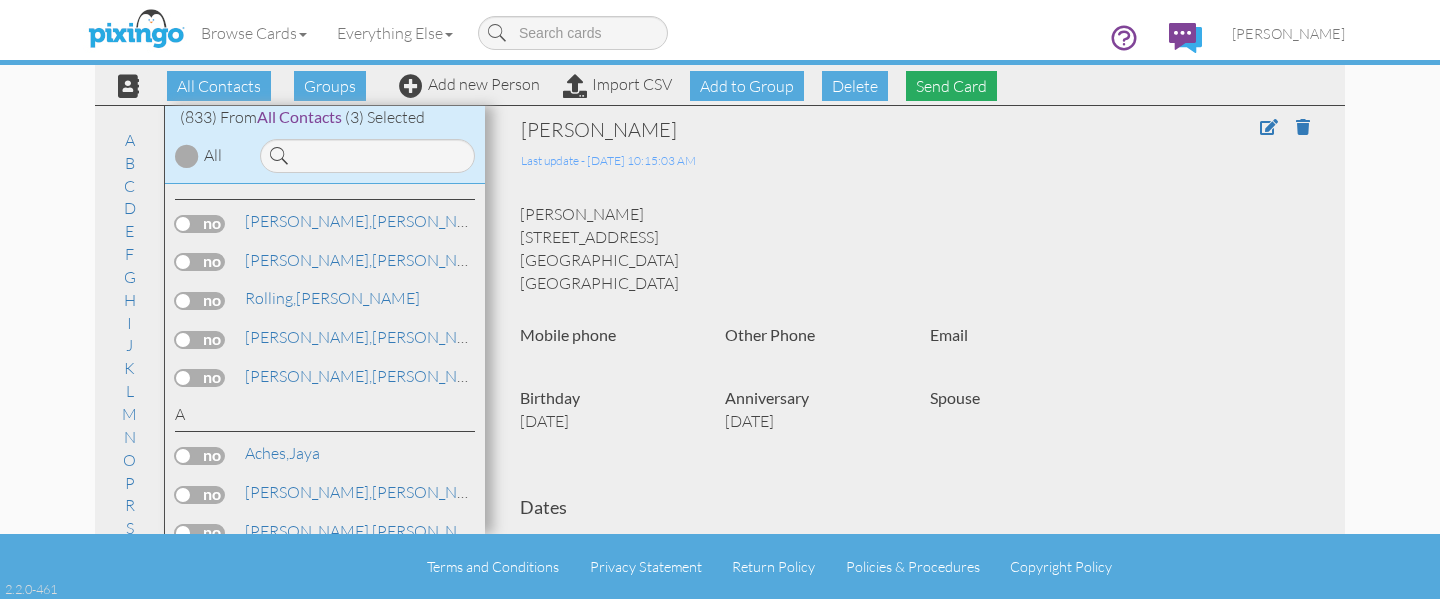 click on "Send Card" at bounding box center [951, 86] 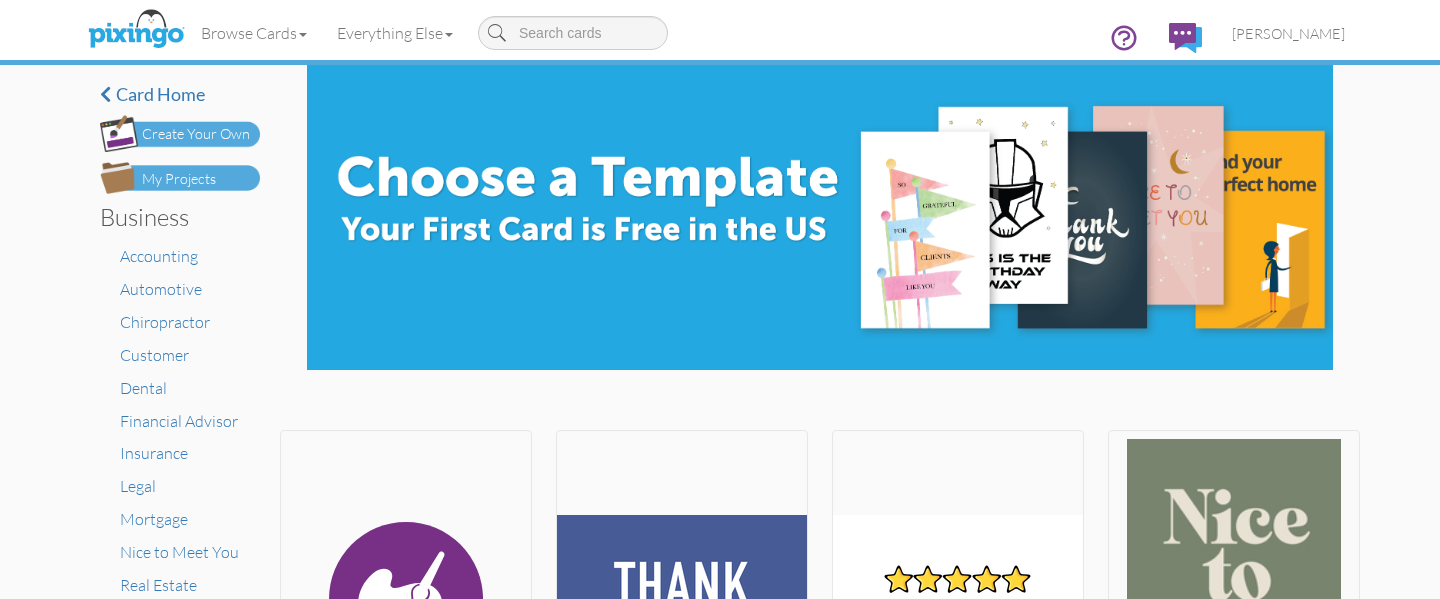 click on "My Projects" at bounding box center (179, 179) 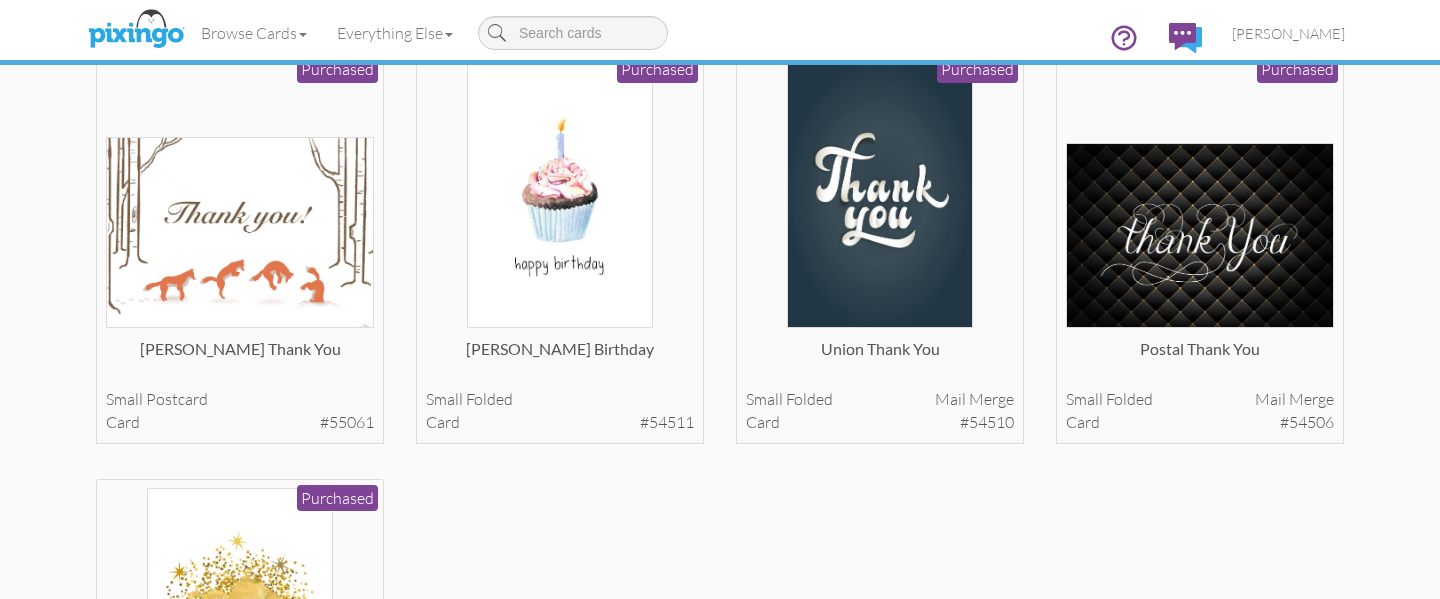 scroll, scrollTop: 578, scrollLeft: 0, axis: vertical 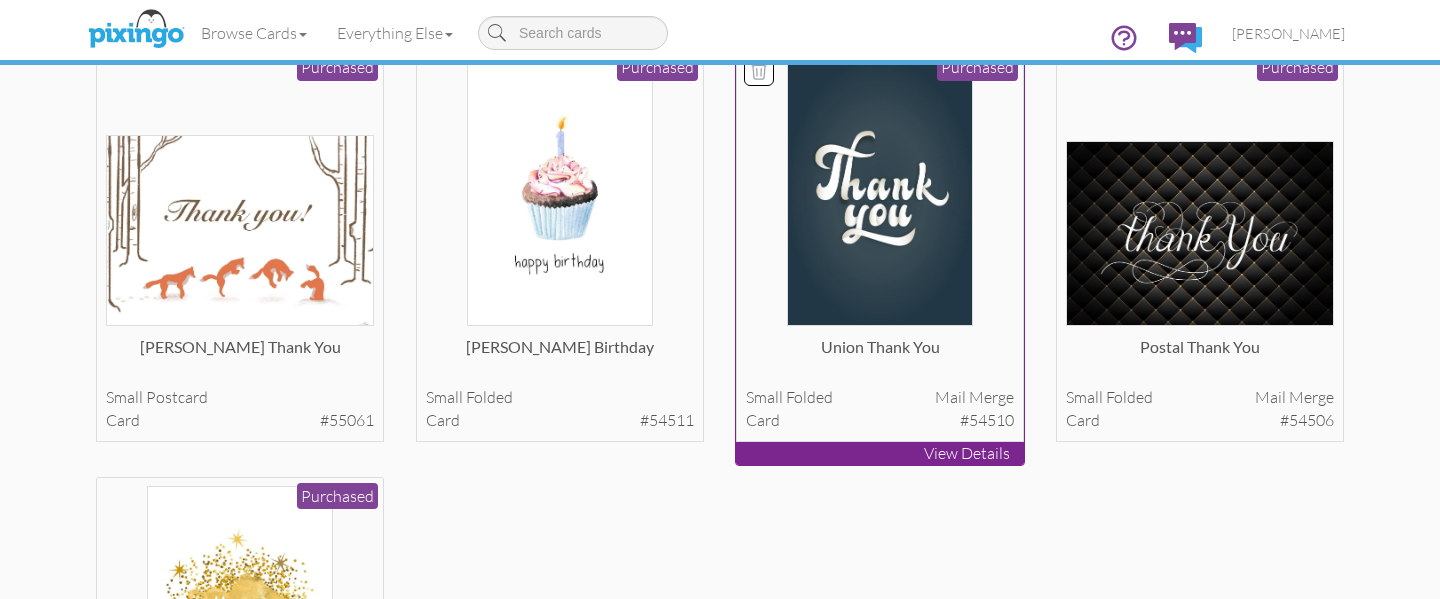 click at bounding box center [879, 192] 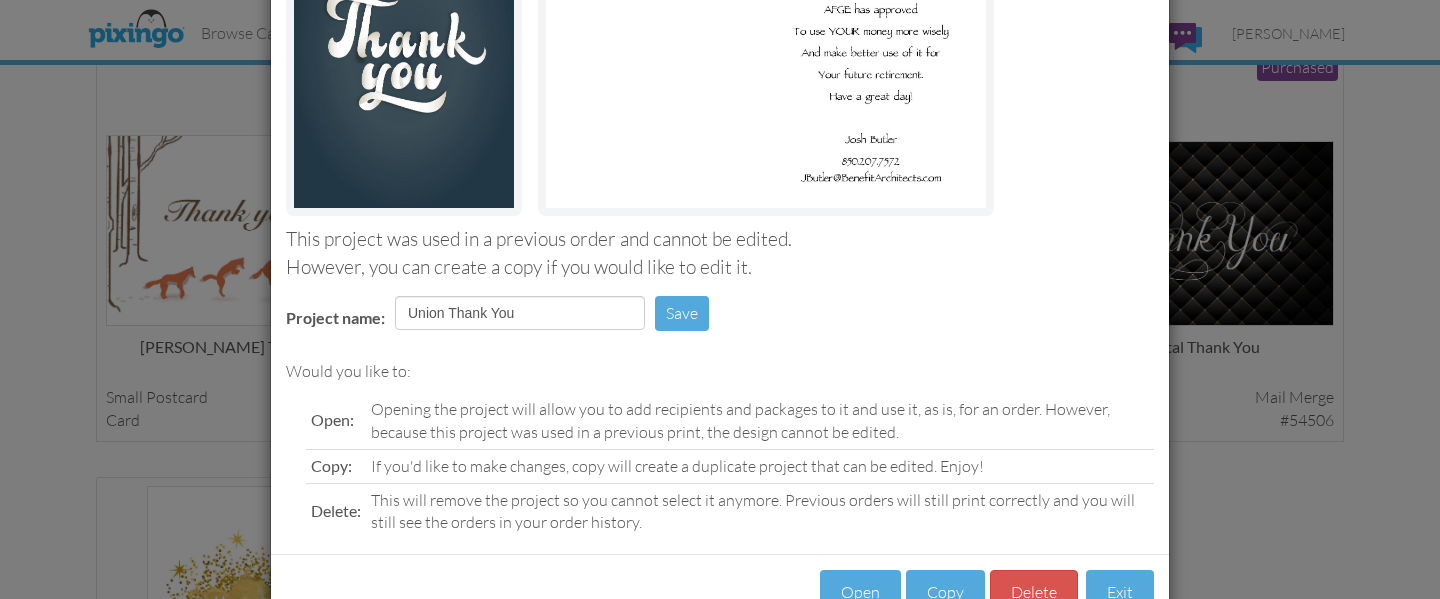 scroll, scrollTop: 337, scrollLeft: 0, axis: vertical 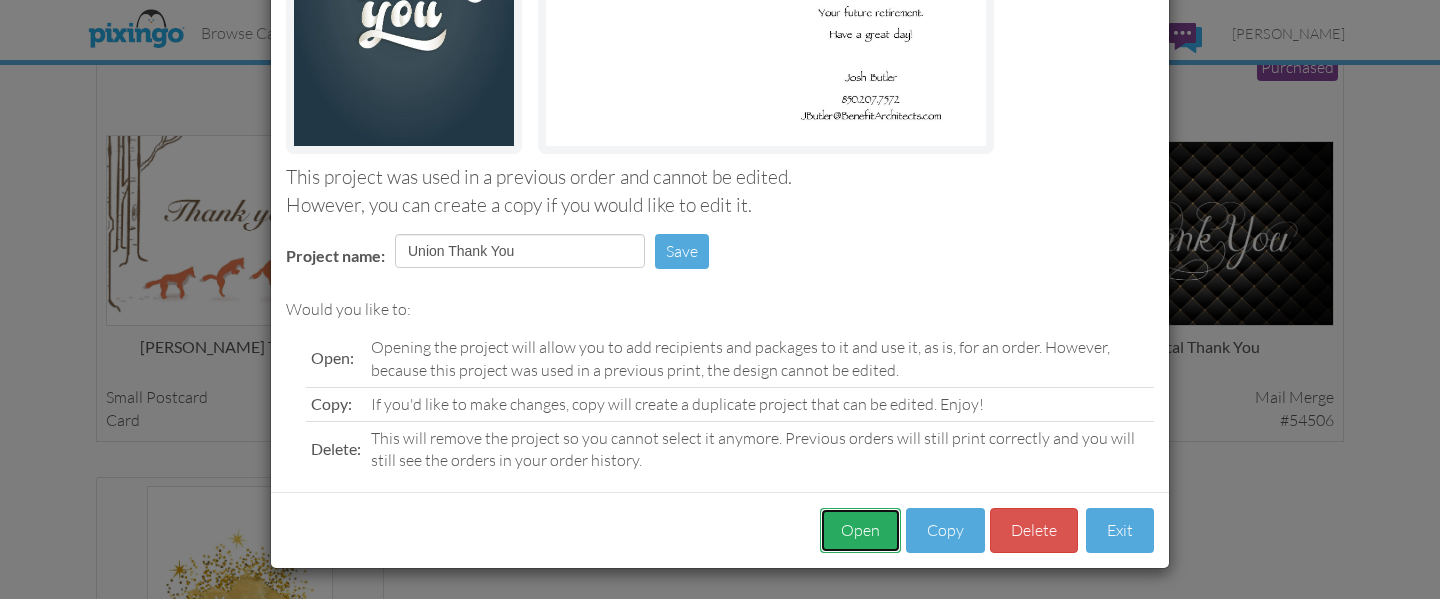click on "Open" at bounding box center (860, 530) 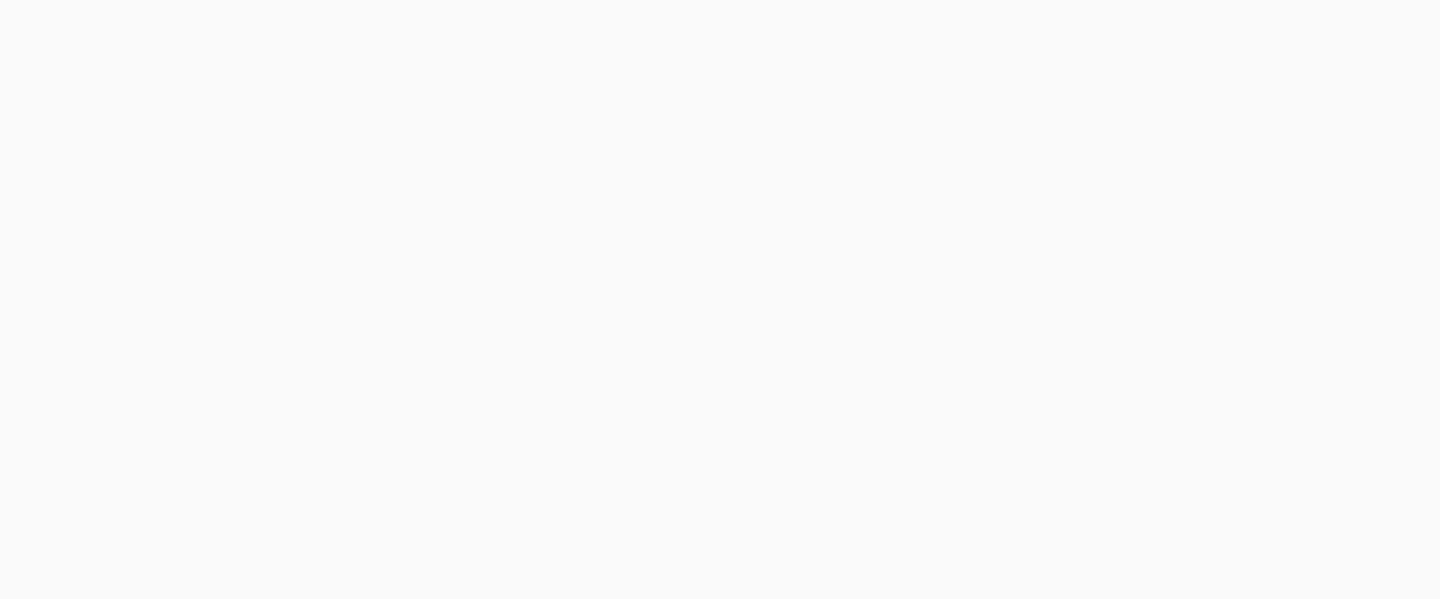 scroll, scrollTop: 0, scrollLeft: 0, axis: both 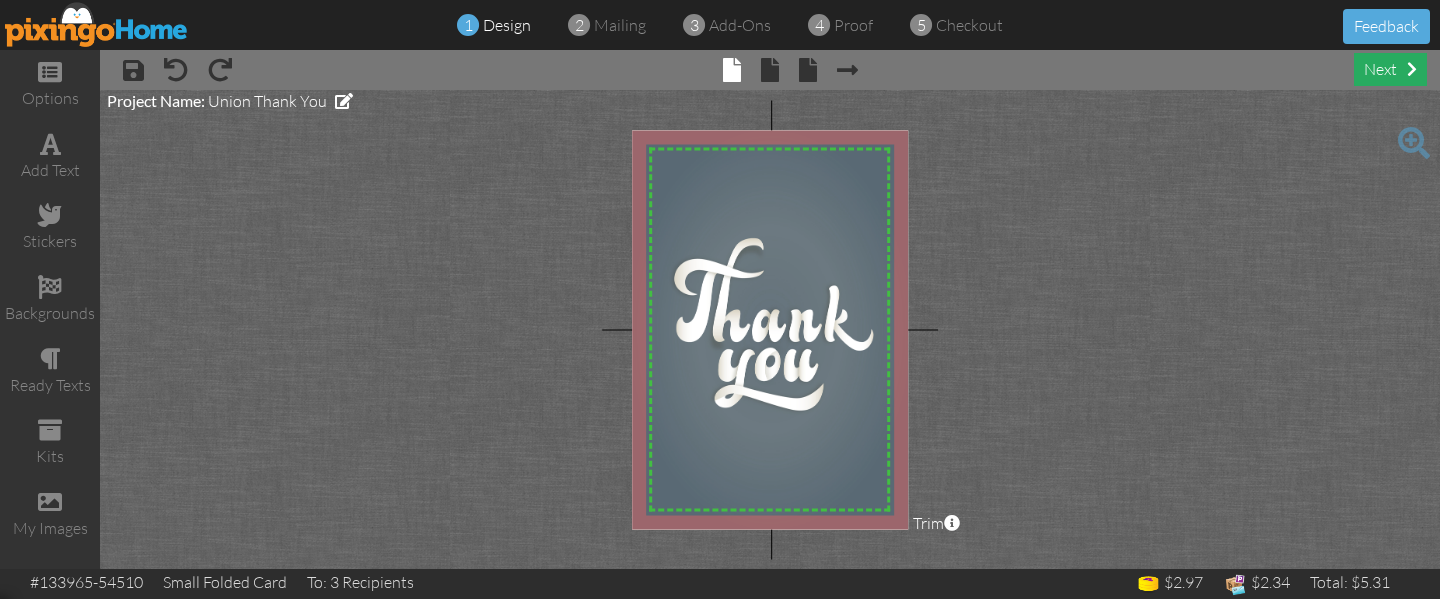 click on "next" at bounding box center [1390, 69] 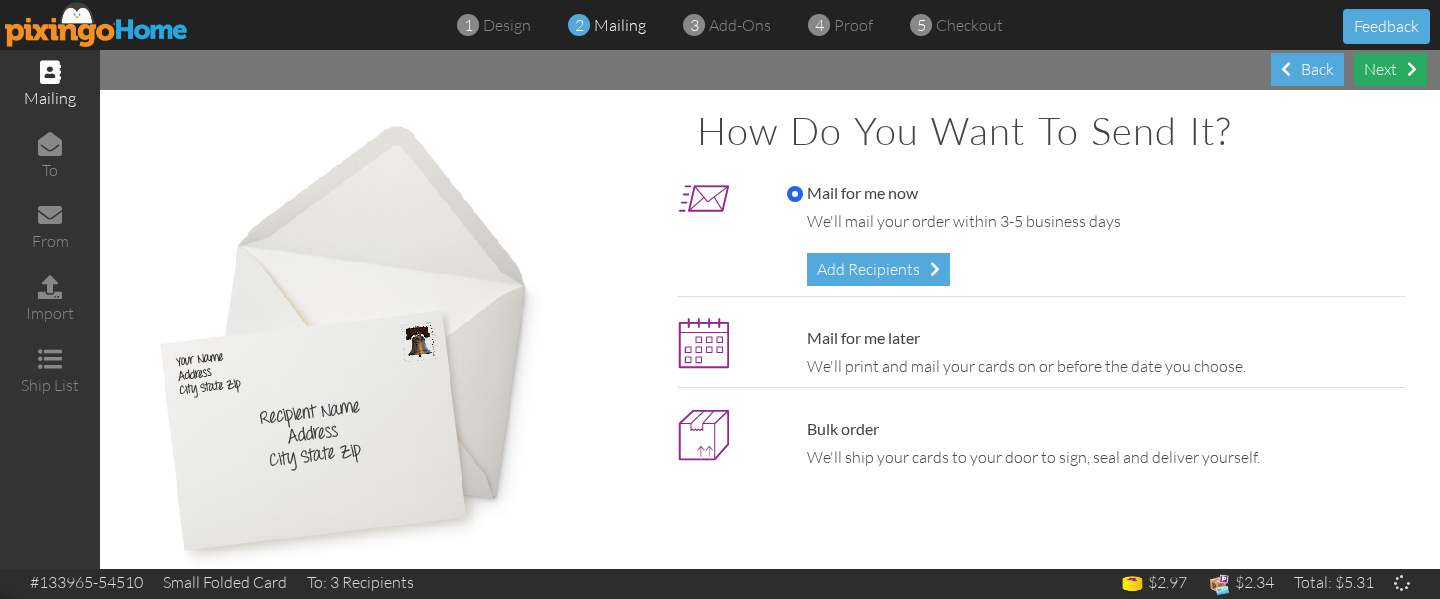 click on "Next" at bounding box center (1390, 69) 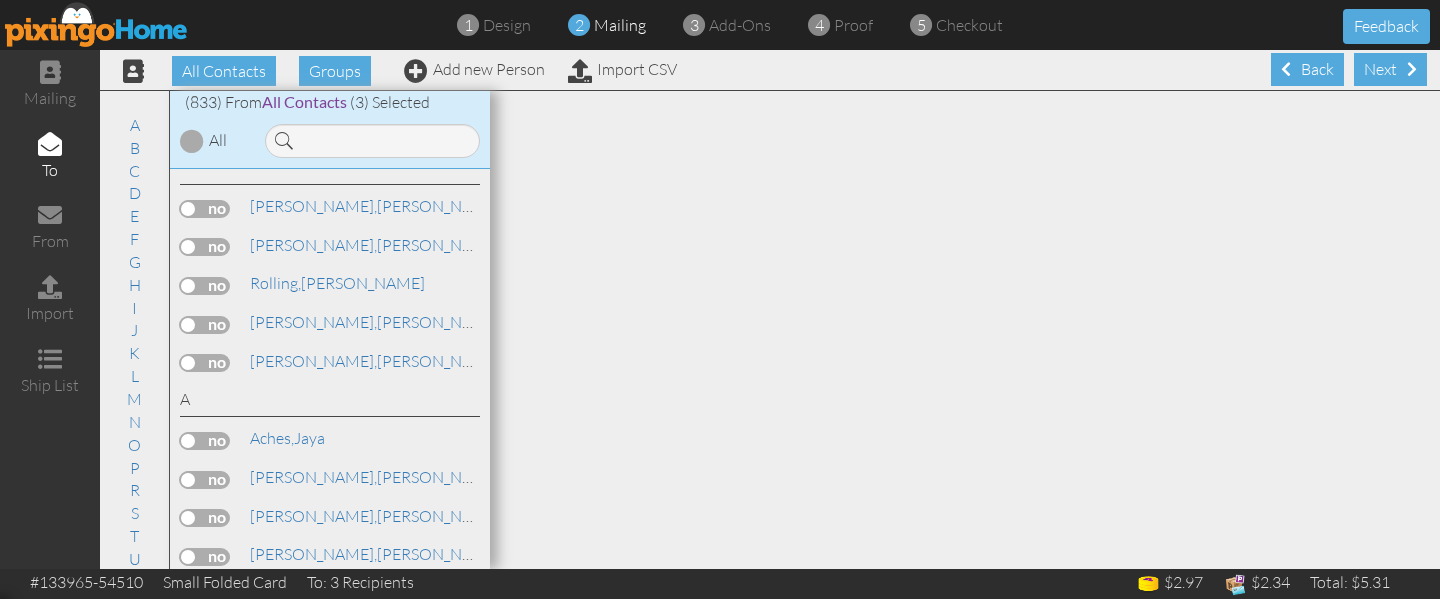 click on "Next" at bounding box center (1390, 69) 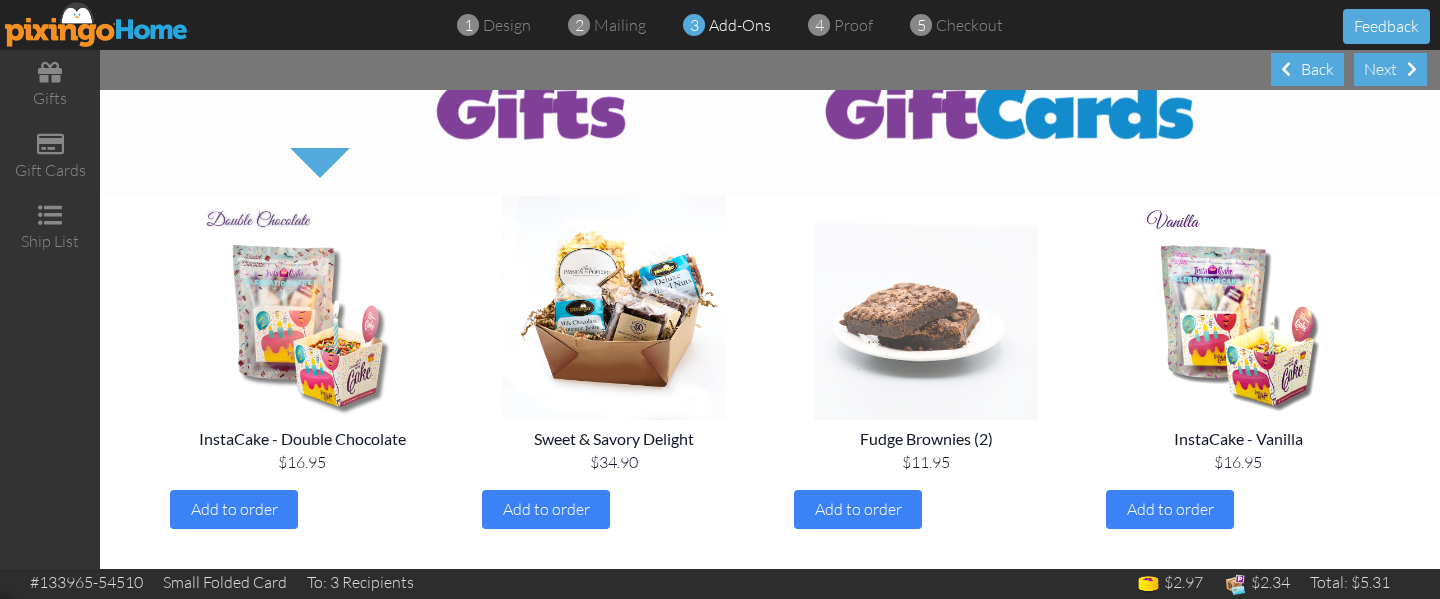 scroll, scrollTop: 97, scrollLeft: 0, axis: vertical 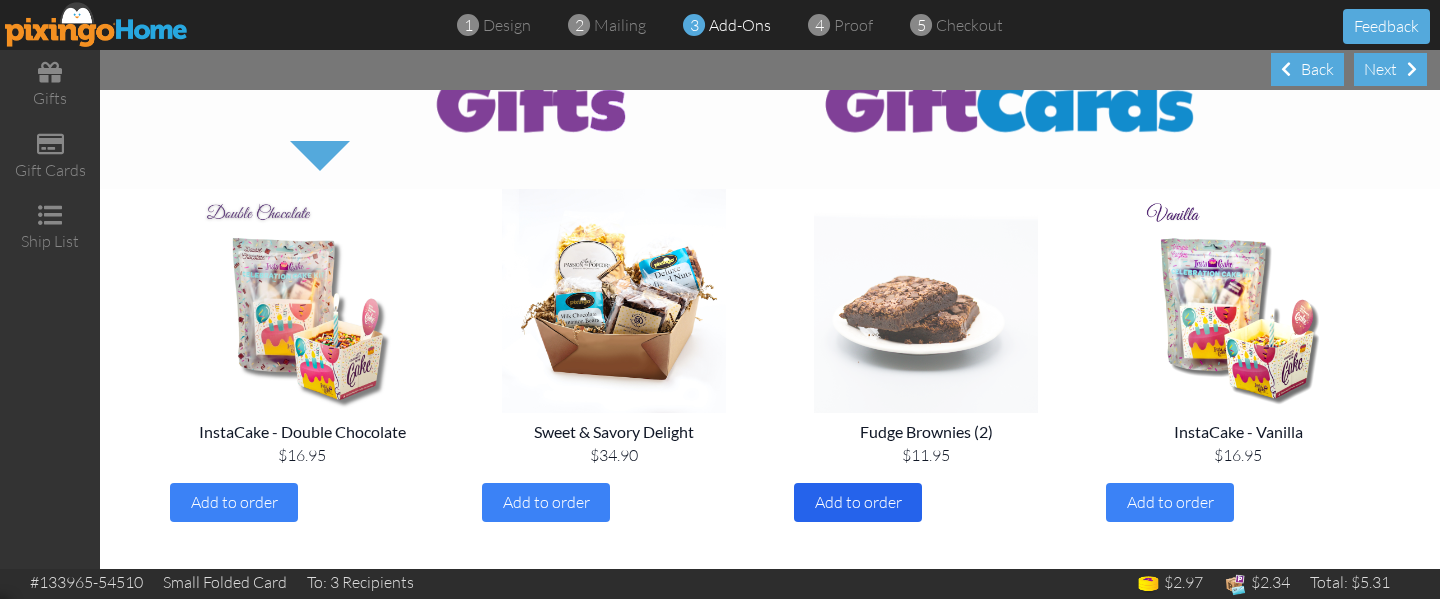 click on "Add to order" at bounding box center (858, 502) 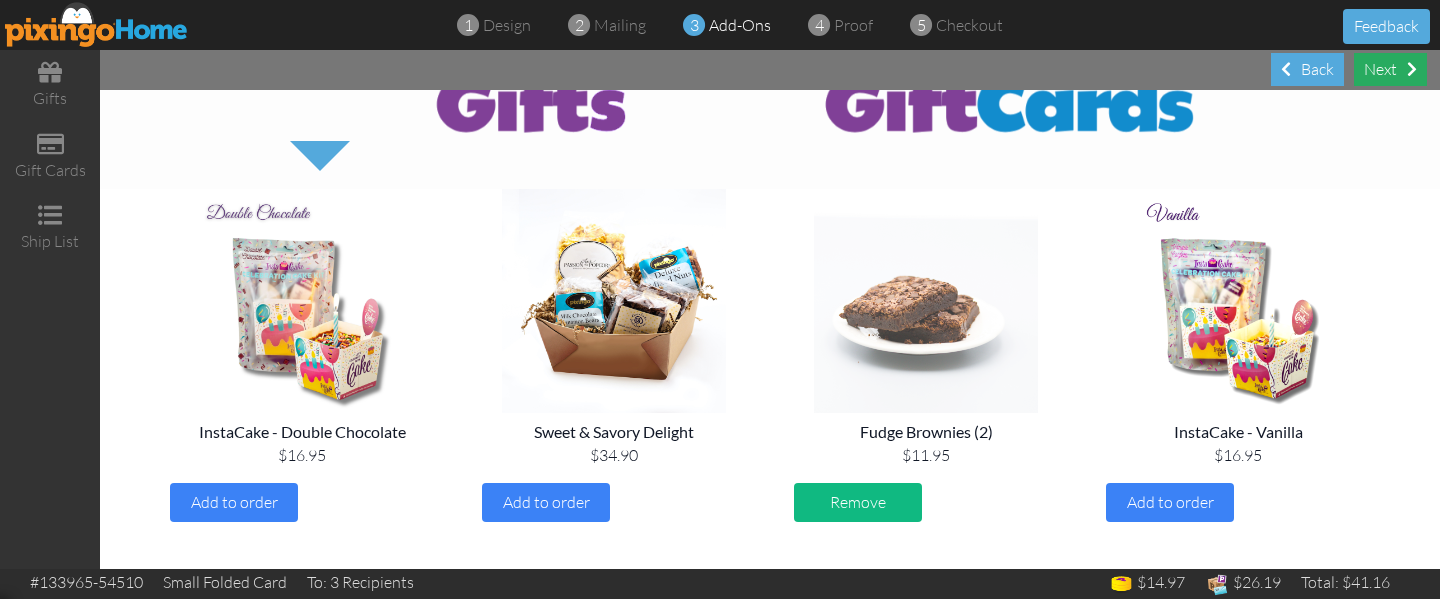 click on "Next" at bounding box center [1390, 69] 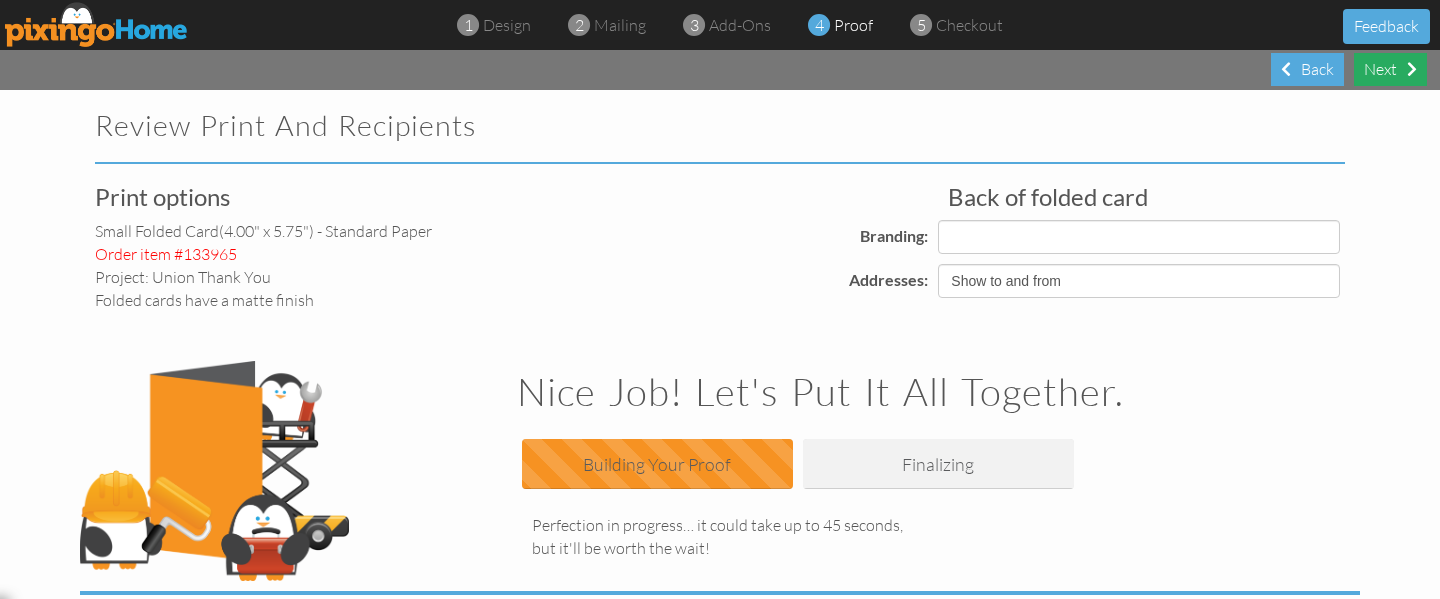 select on "object:10696" 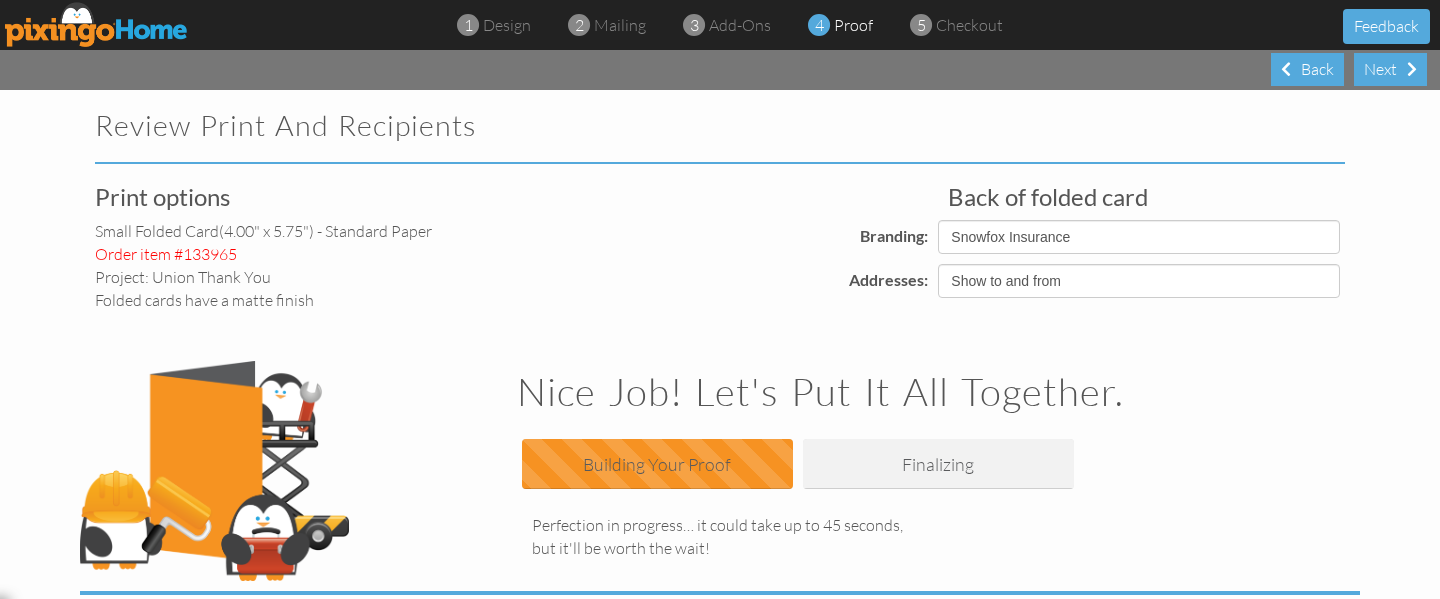 select on "object:10699" 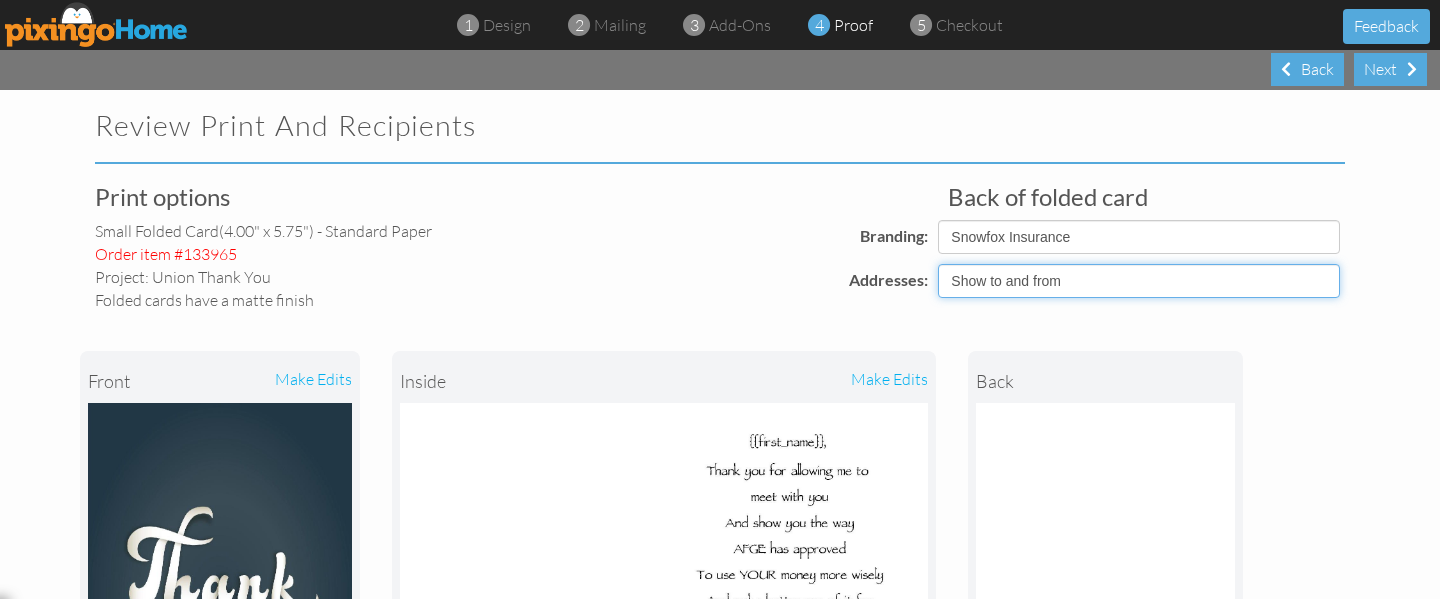 click on "Show to and from Show from only Hide to and from" at bounding box center (1139, 281) 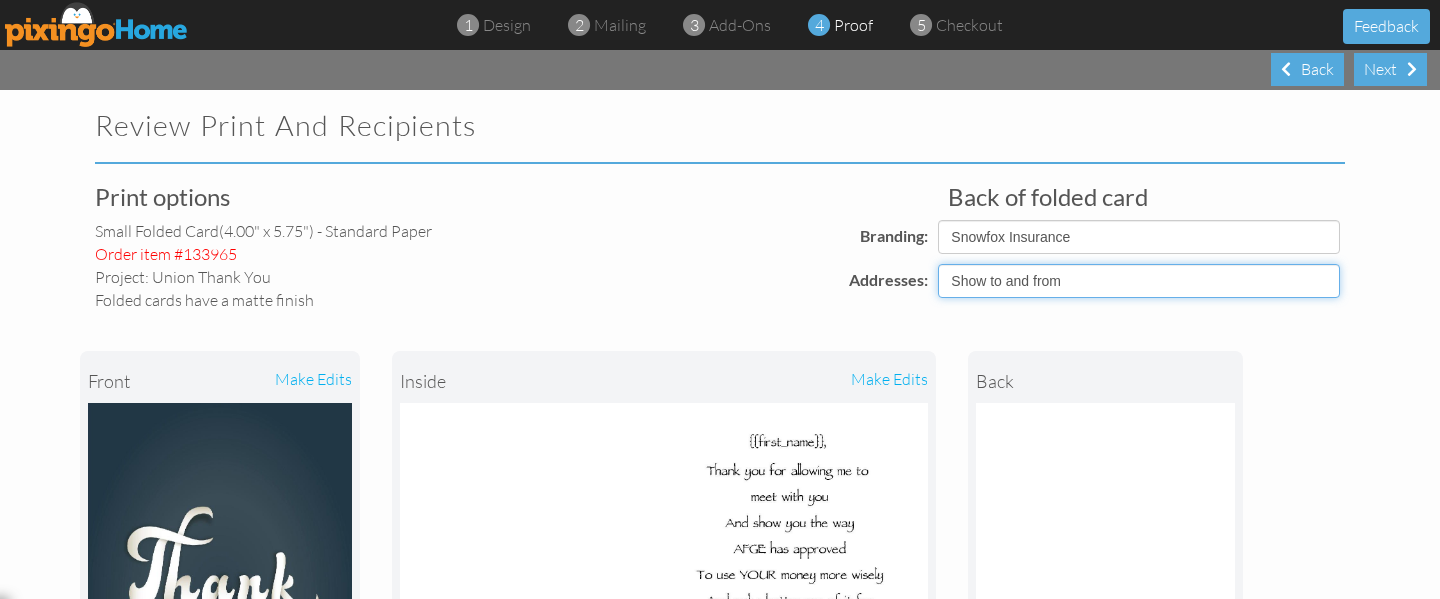 select on "object:10688" 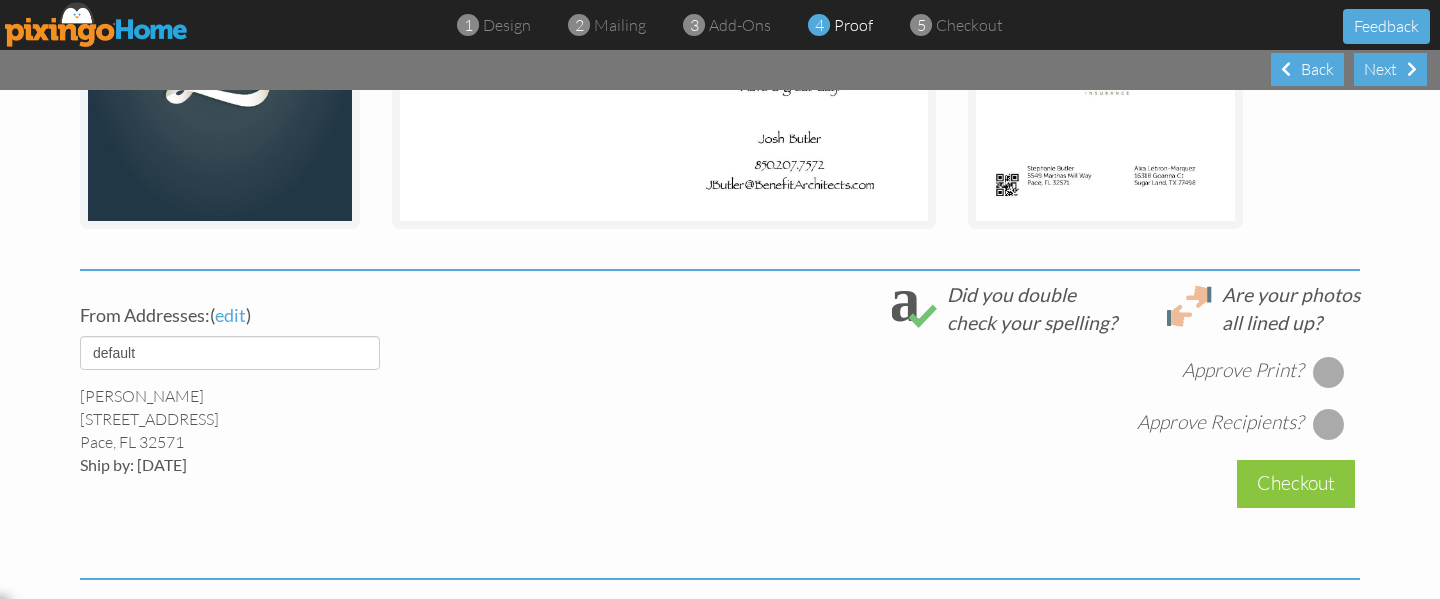 scroll, scrollTop: 569, scrollLeft: 0, axis: vertical 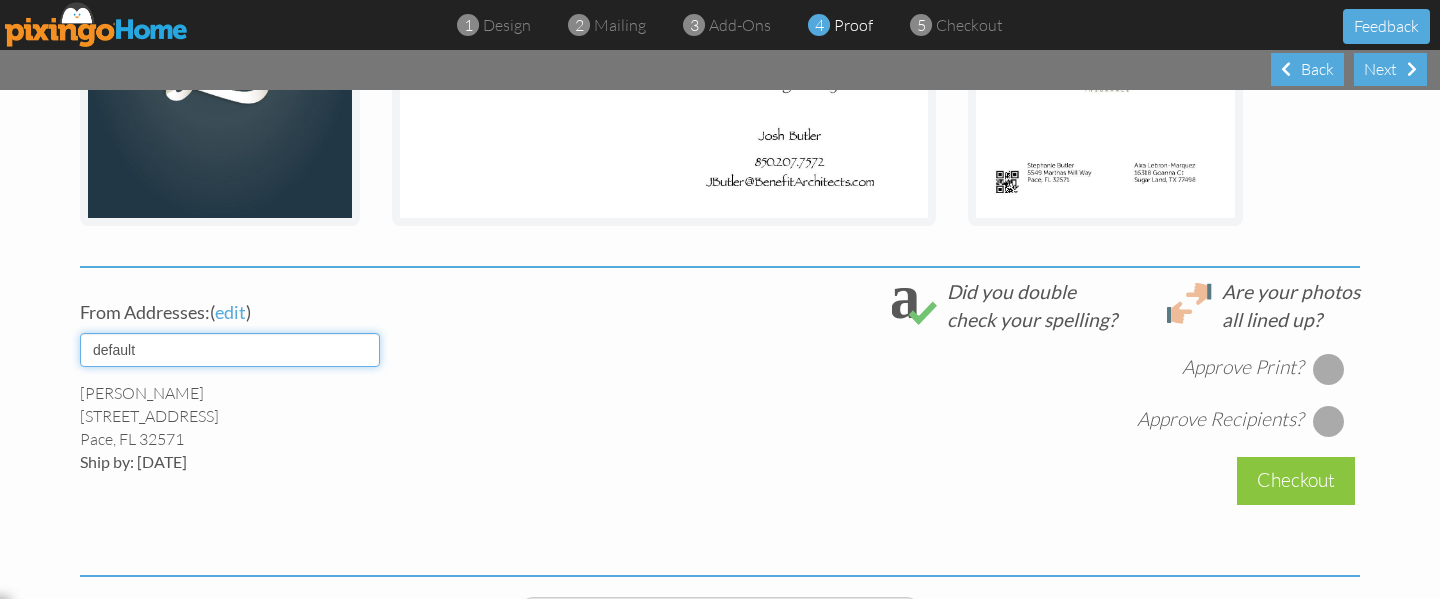 click on "default Joshua Martha" at bounding box center (230, 350) 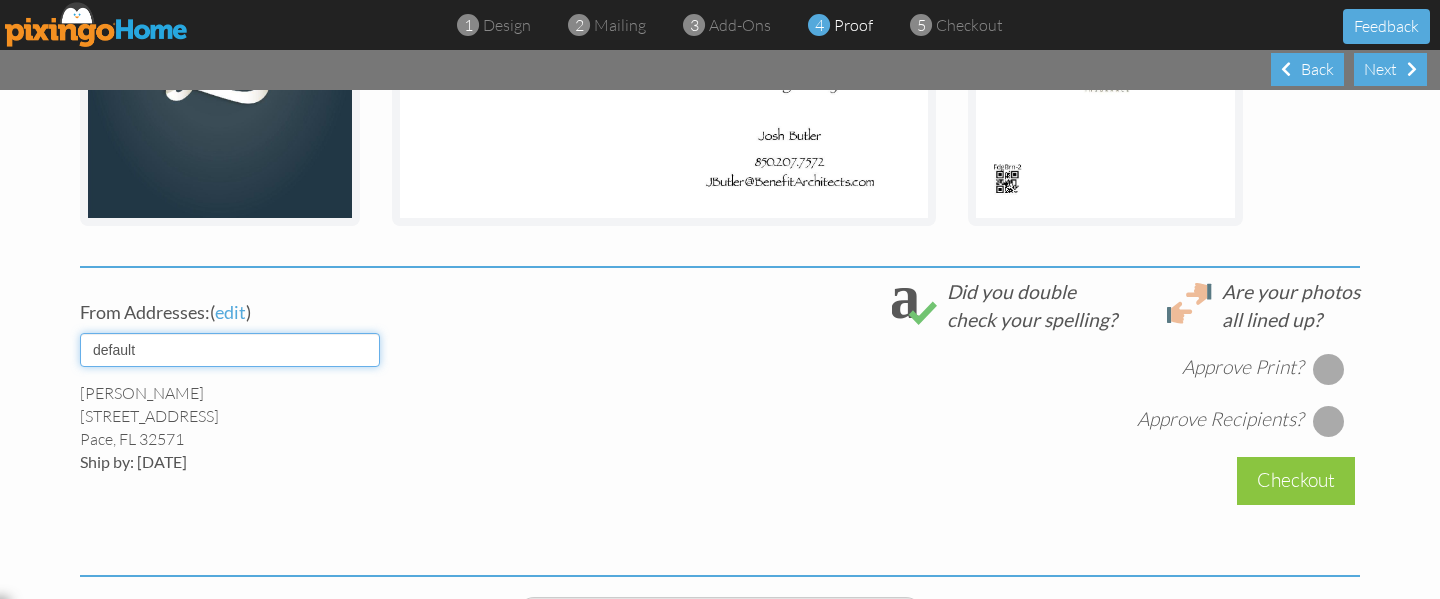 select on "object:10700" 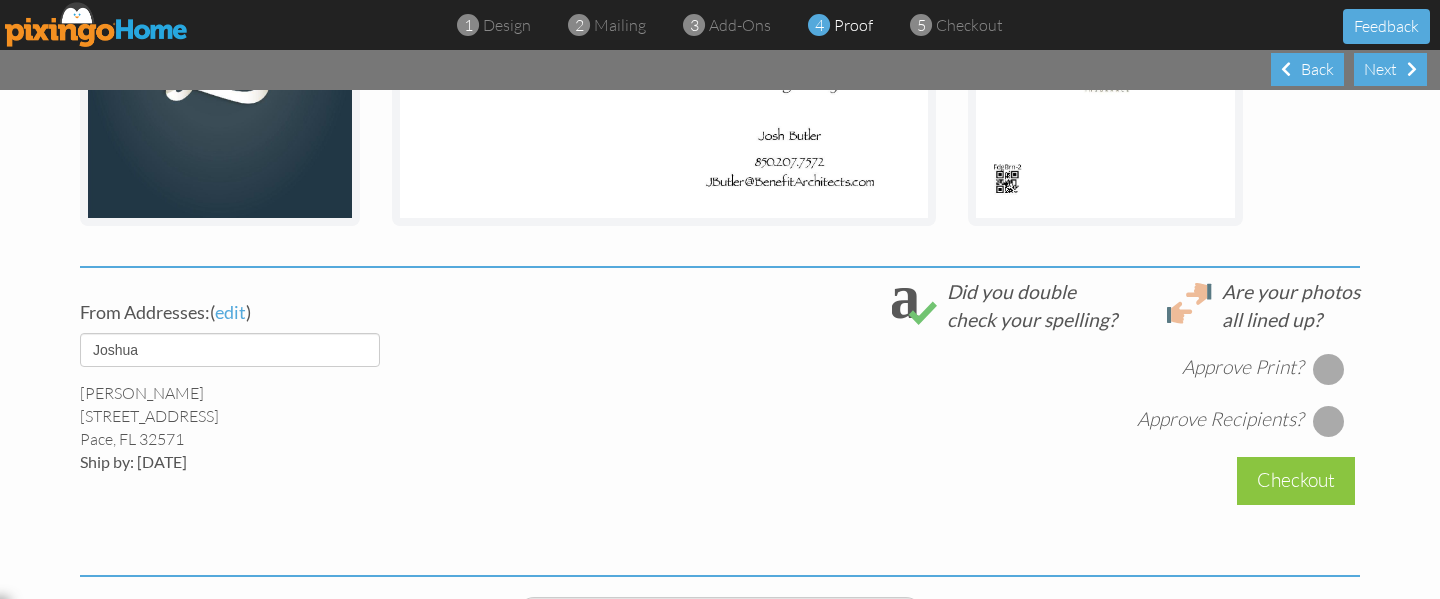 click at bounding box center [1329, 369] 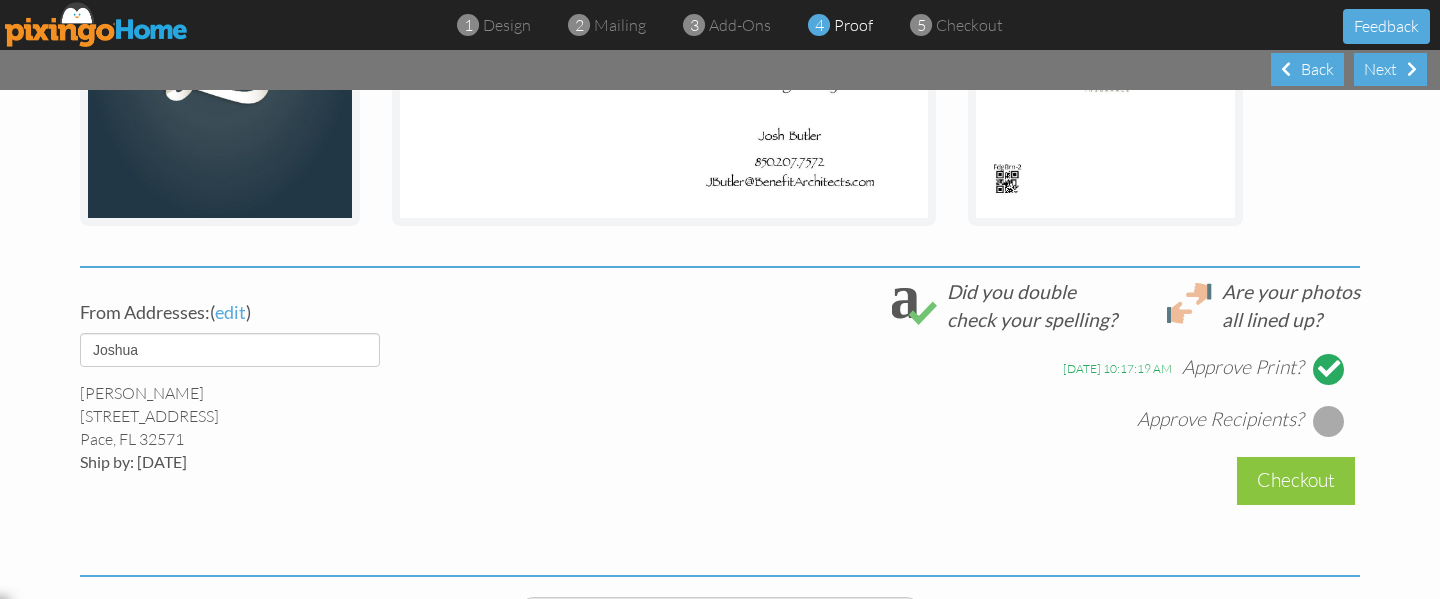 click at bounding box center (1329, 421) 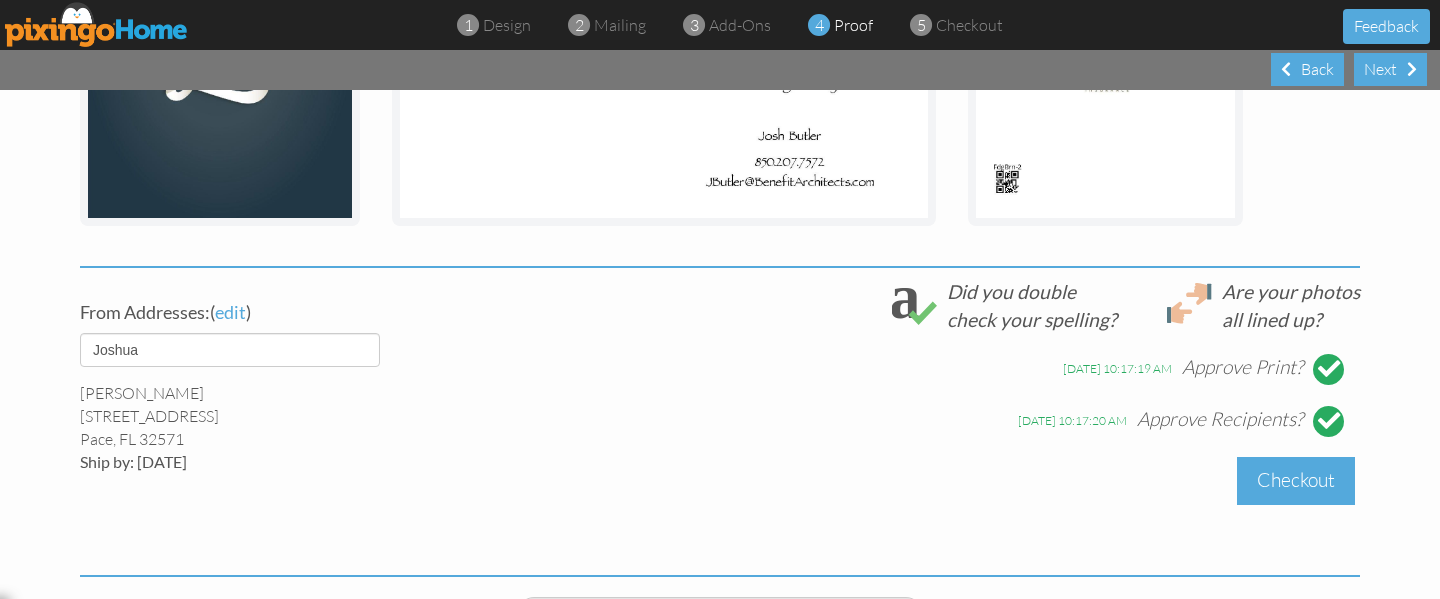 click on "Checkout" at bounding box center [1296, 480] 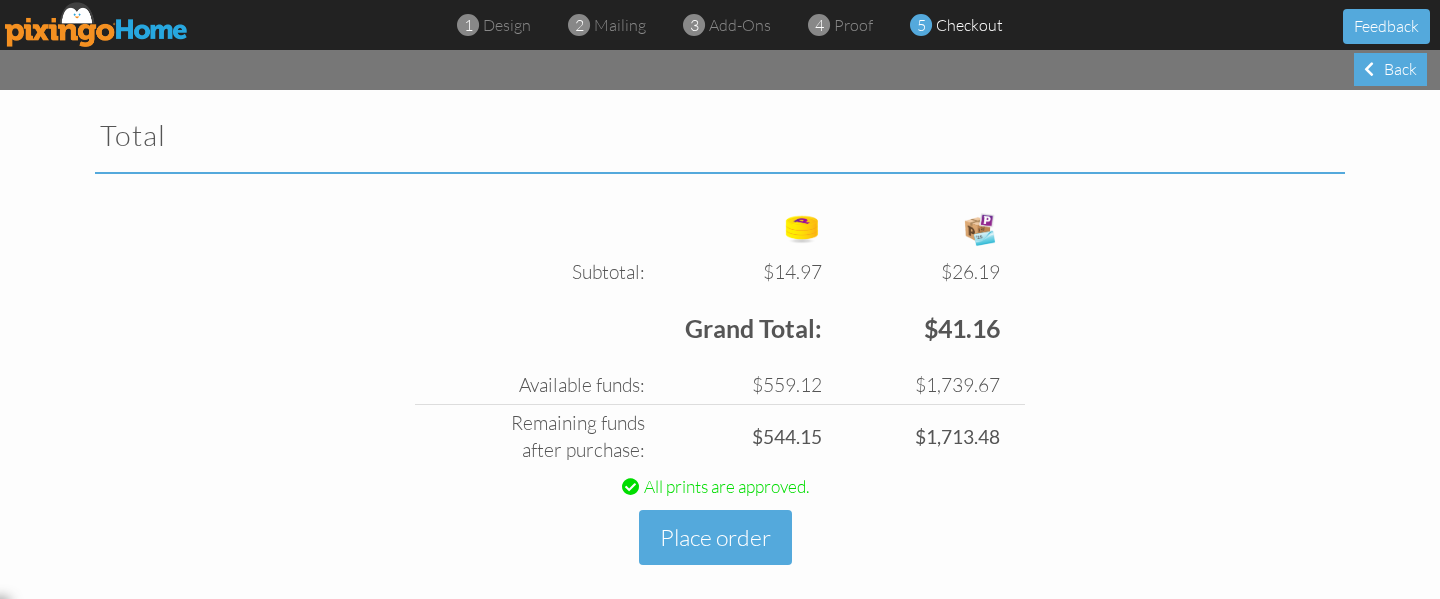 scroll, scrollTop: 690, scrollLeft: 0, axis: vertical 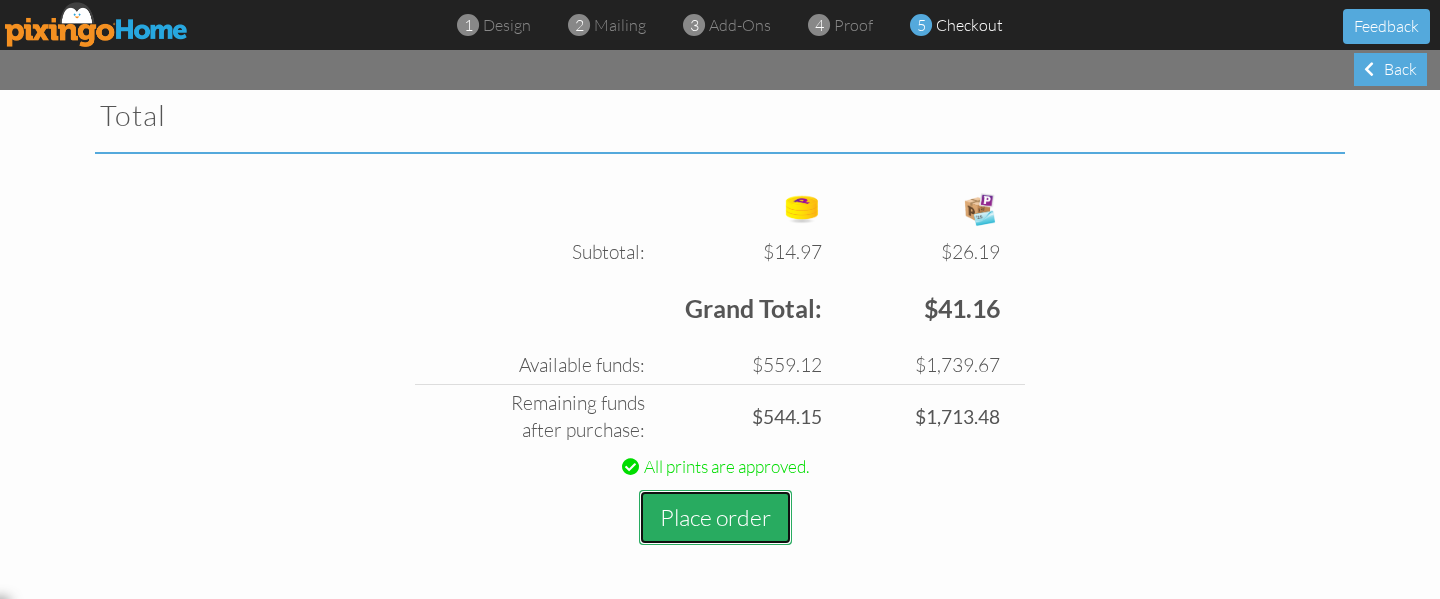 click on "Place order" at bounding box center (715, 517) 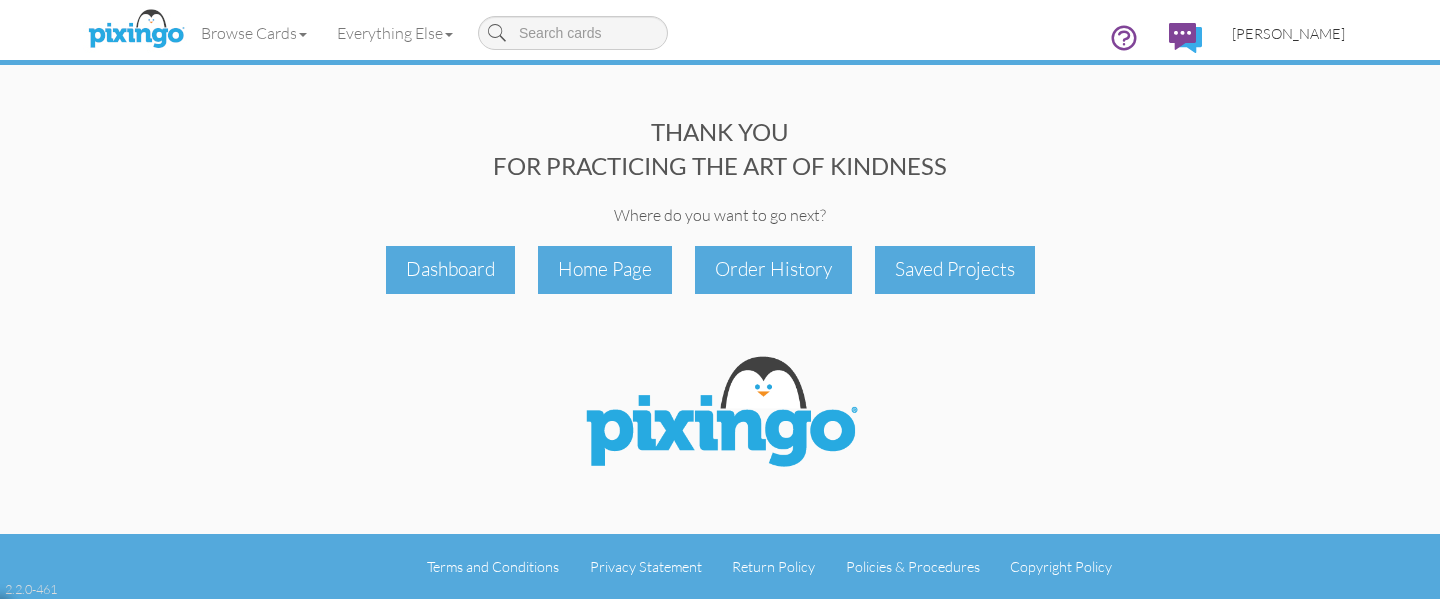 click on "[PERSON_NAME]" at bounding box center (1288, 33) 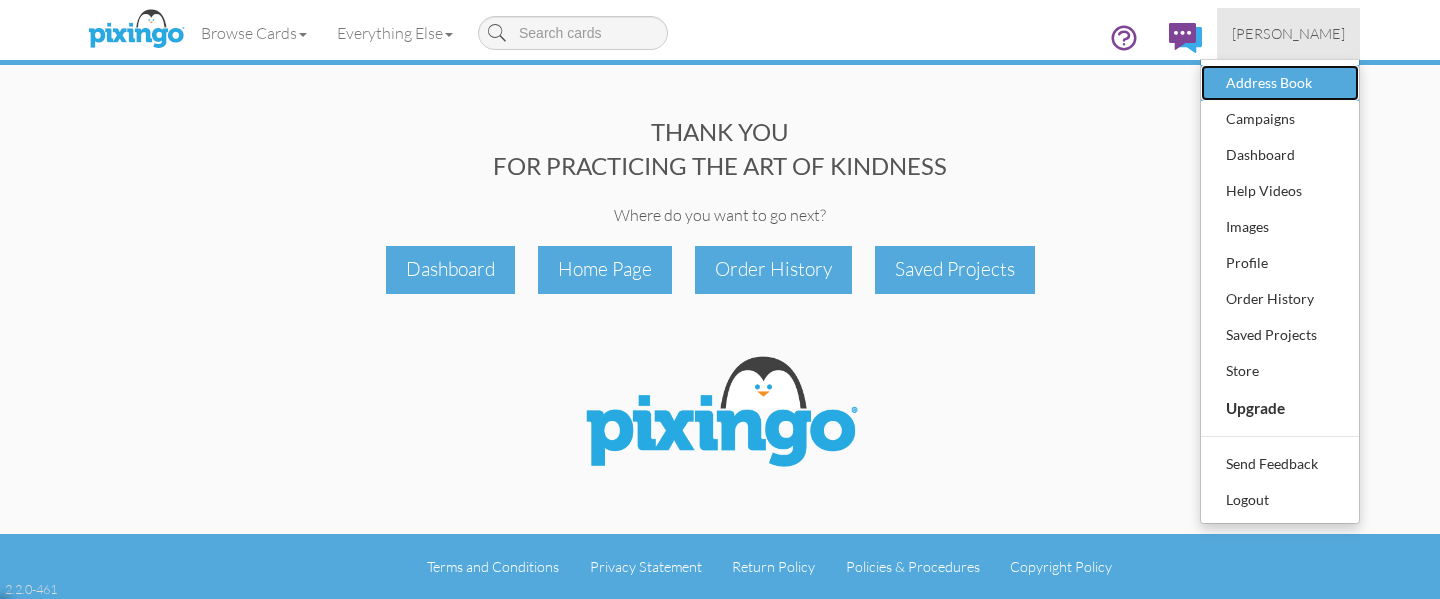 click on "Address Book" at bounding box center [1280, 83] 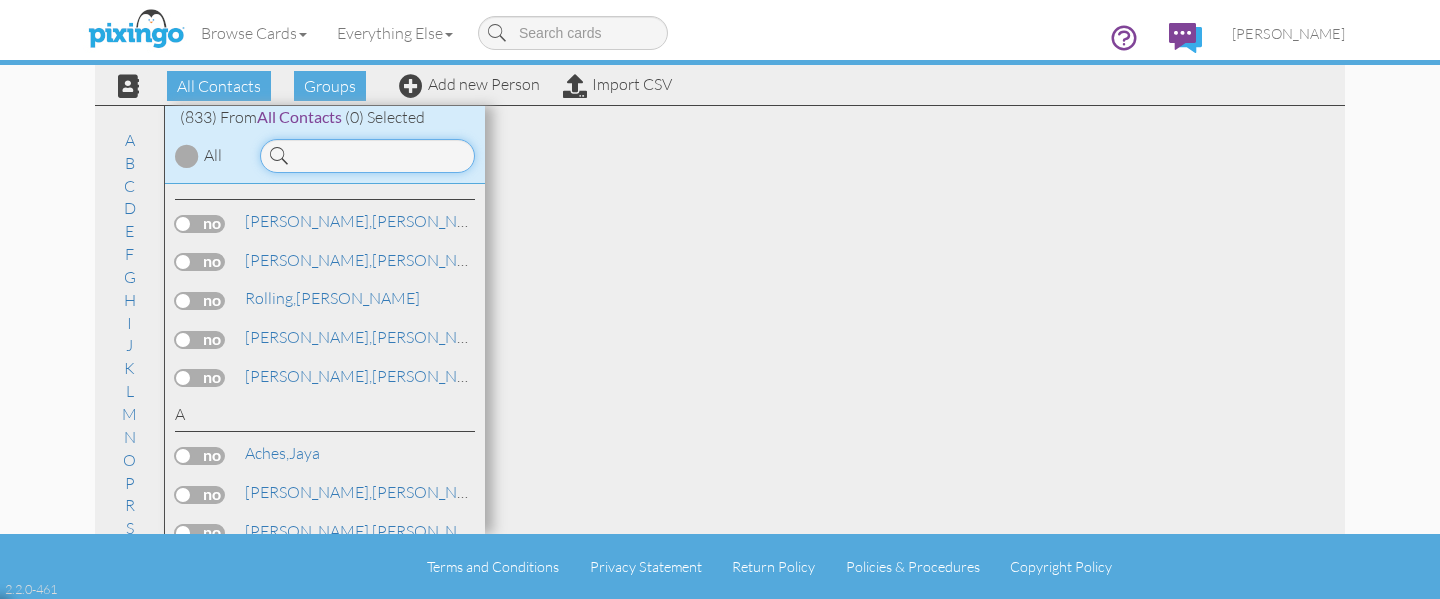click at bounding box center [367, 156] 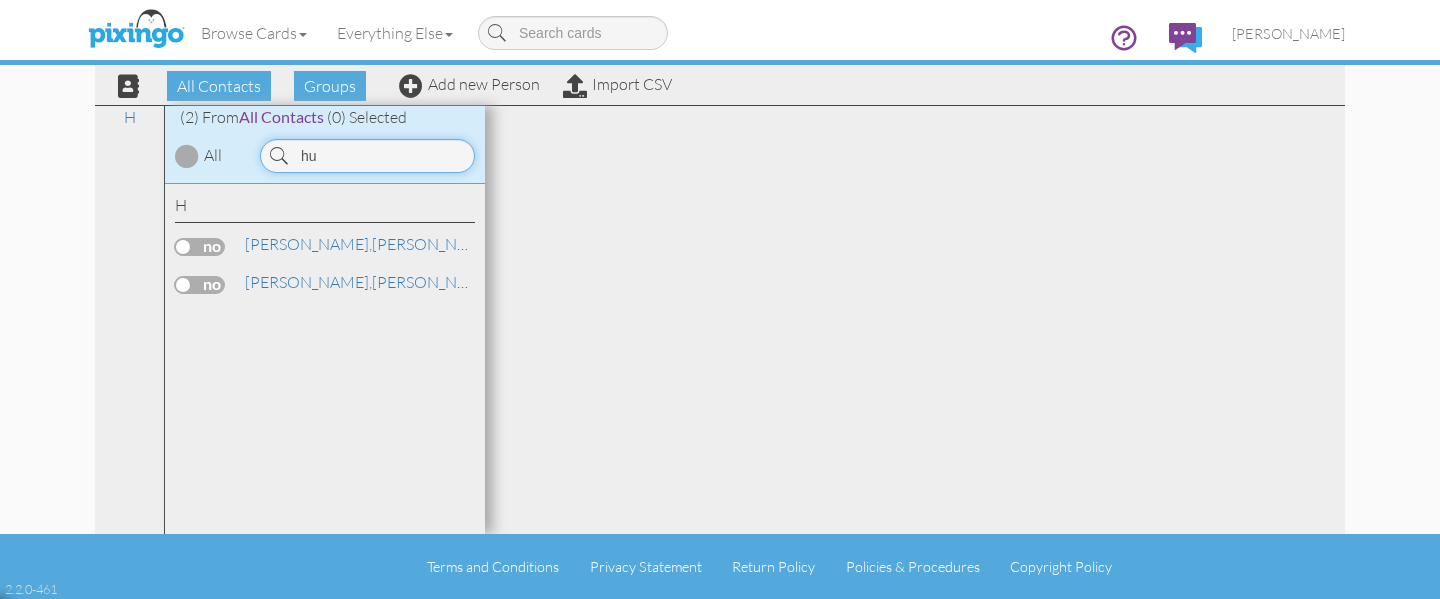 type on "h" 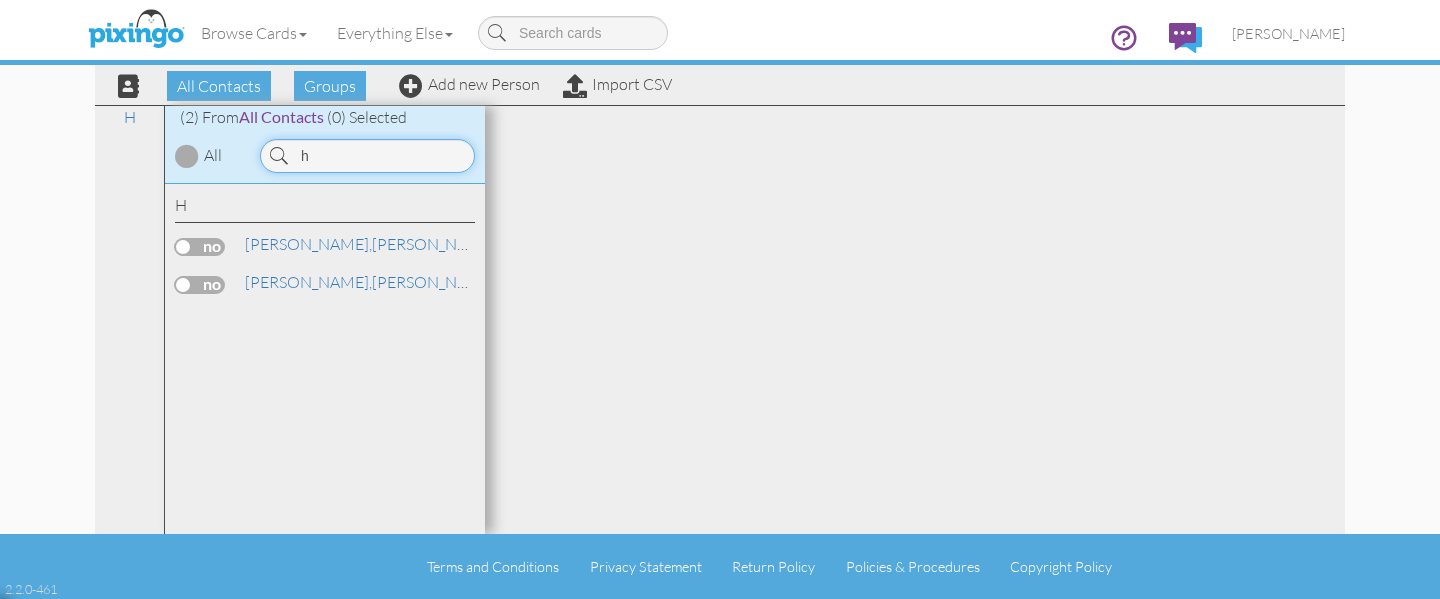 type 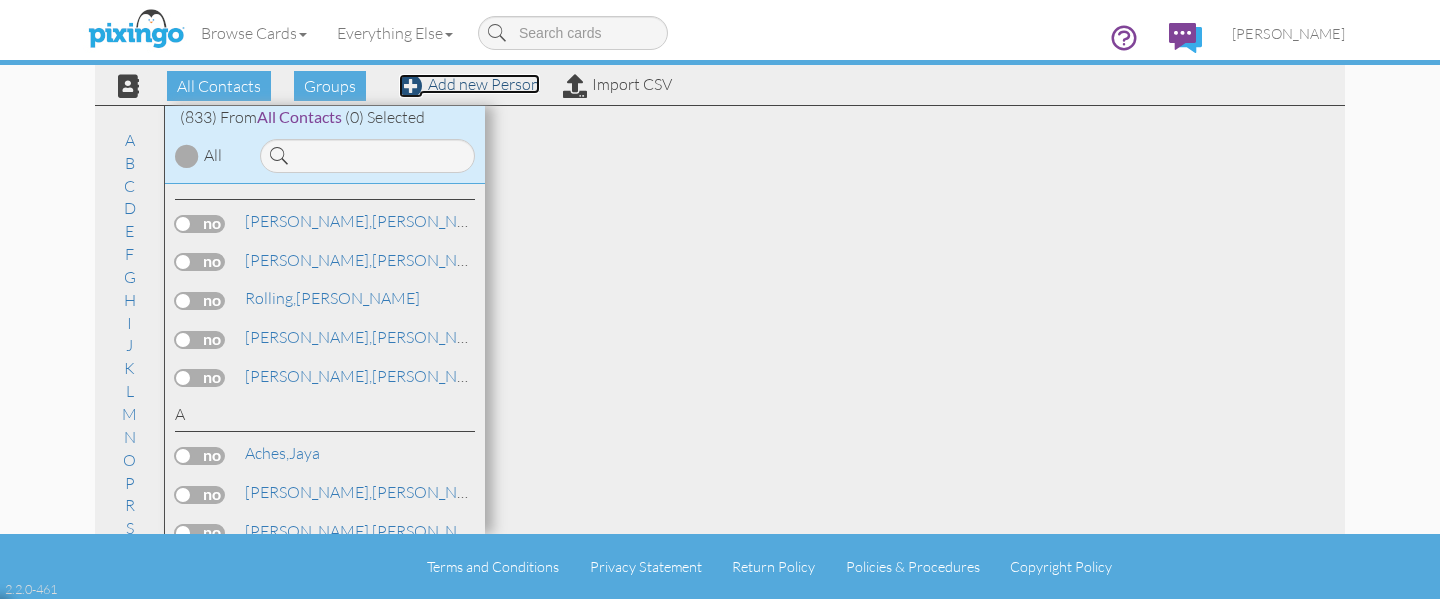 click on "Add new Person" at bounding box center [469, 84] 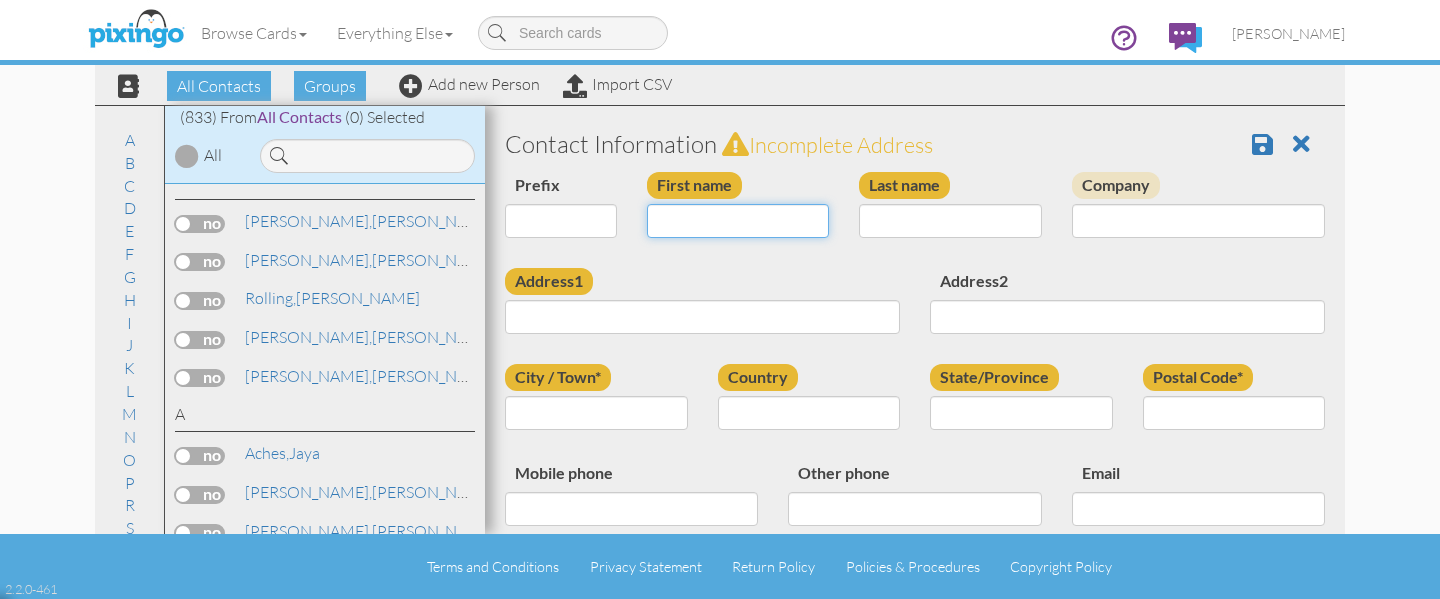click on "First name" at bounding box center [738, 221] 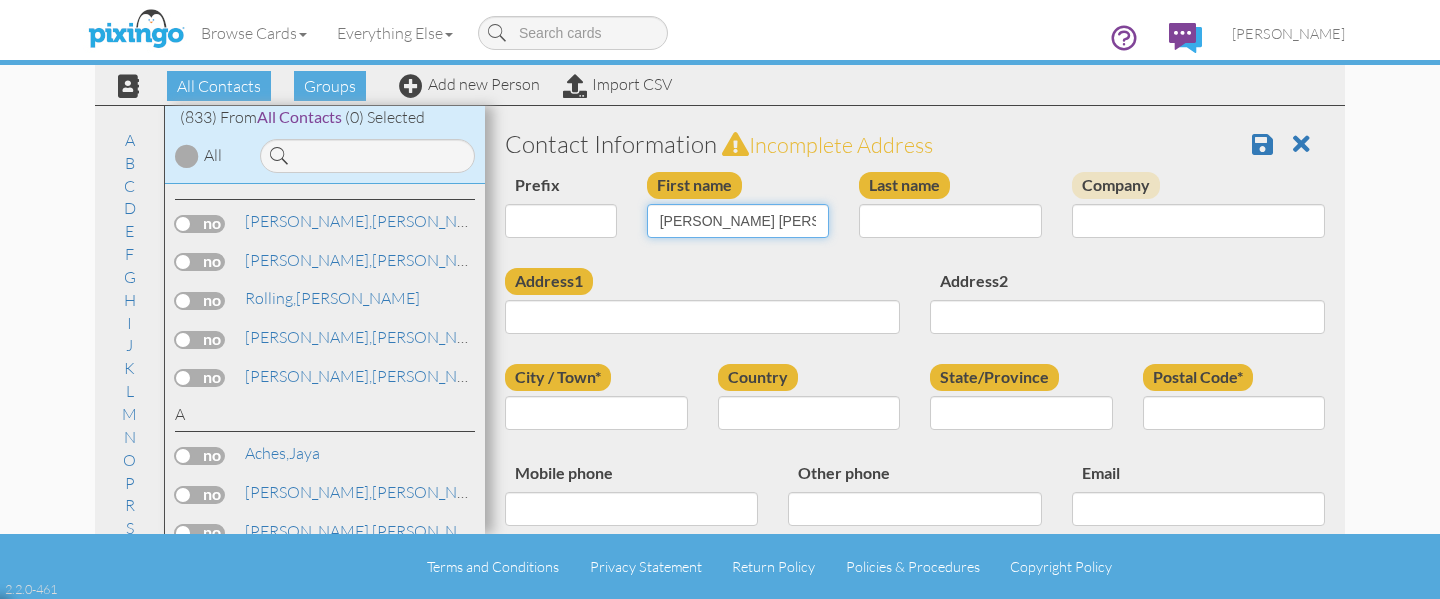 type on "[PERSON_NAME] [PERSON_NAME]" 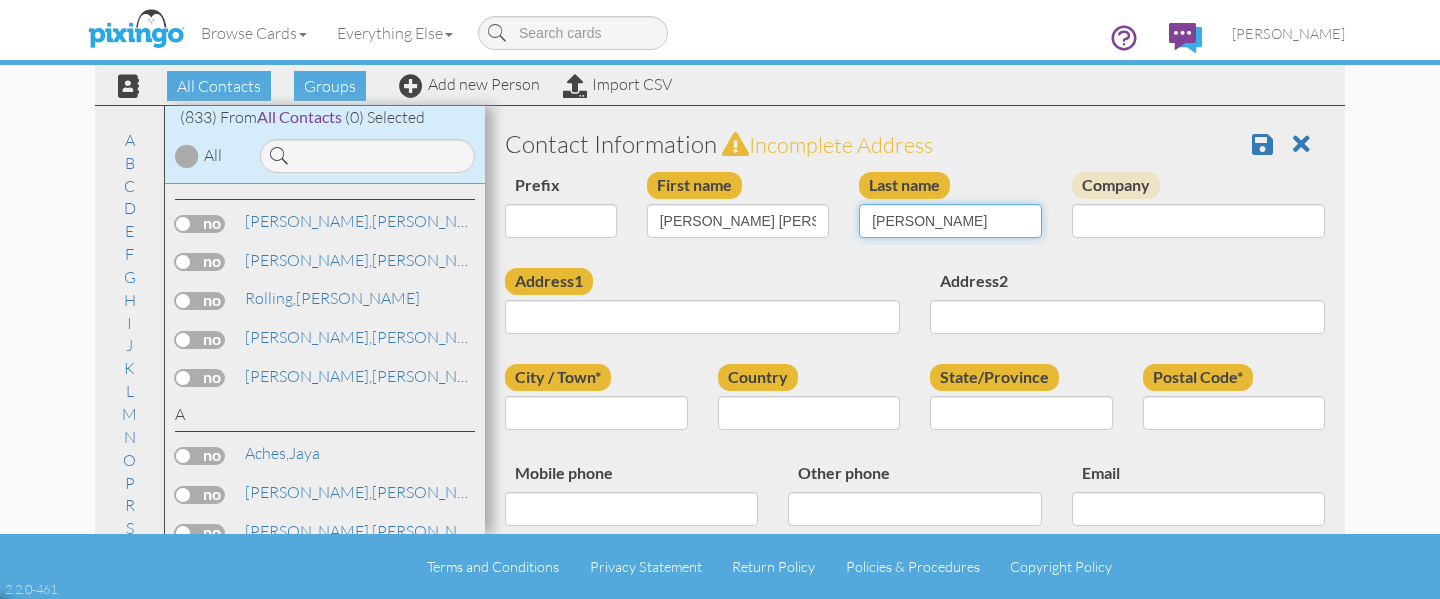 type on "Humphries" 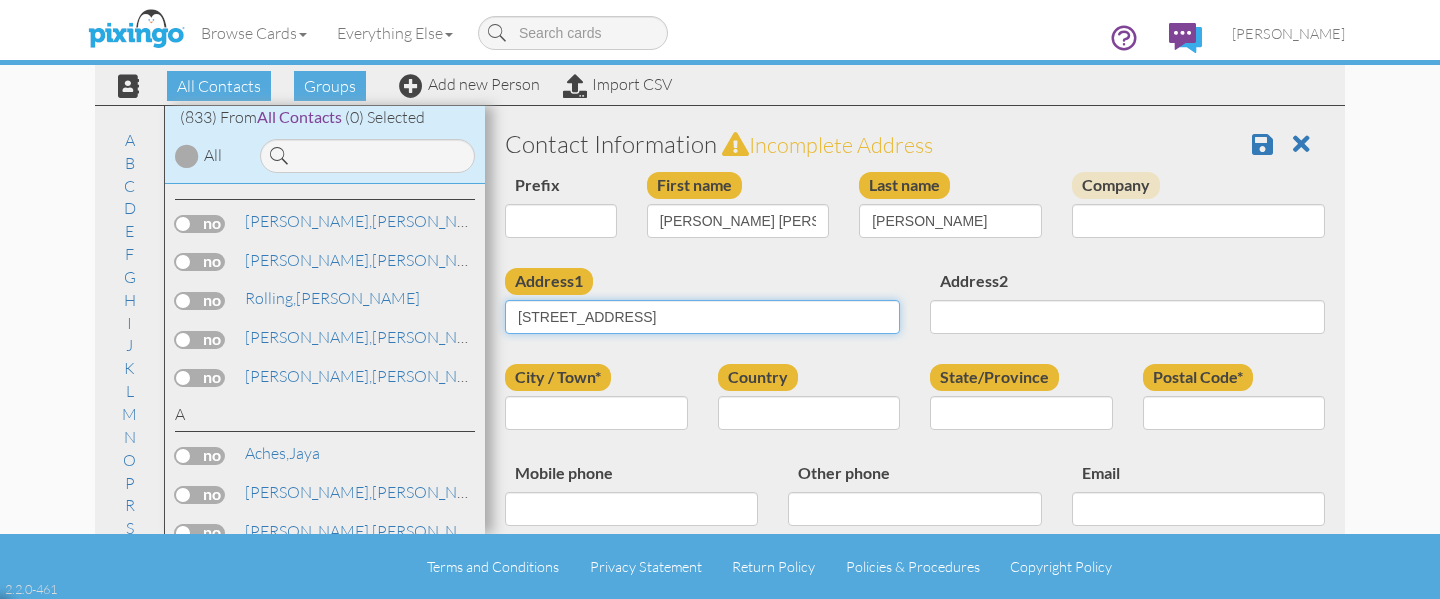 type on "[STREET_ADDRESS]" 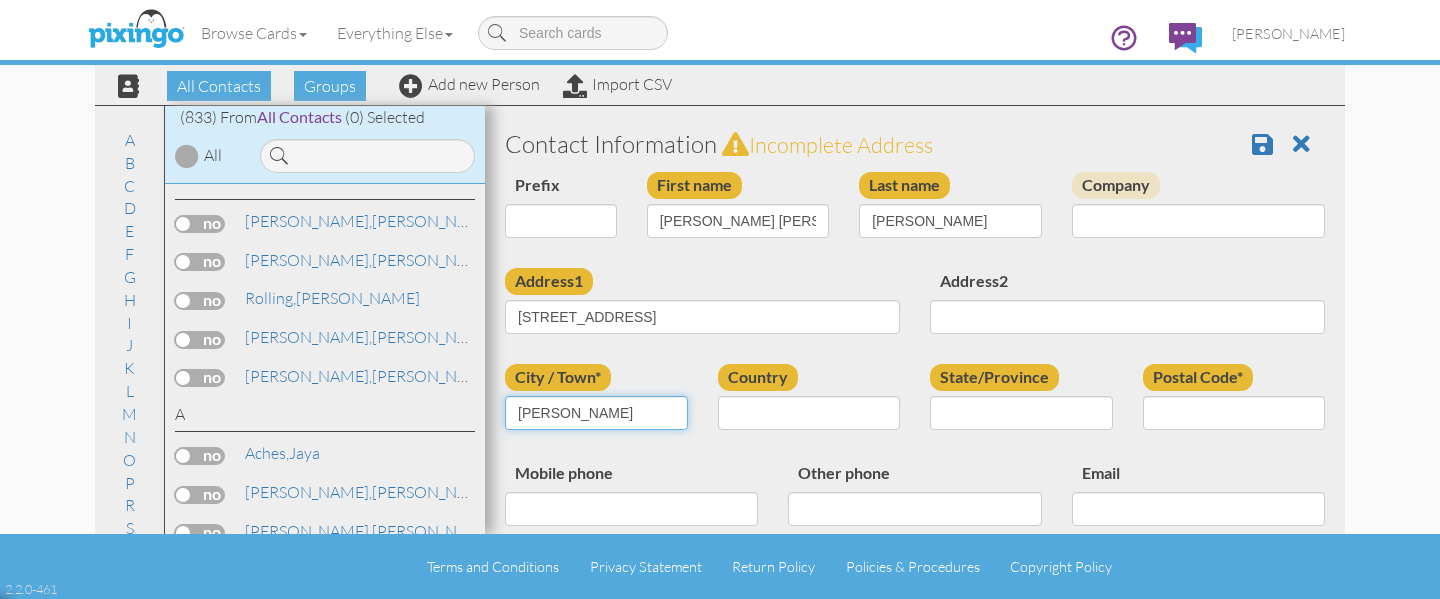type on "[PERSON_NAME]" 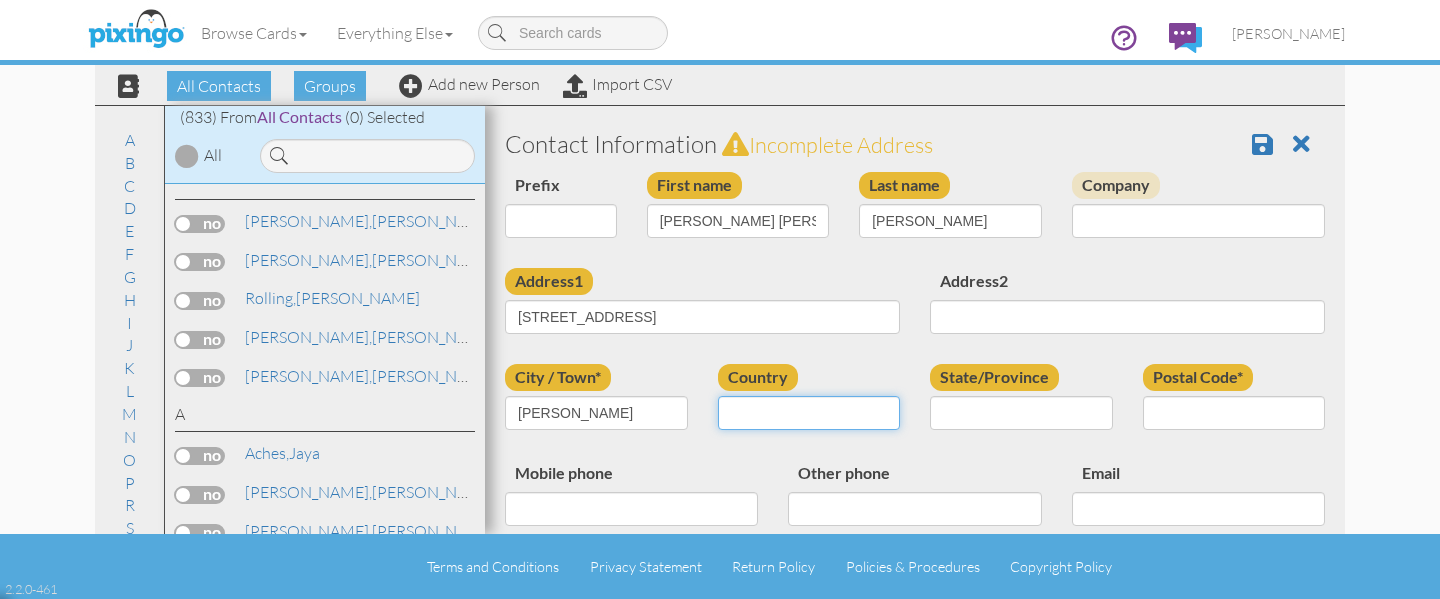 select on "object:14584" 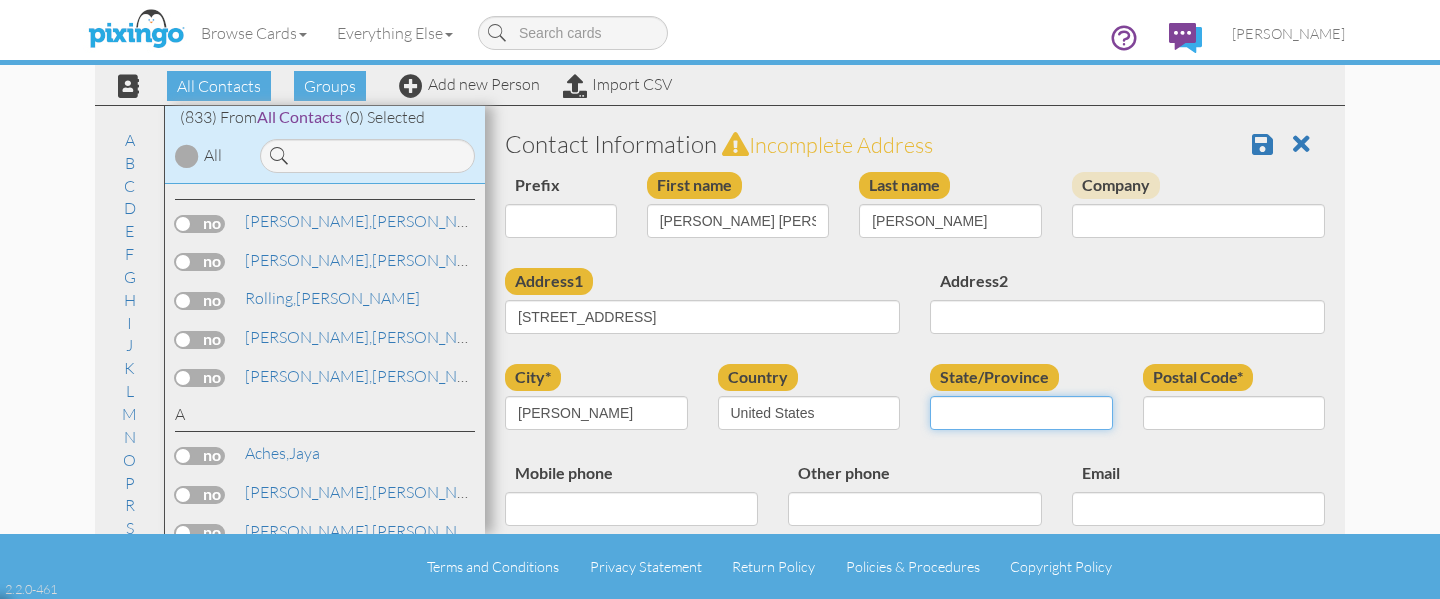 select on "object:14844" 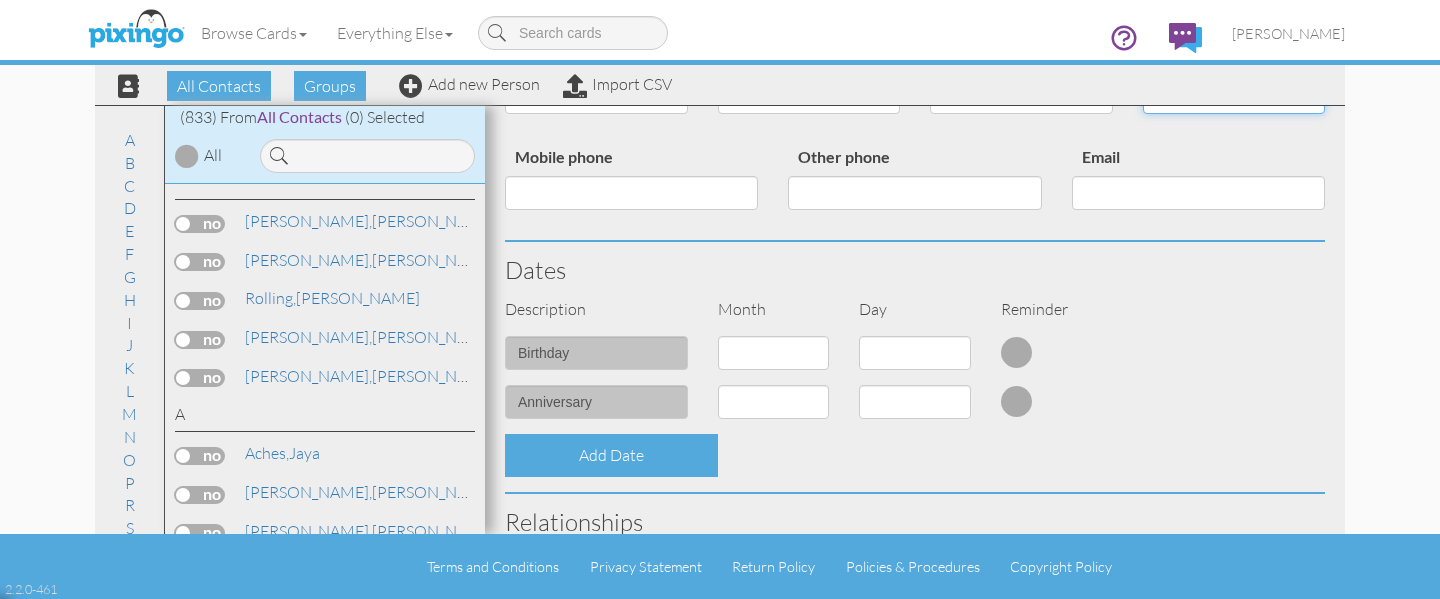 scroll, scrollTop: 323, scrollLeft: 0, axis: vertical 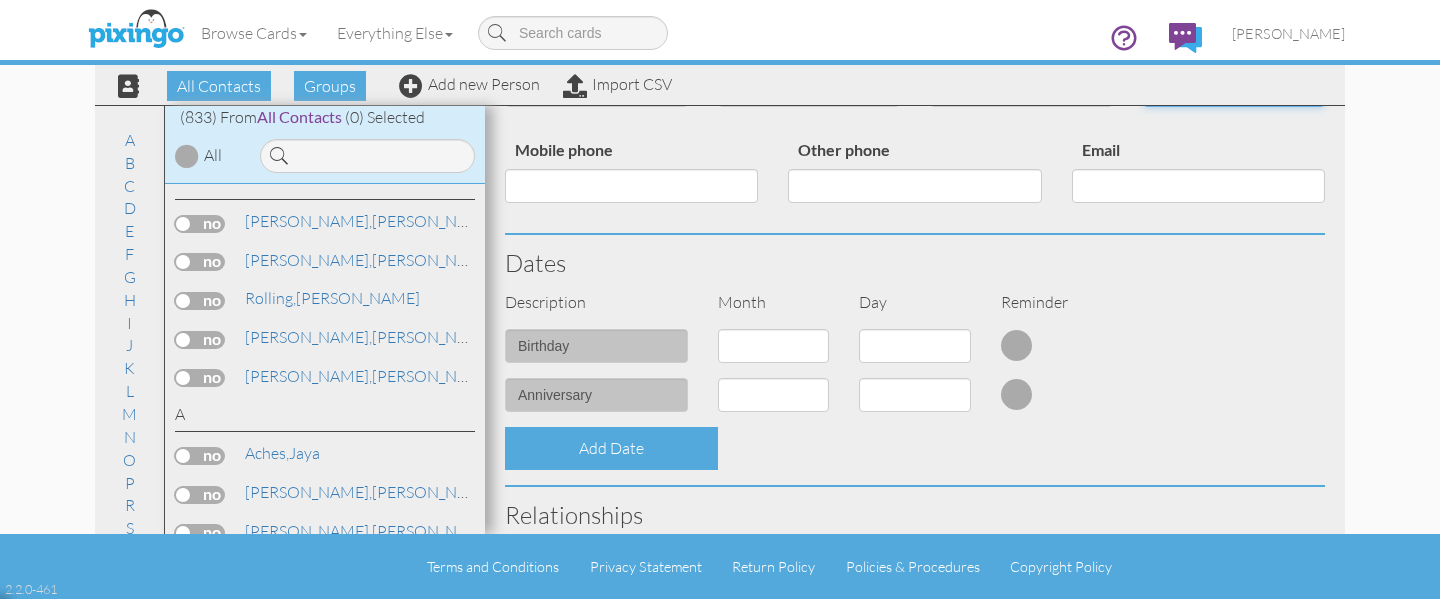 type on "30565" 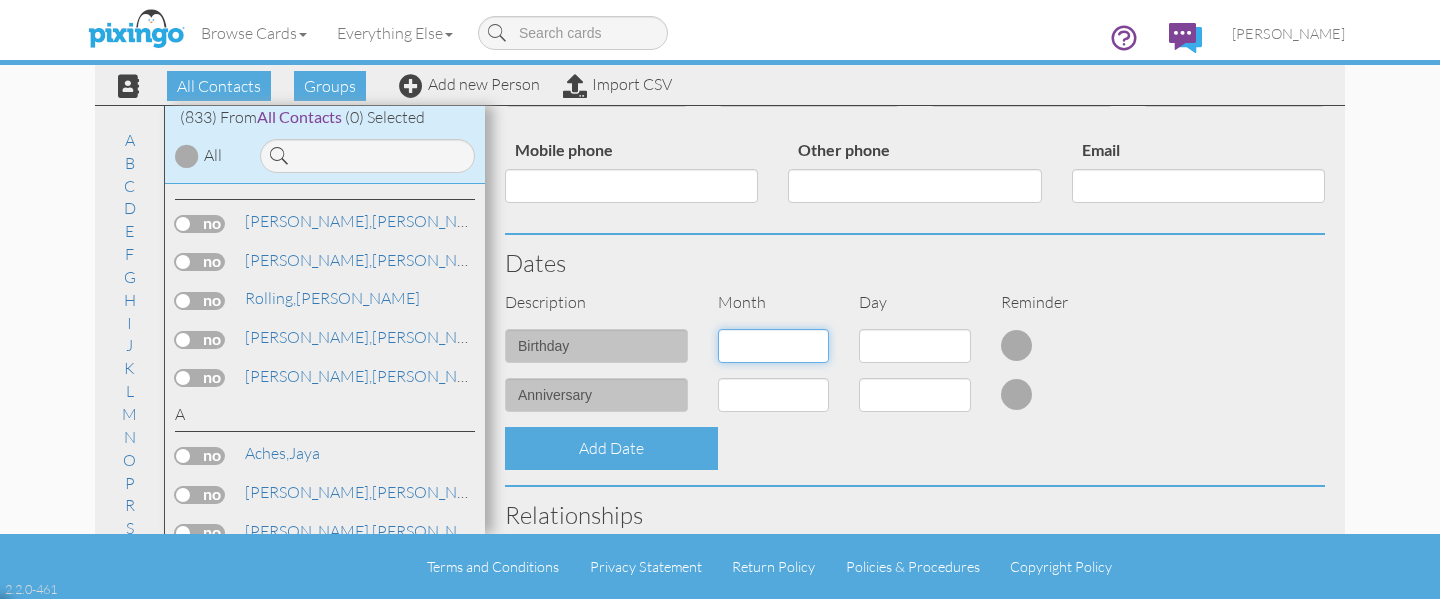 click on "1 - Jan 2 - Feb 3 - Mar 4 - Apr 5 - May 6 - Jun 7 - Jul 8 - Aug 9 - Sep 10 - Oct 11 - Nov 12 - Dec" at bounding box center [774, 346] 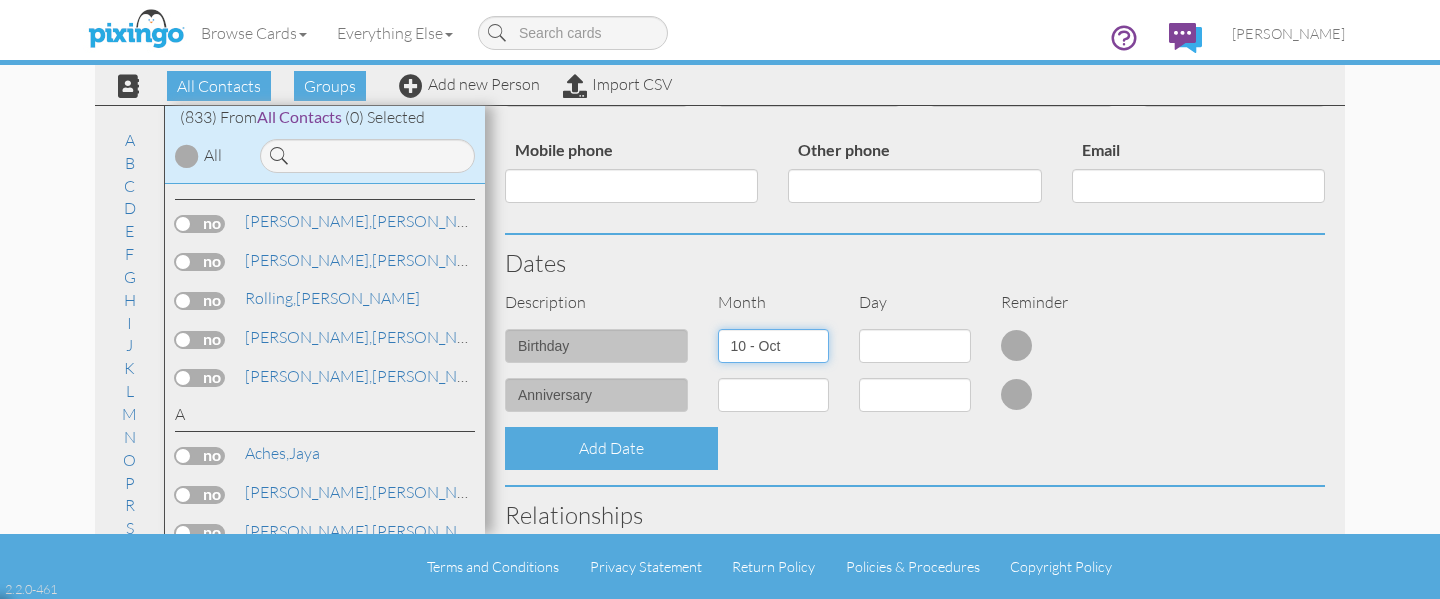 select on "number:1" 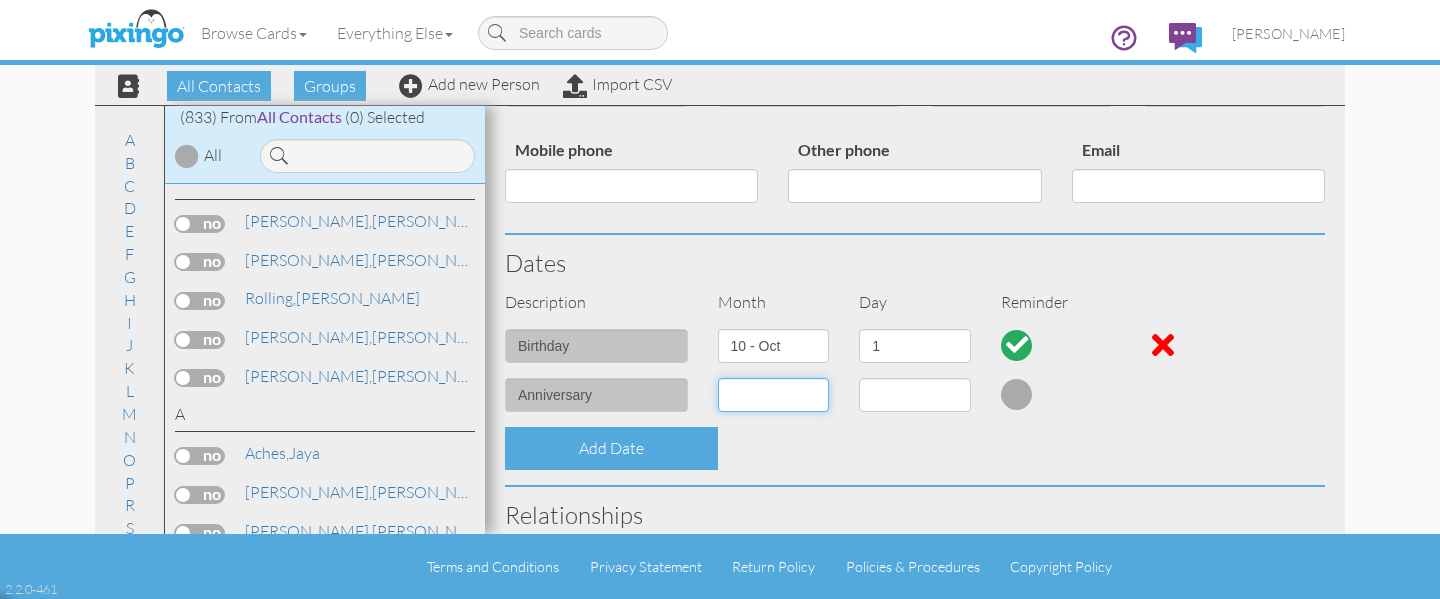 click on "1 - Jan 2 - Feb 3 - Mar 4 - Apr 5 - May 6 - Jun 7 - Jul 8 - Aug 9 - Sep 10 - Oct 11 - Nov 12 - Dec" at bounding box center [774, 395] 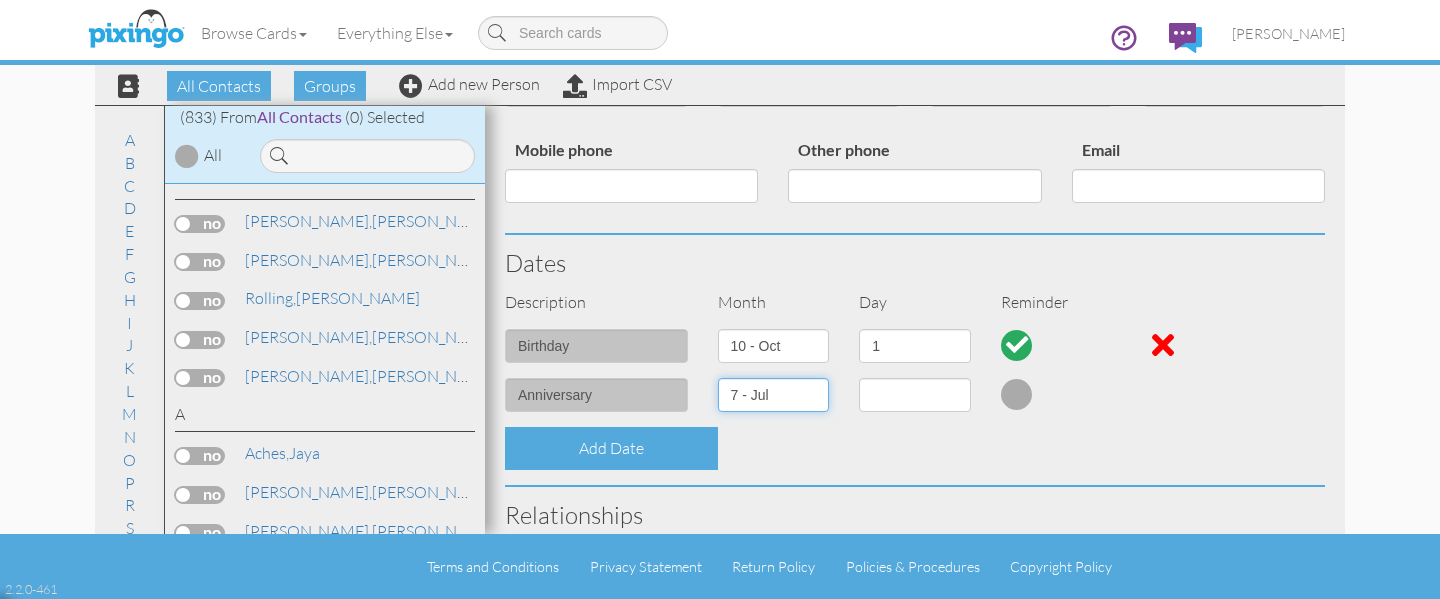 select on "number:1" 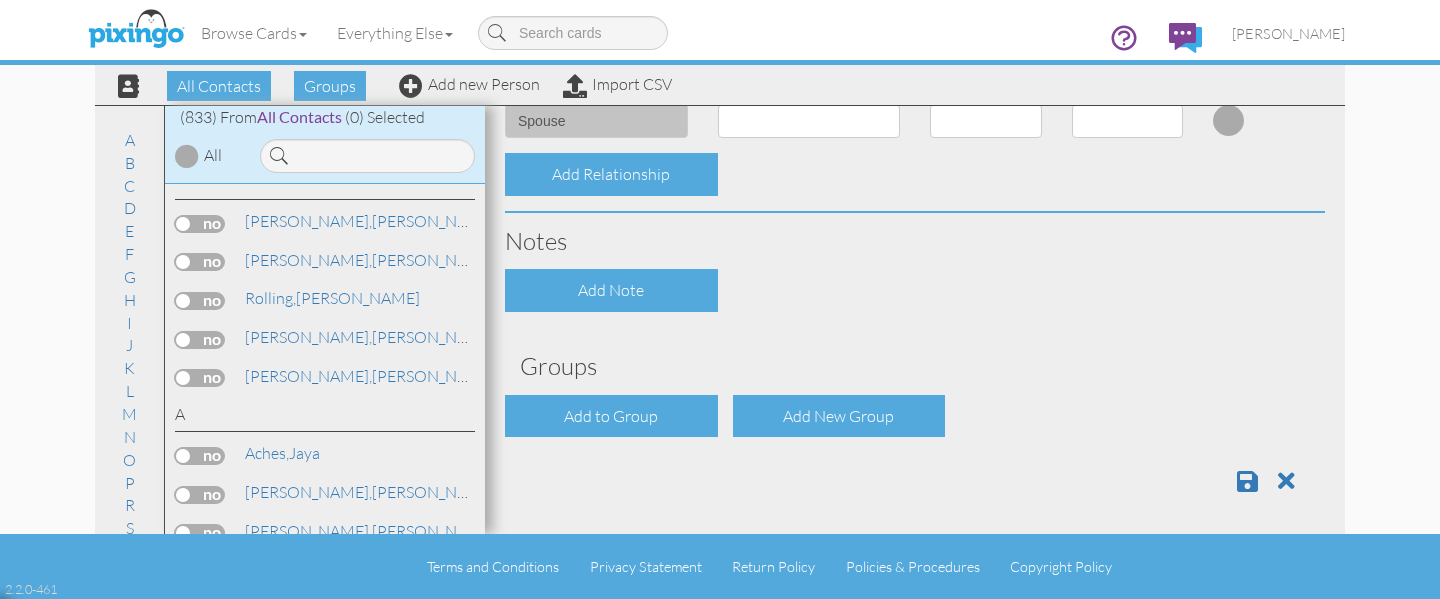 scroll, scrollTop: 806, scrollLeft: 0, axis: vertical 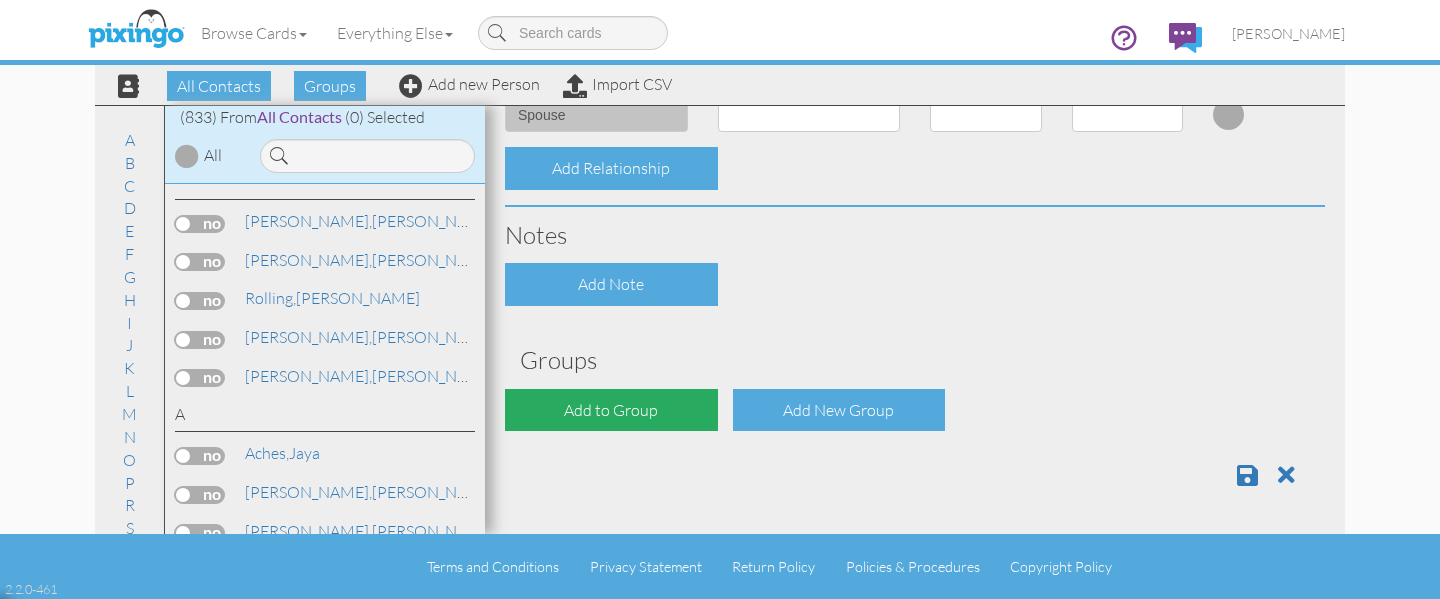click on "Add to Group" at bounding box center [611, 410] 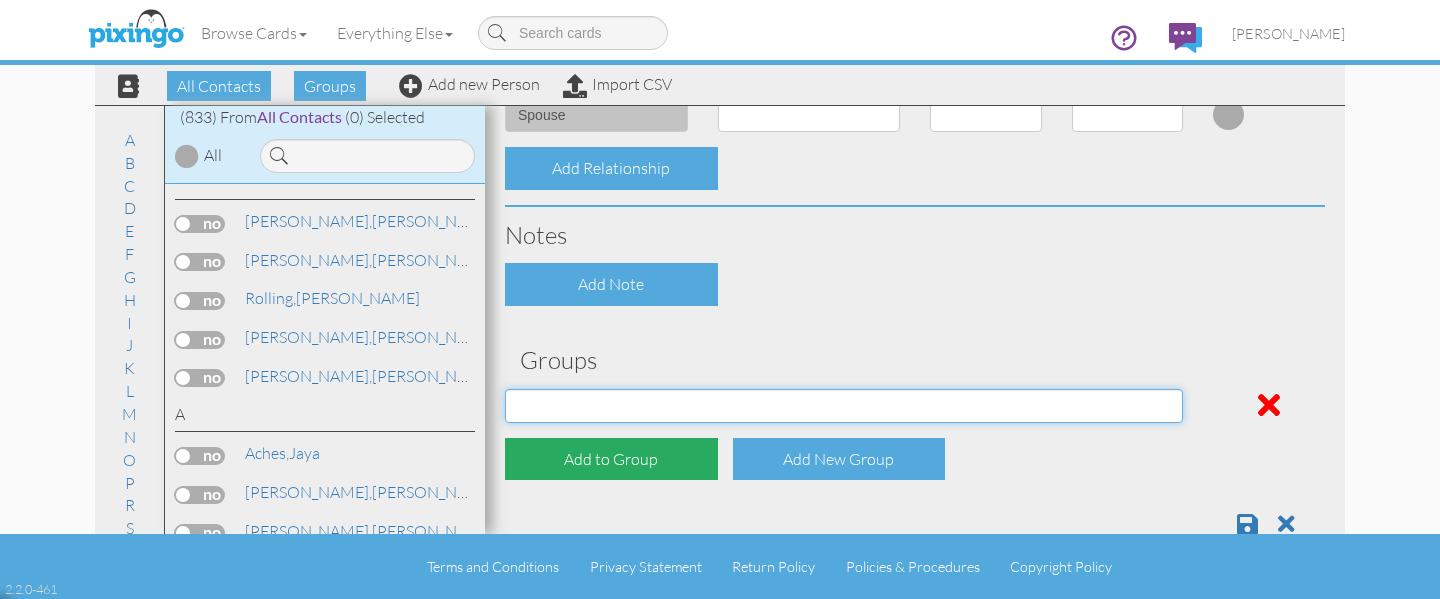 click on "Address Incorrect Joshua Aetna Joshua Cigna Joshua Postal Joshua UHC Joshua Union Joshua Wellcare Martha Aetna Martha Cigna Martha UHC" at bounding box center [844, 406] 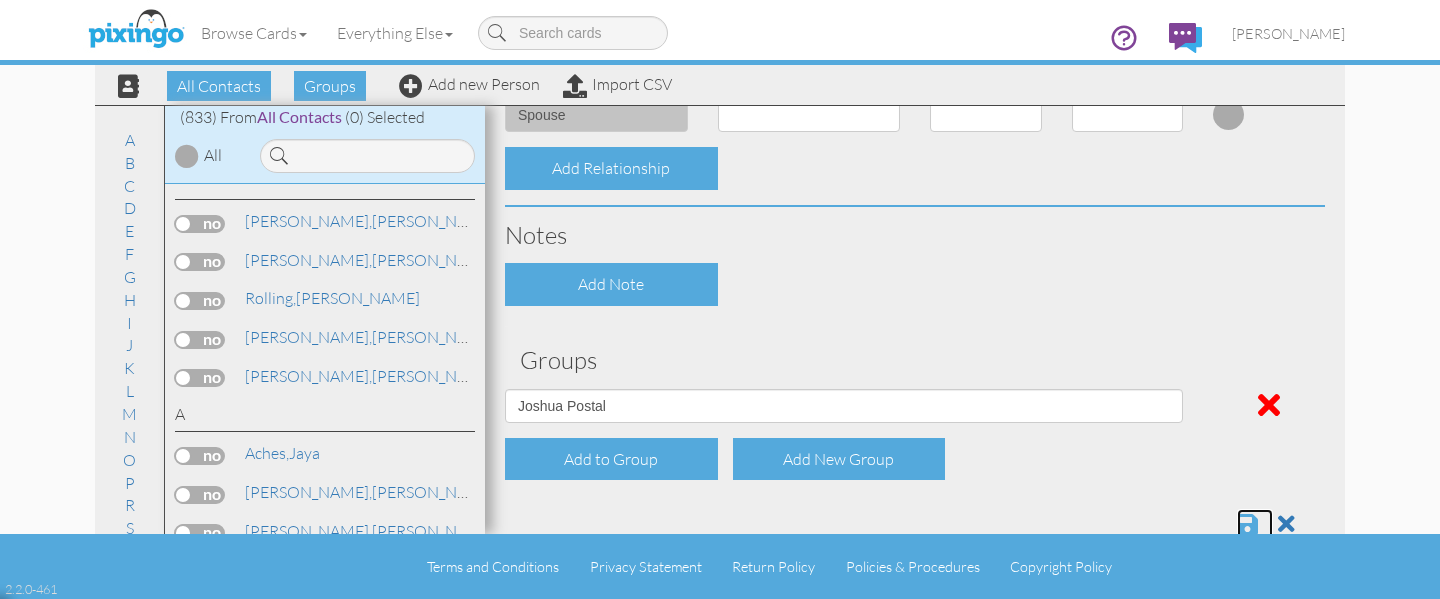 click at bounding box center (1247, 524) 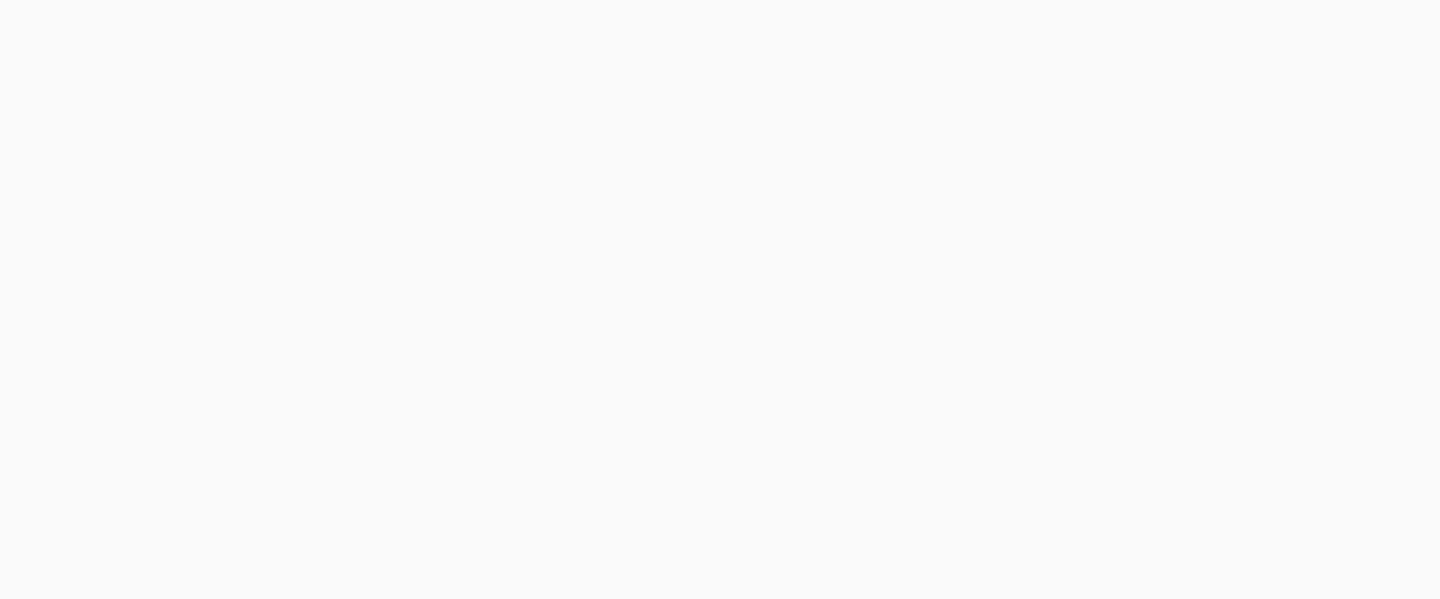 scroll, scrollTop: 0, scrollLeft: 0, axis: both 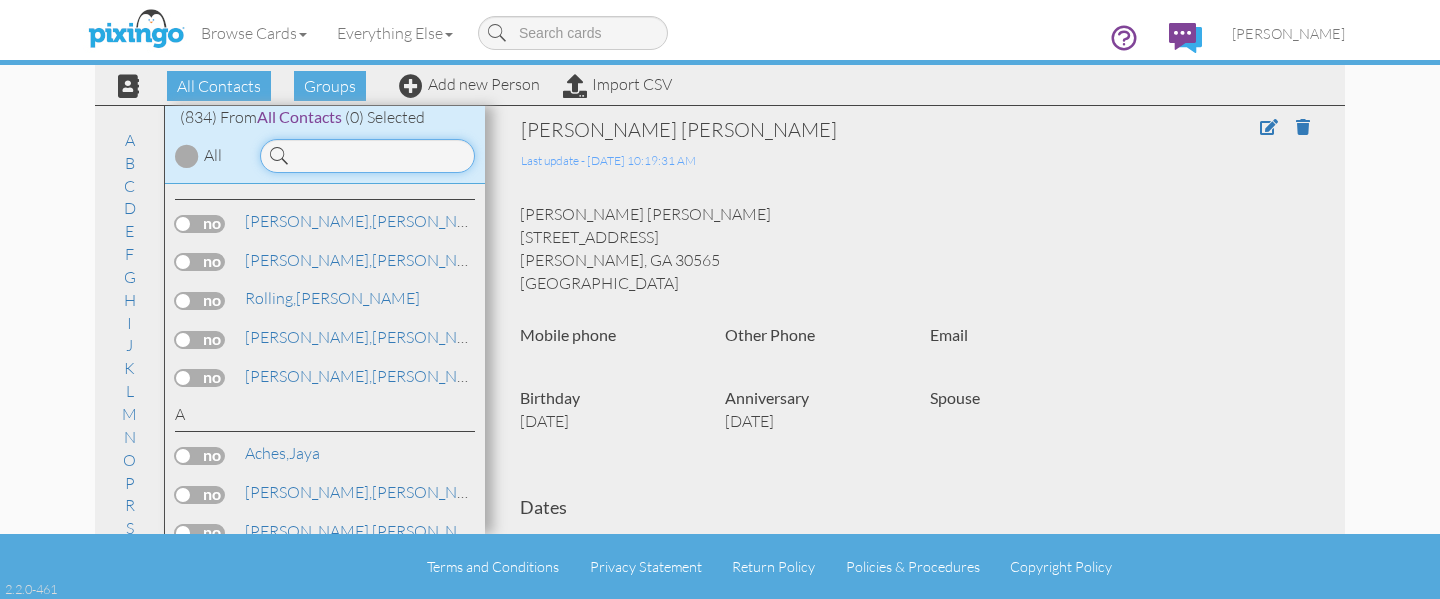 click at bounding box center [367, 156] 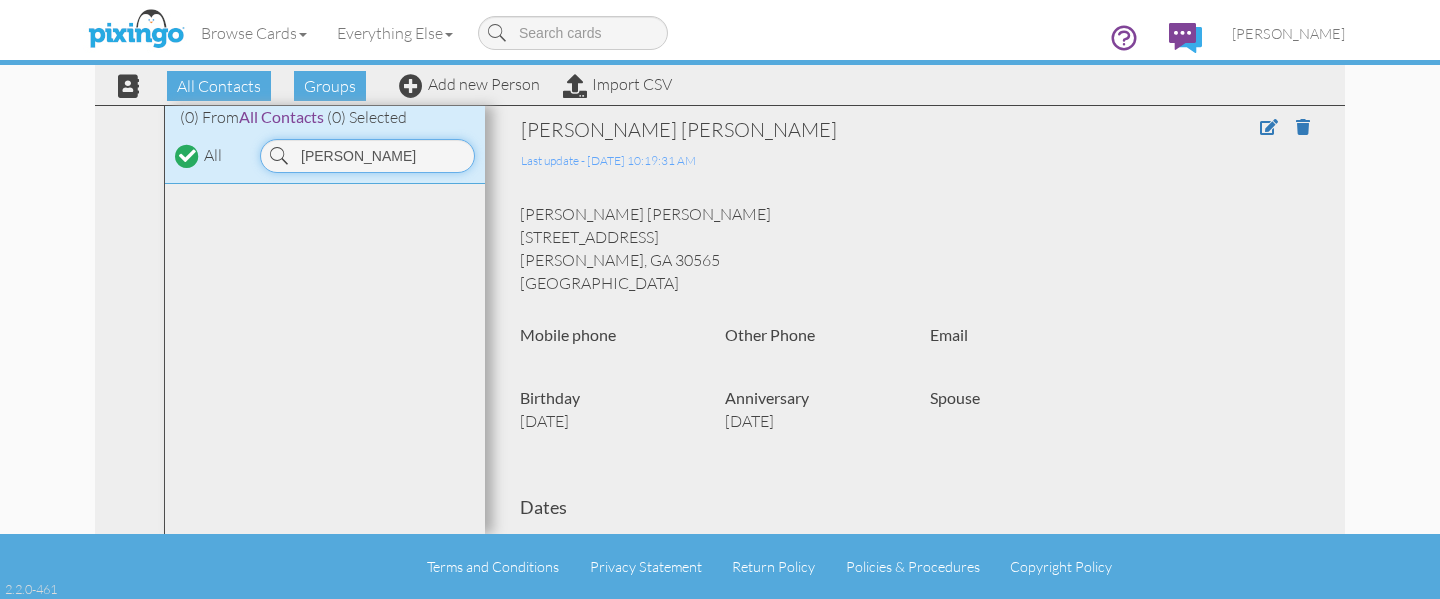 drag, startPoint x: 363, startPoint y: 162, endPoint x: 261, endPoint y: 159, distance: 102.044106 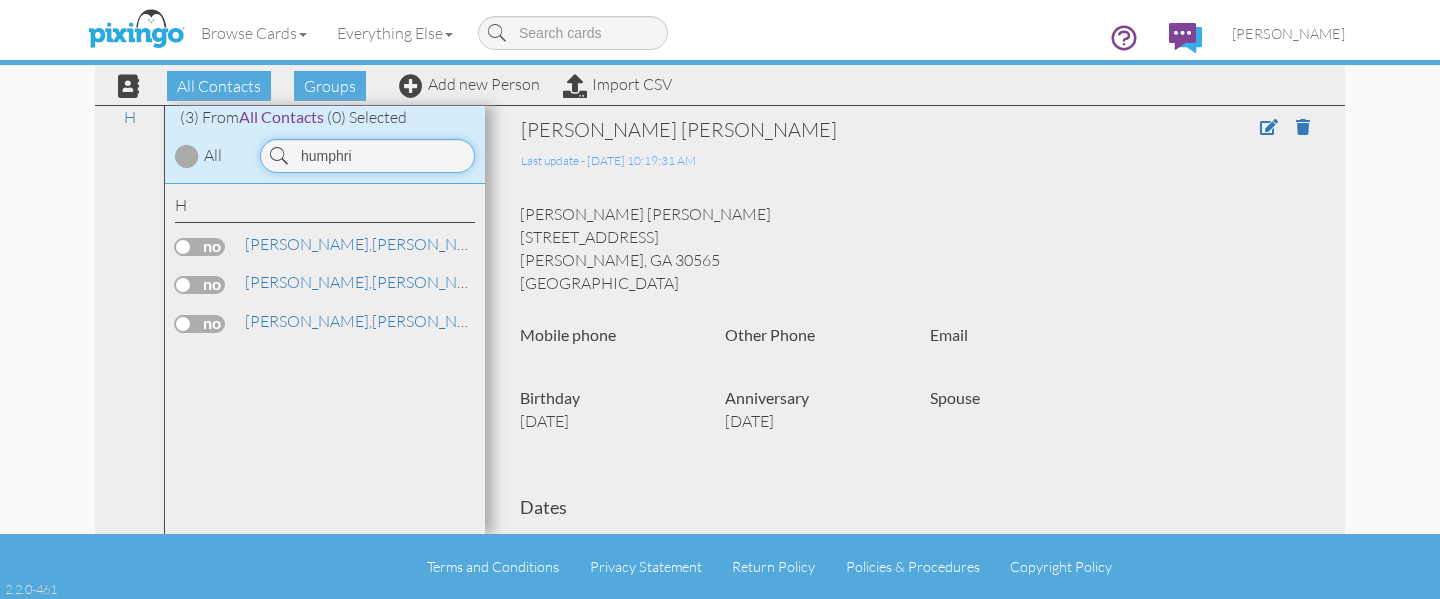 type on "humphri" 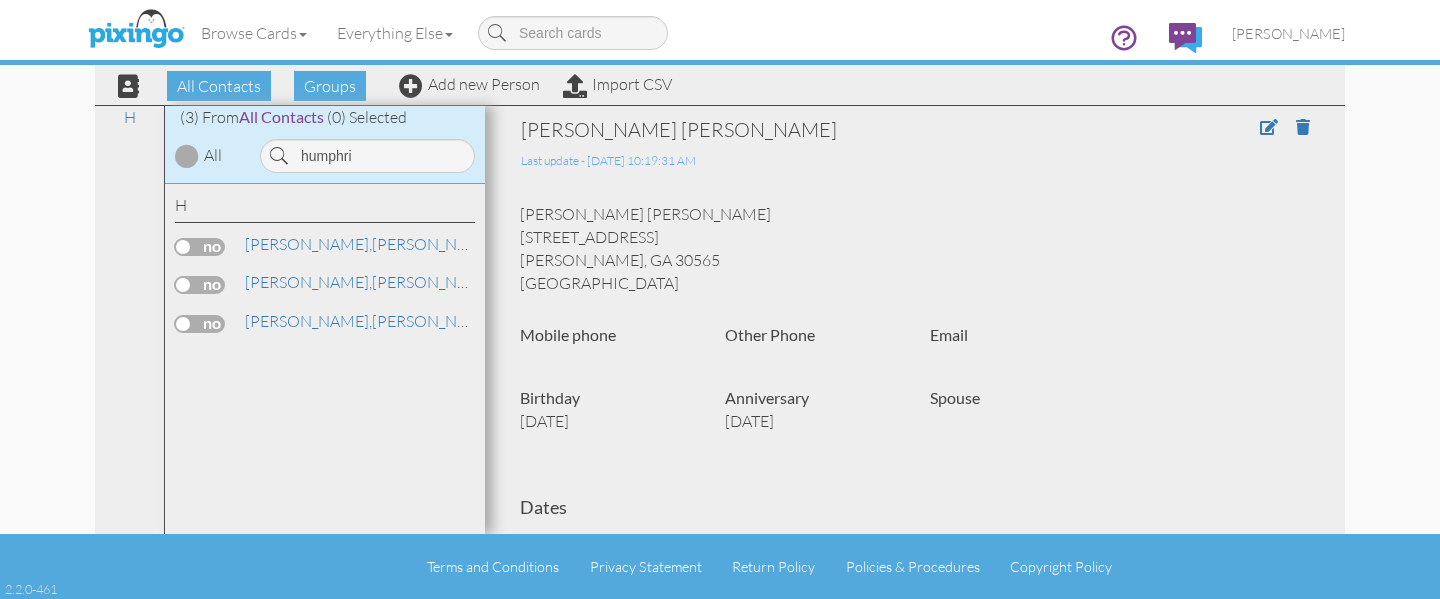 click at bounding box center (200, 324) 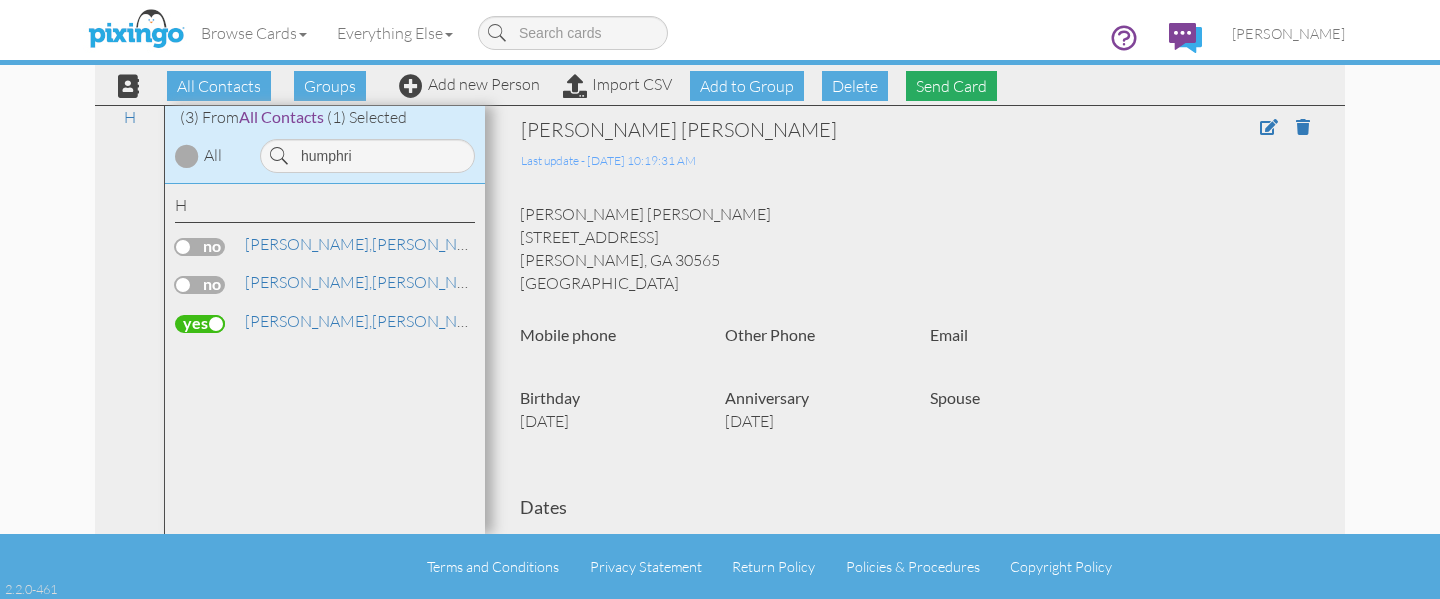 click on "Send Card" at bounding box center [951, 86] 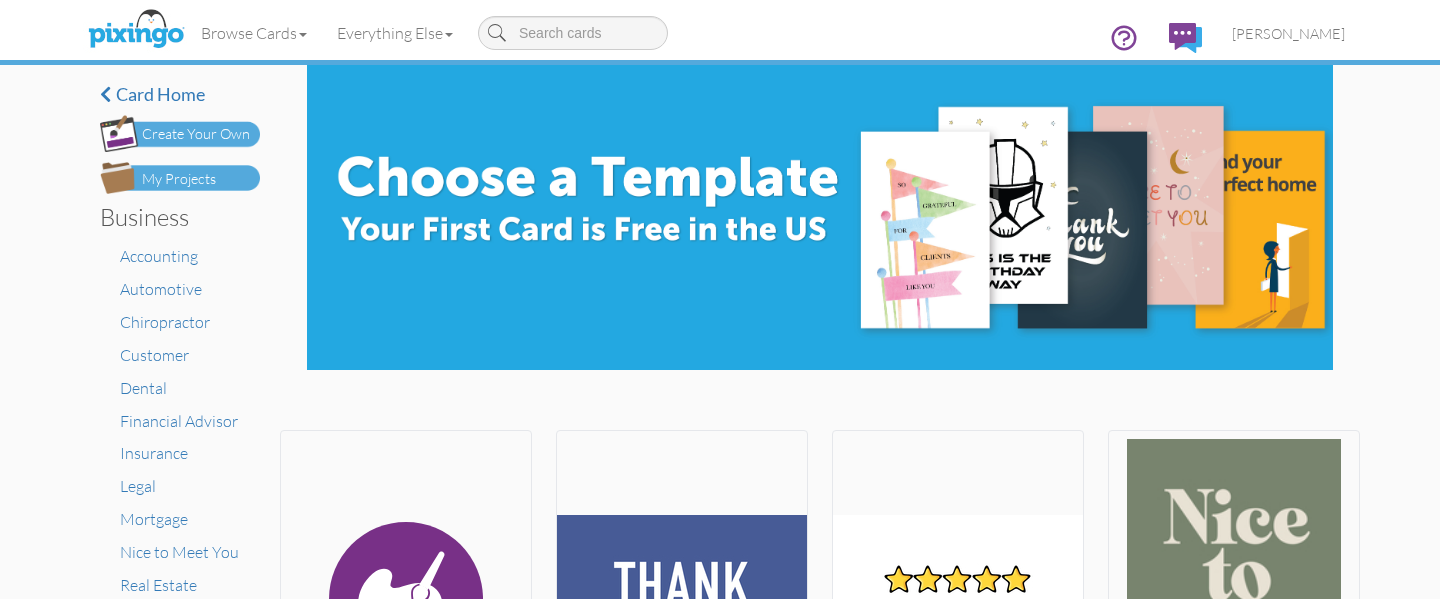 click at bounding box center [180, 178] 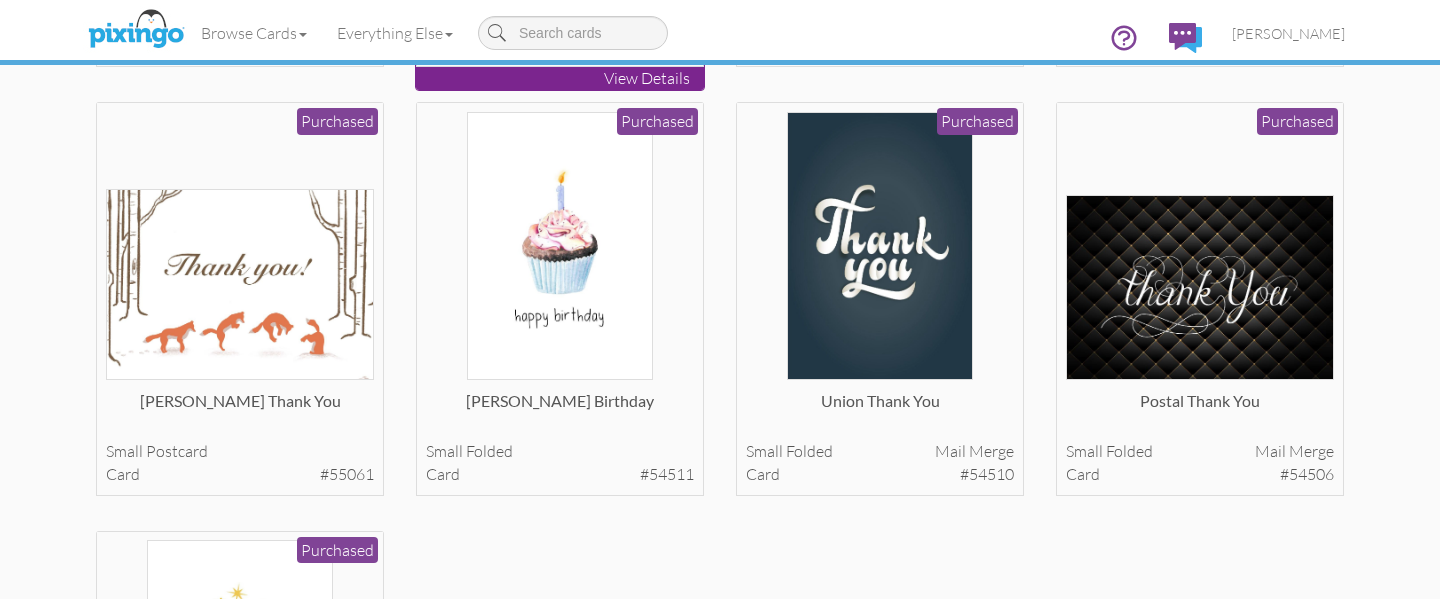 scroll, scrollTop: 528, scrollLeft: 0, axis: vertical 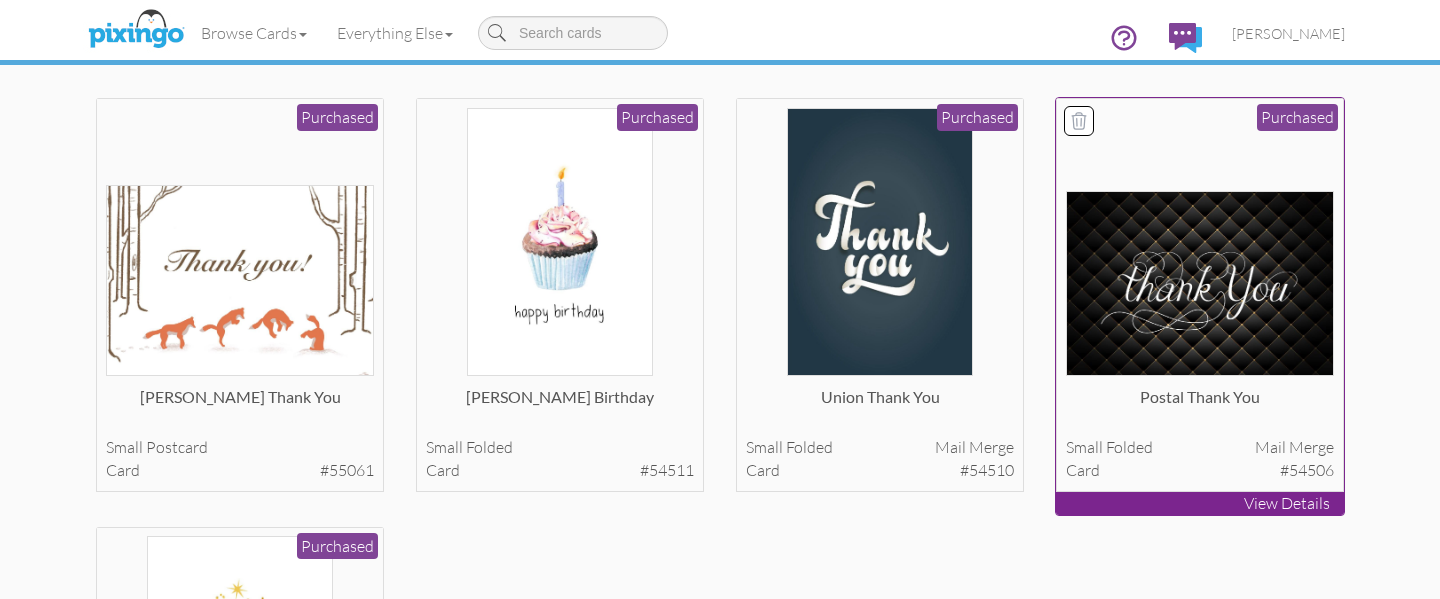 click at bounding box center (1200, 283) 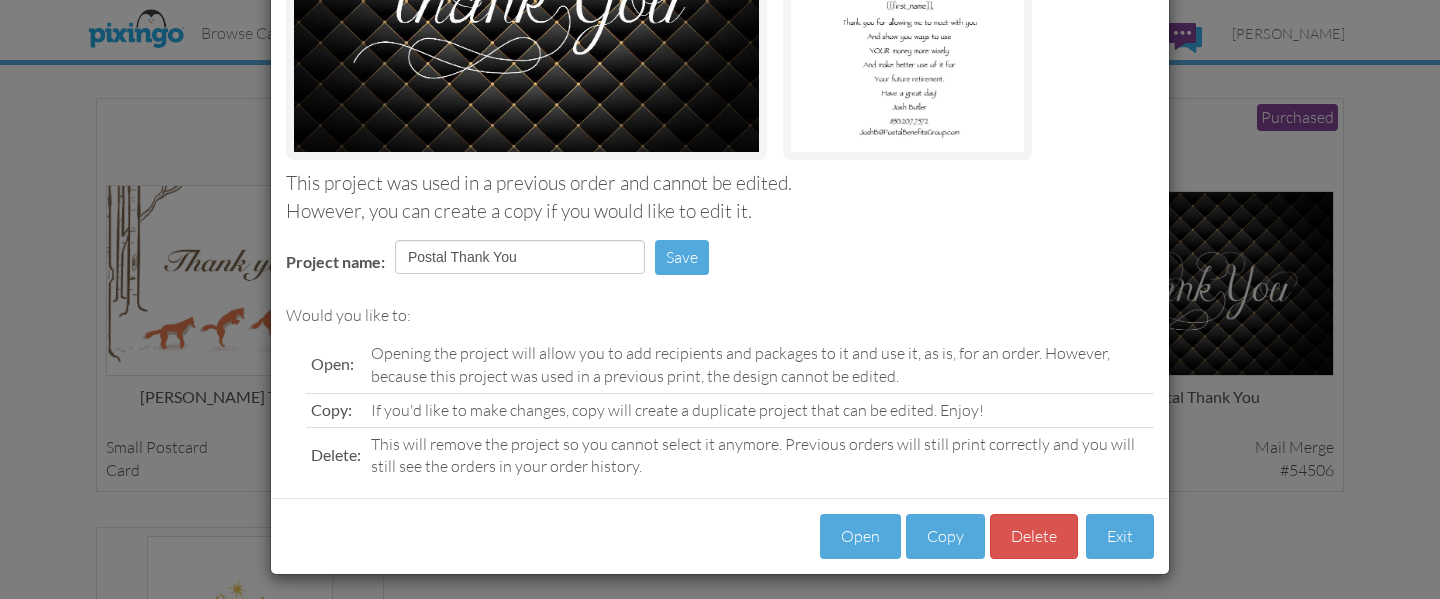 scroll, scrollTop: 337, scrollLeft: 0, axis: vertical 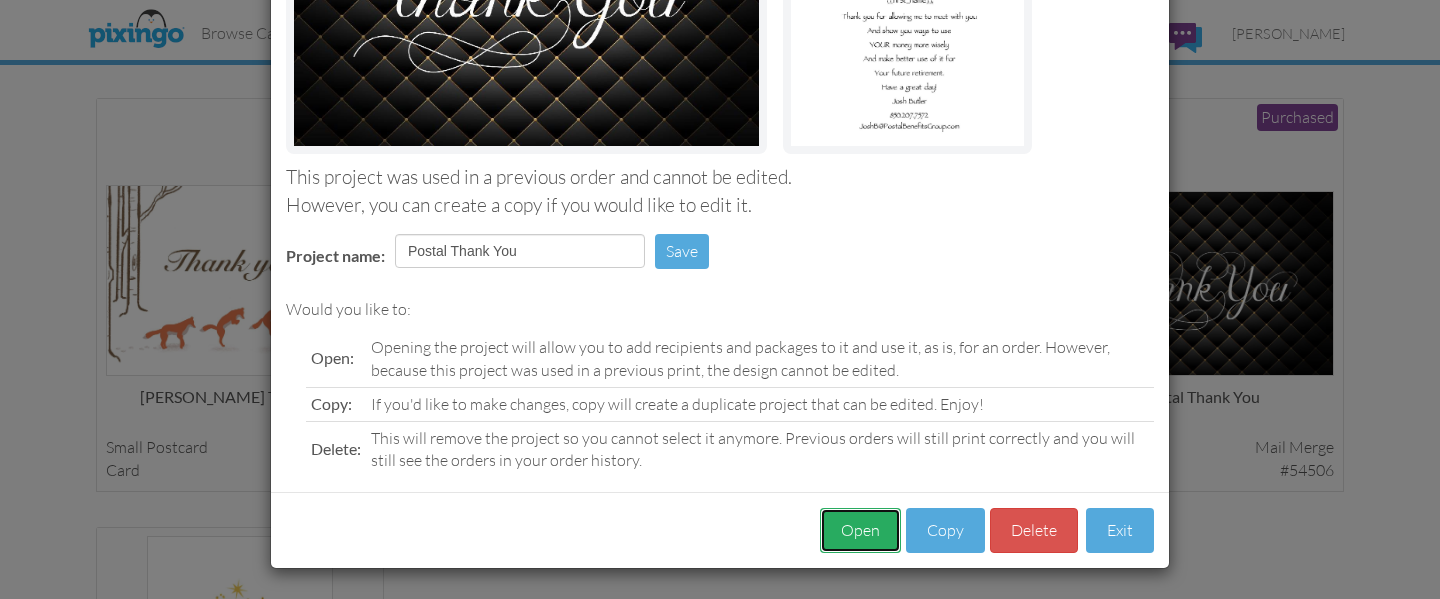 click on "Open" at bounding box center [860, 530] 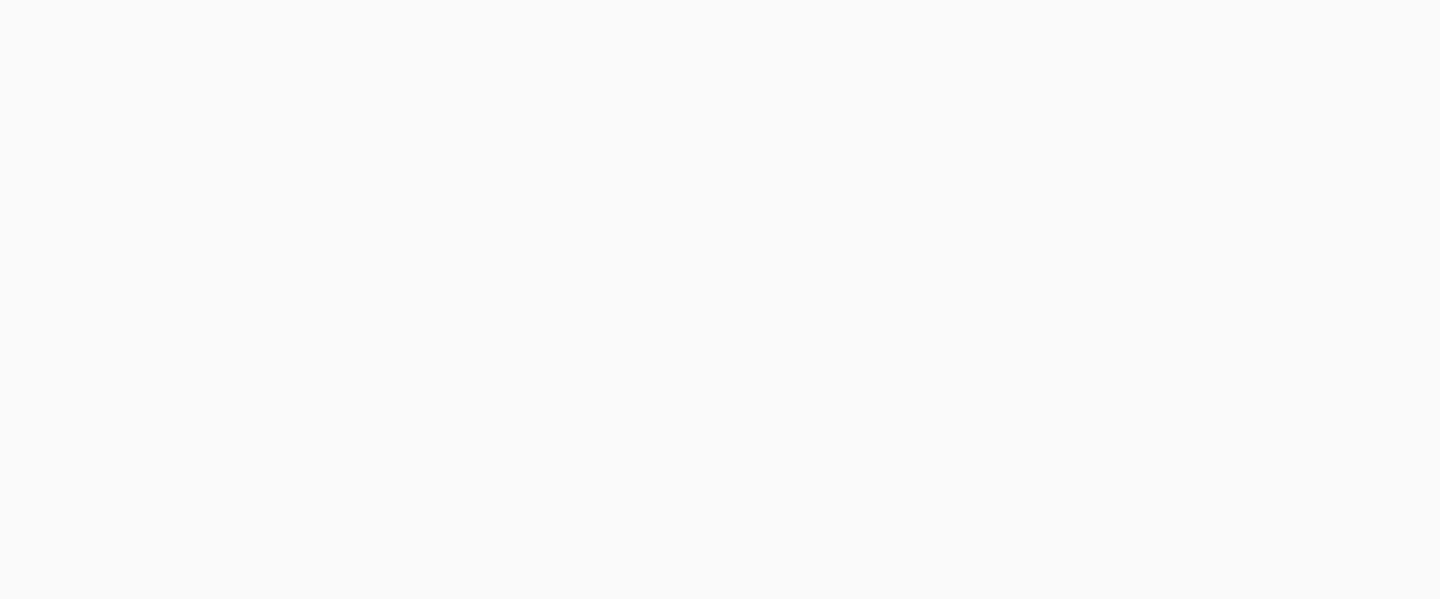 scroll, scrollTop: 0, scrollLeft: 0, axis: both 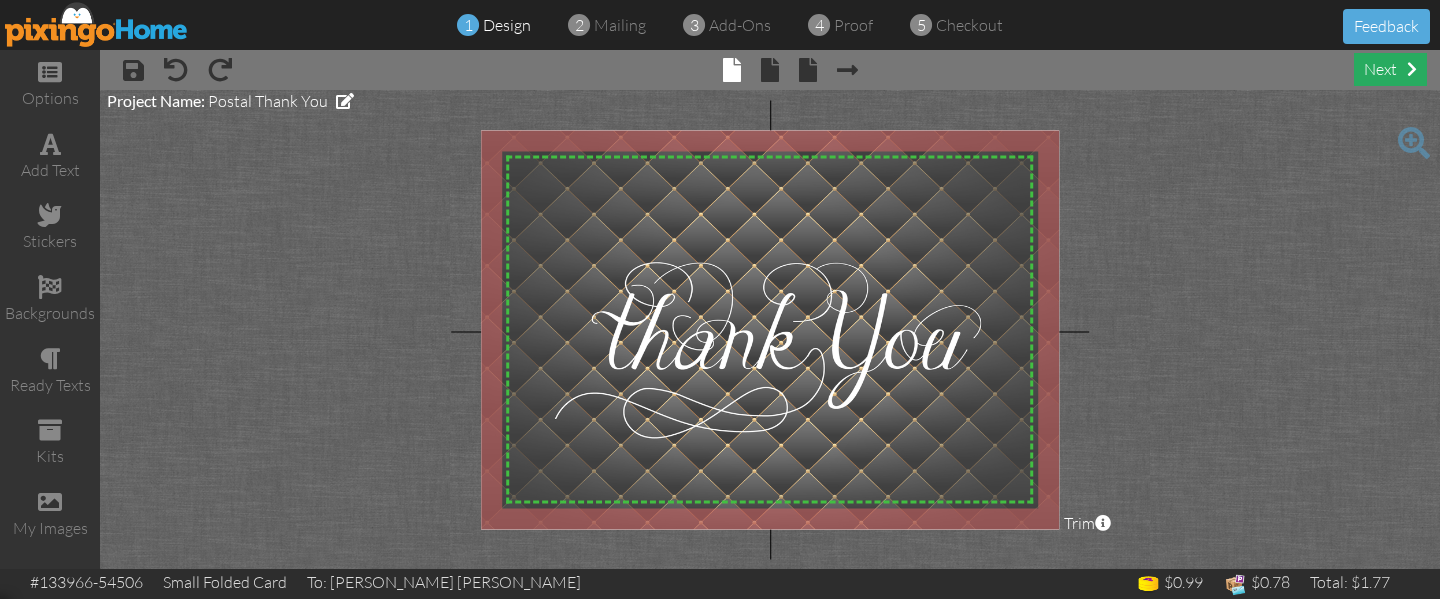 click on "next" at bounding box center (1390, 69) 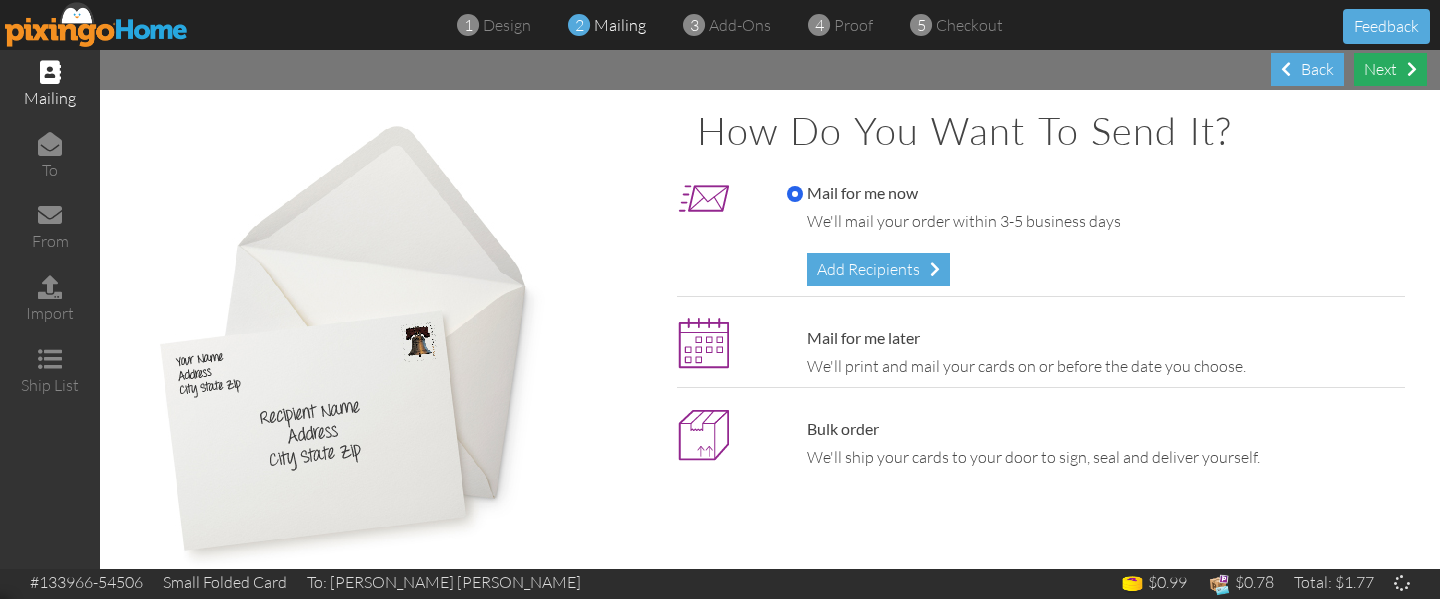 click on "Next" at bounding box center [1390, 69] 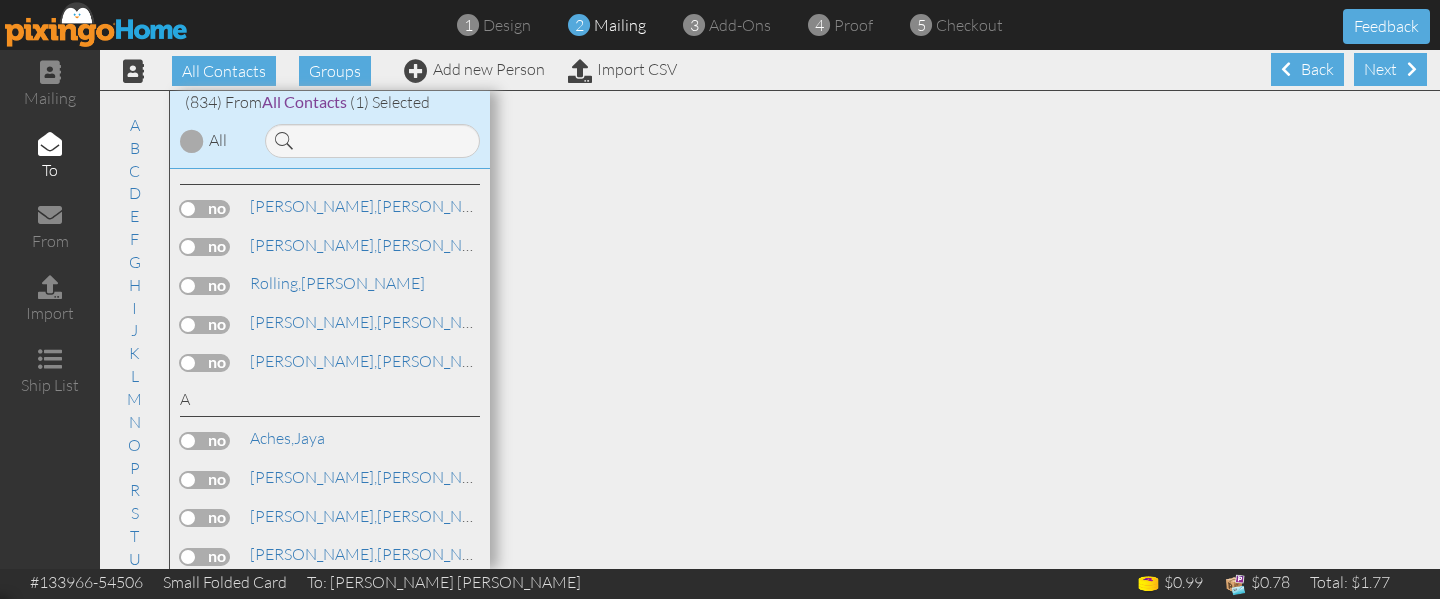 click on "Next" at bounding box center [1390, 69] 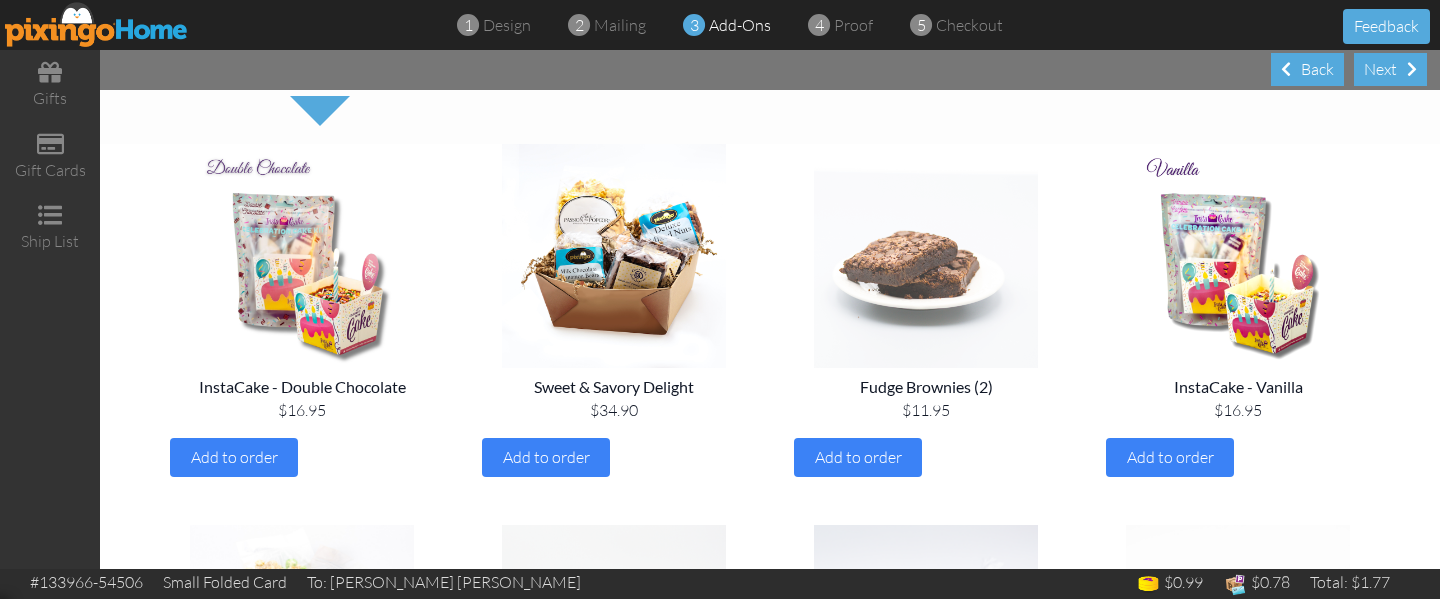 scroll, scrollTop: 159, scrollLeft: 0, axis: vertical 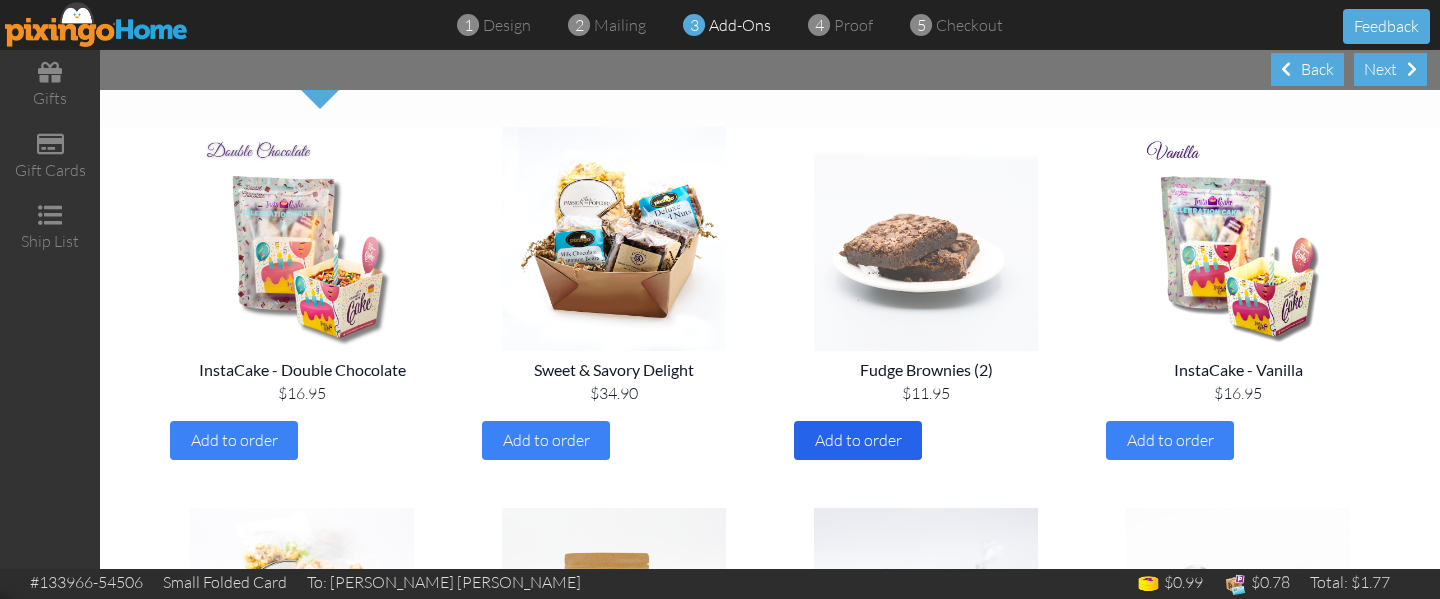 click on "Add to order" at bounding box center [858, 440] 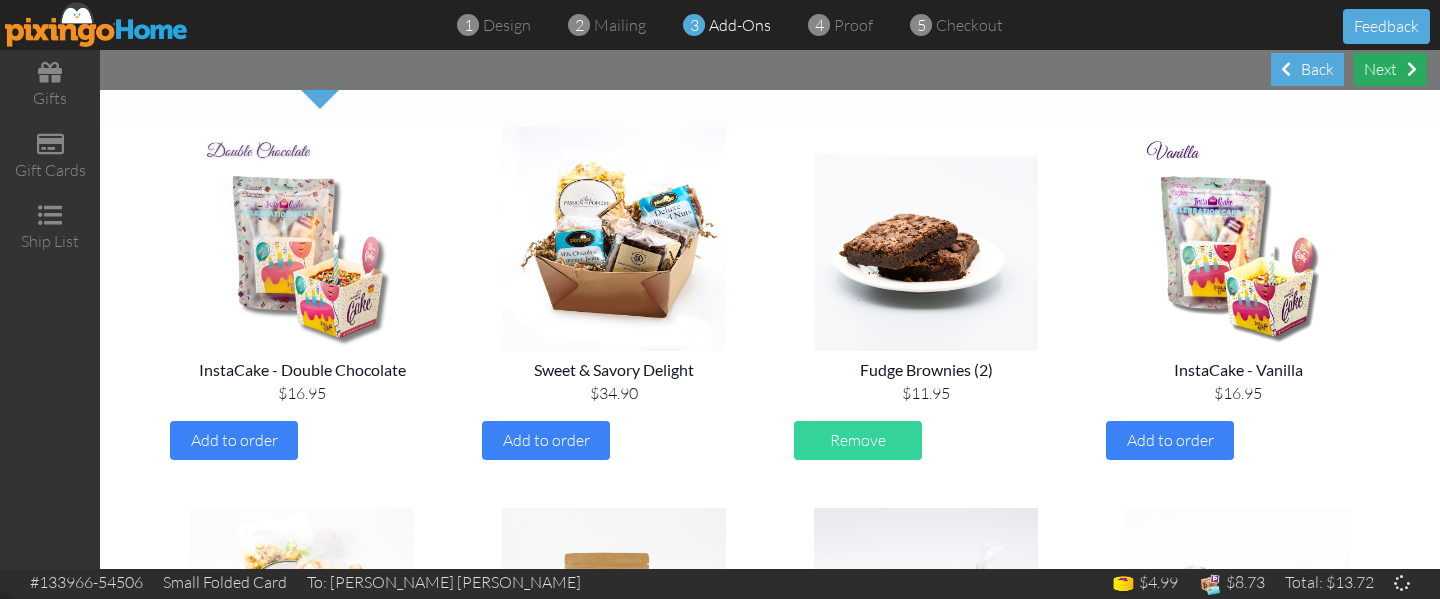 click on "Next" at bounding box center [1390, 69] 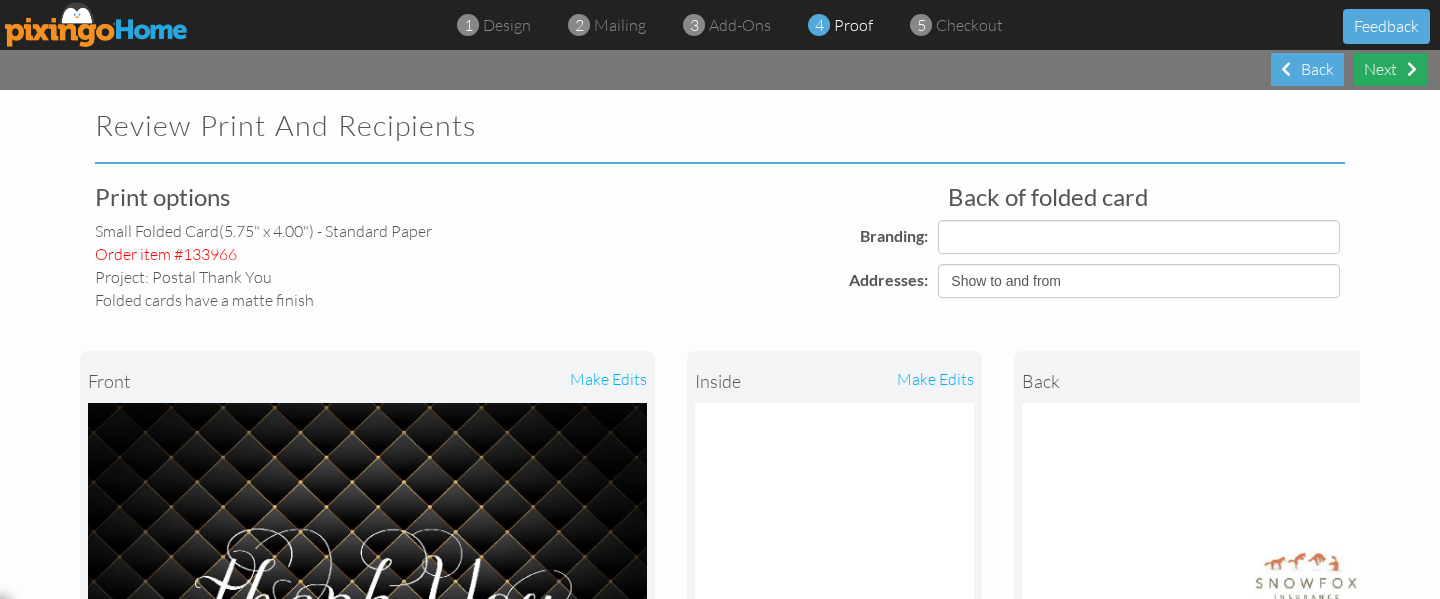 select on "object:5553" 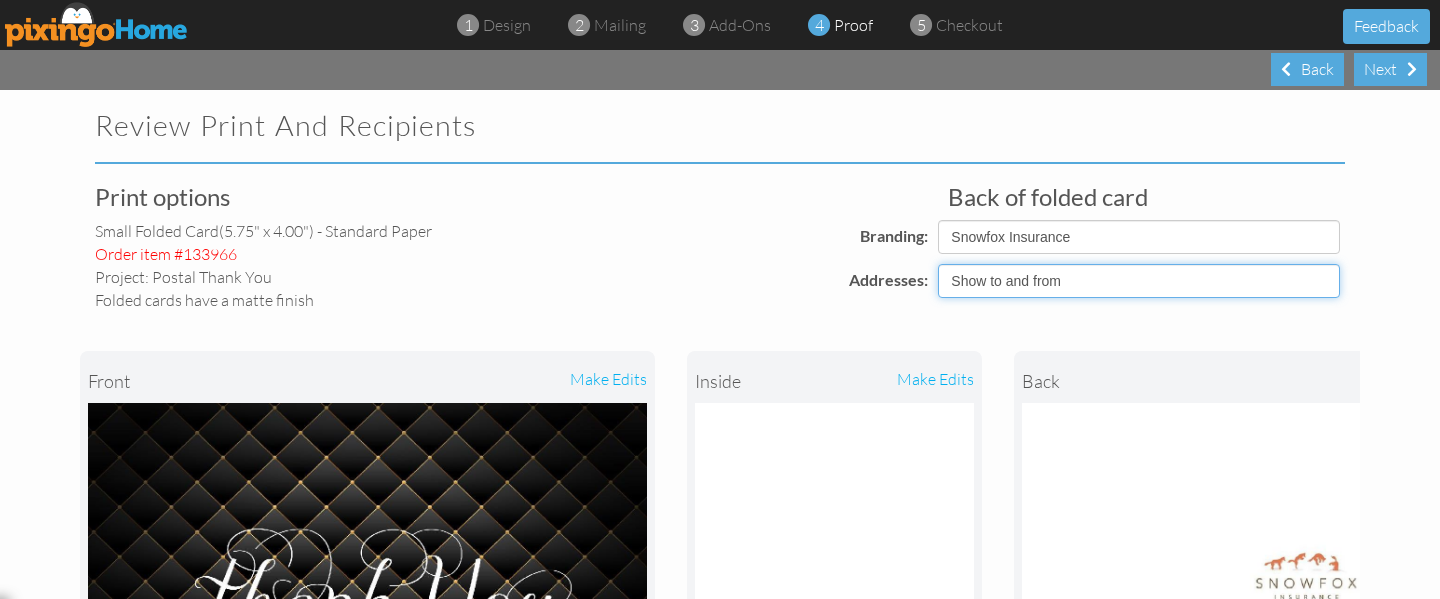 click on "Show to and from Show from only Hide to and from" at bounding box center [1139, 281] 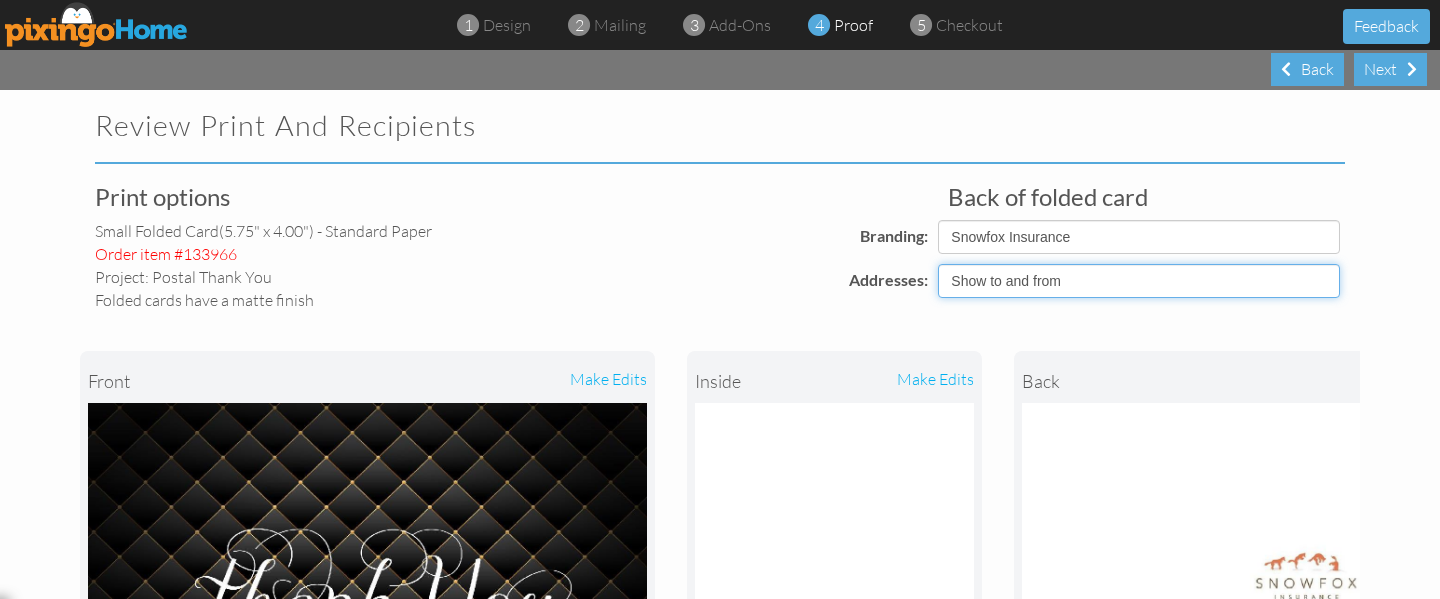 select on "object:5539" 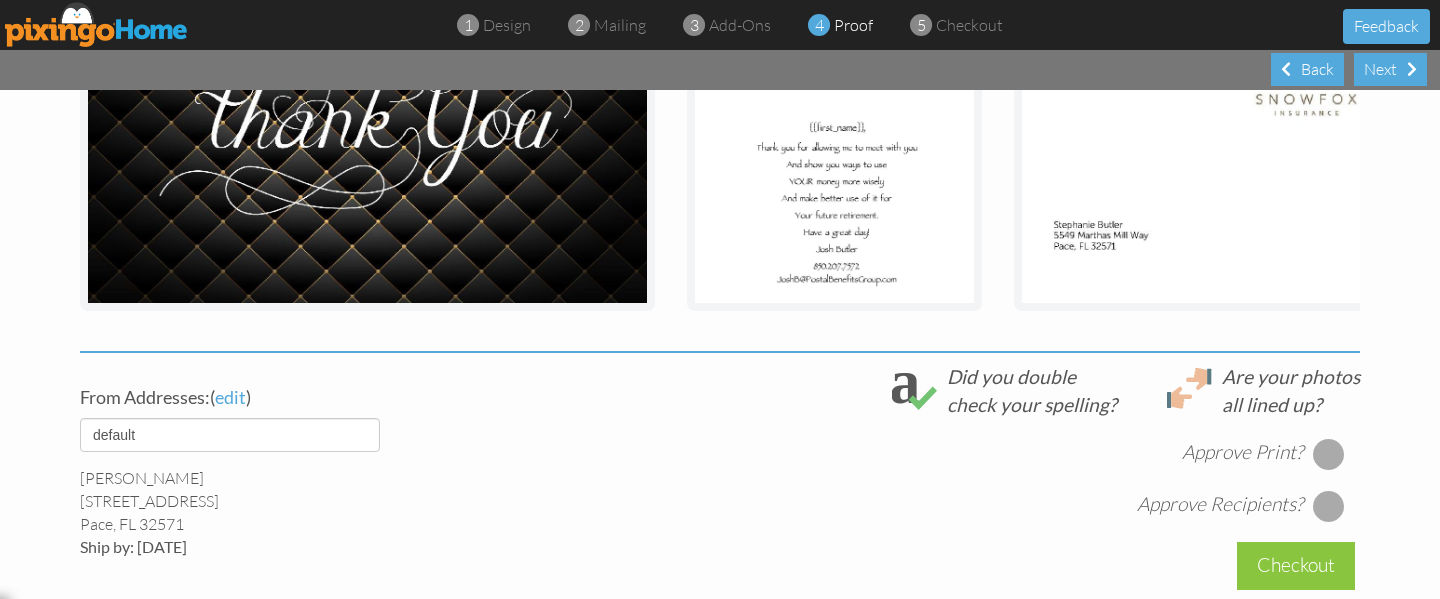 scroll, scrollTop: 497, scrollLeft: 0, axis: vertical 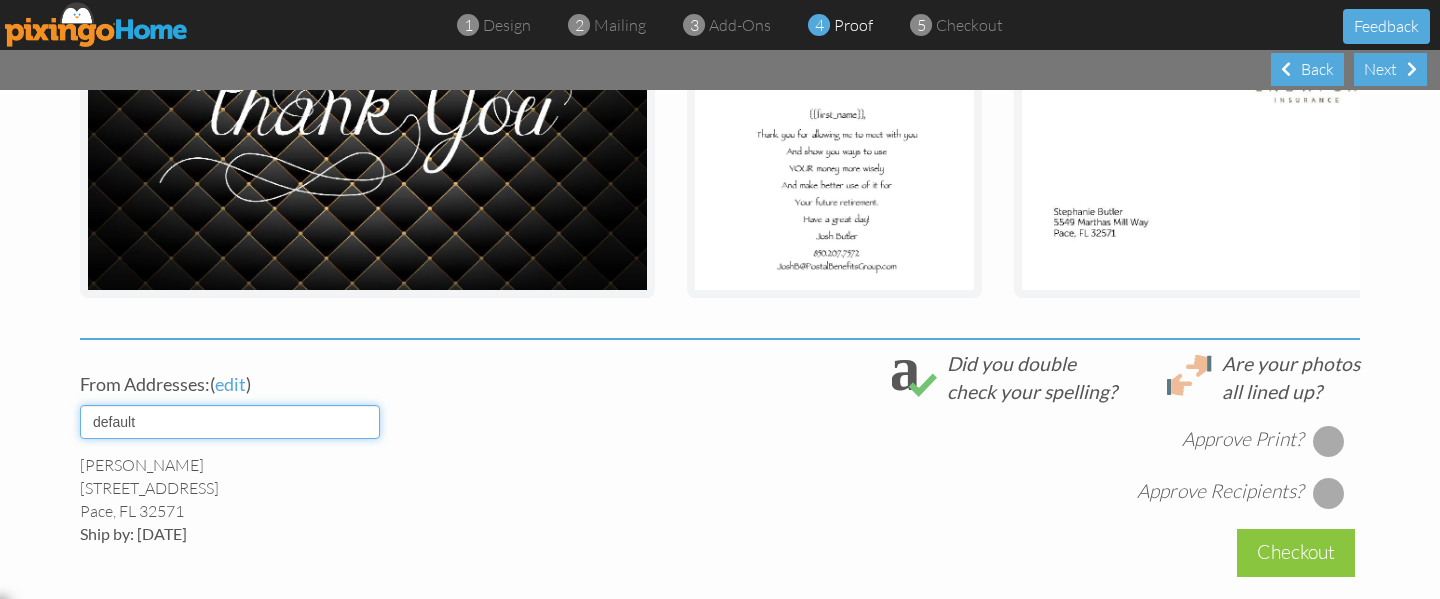 click on "default [PERSON_NAME] [PERSON_NAME]" at bounding box center (230, 422) 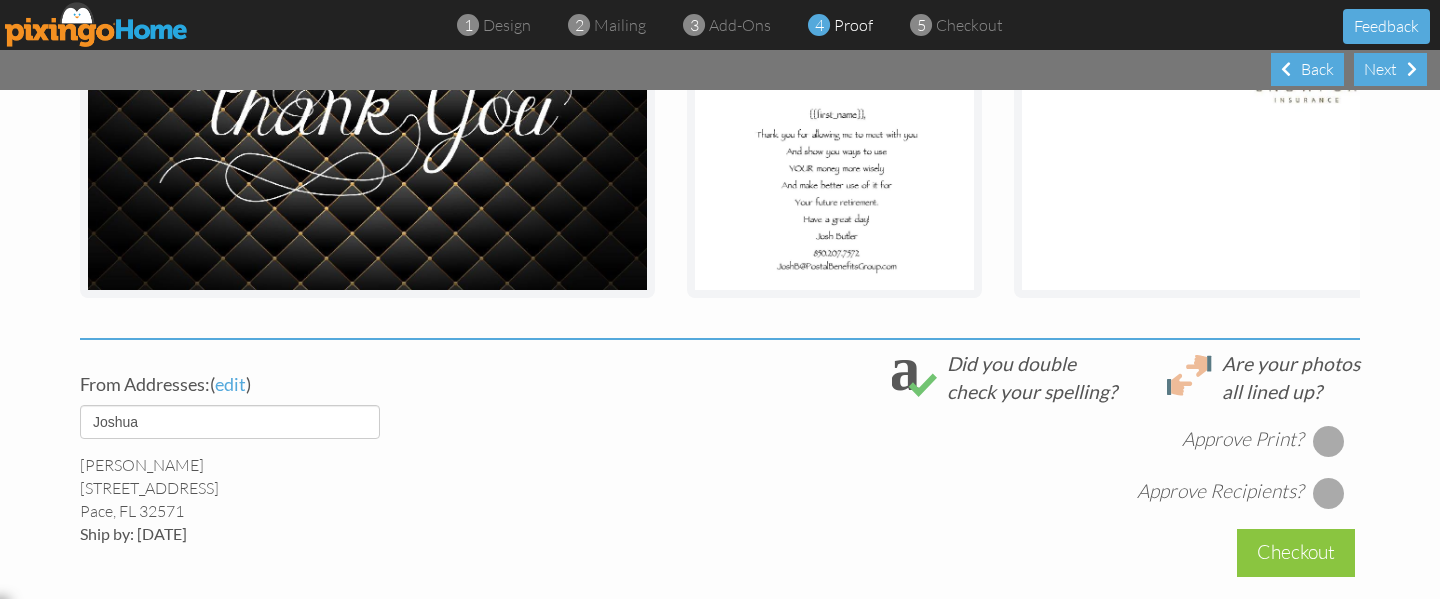 click at bounding box center [1329, 441] 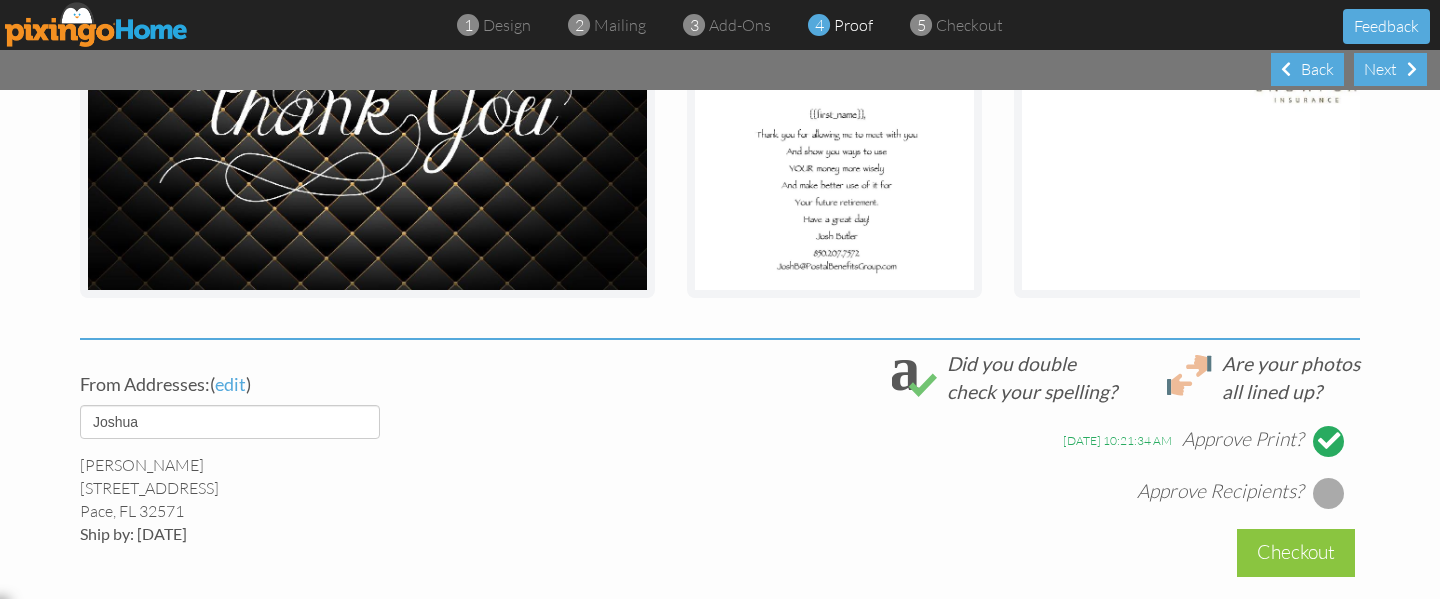 click at bounding box center [1329, 493] 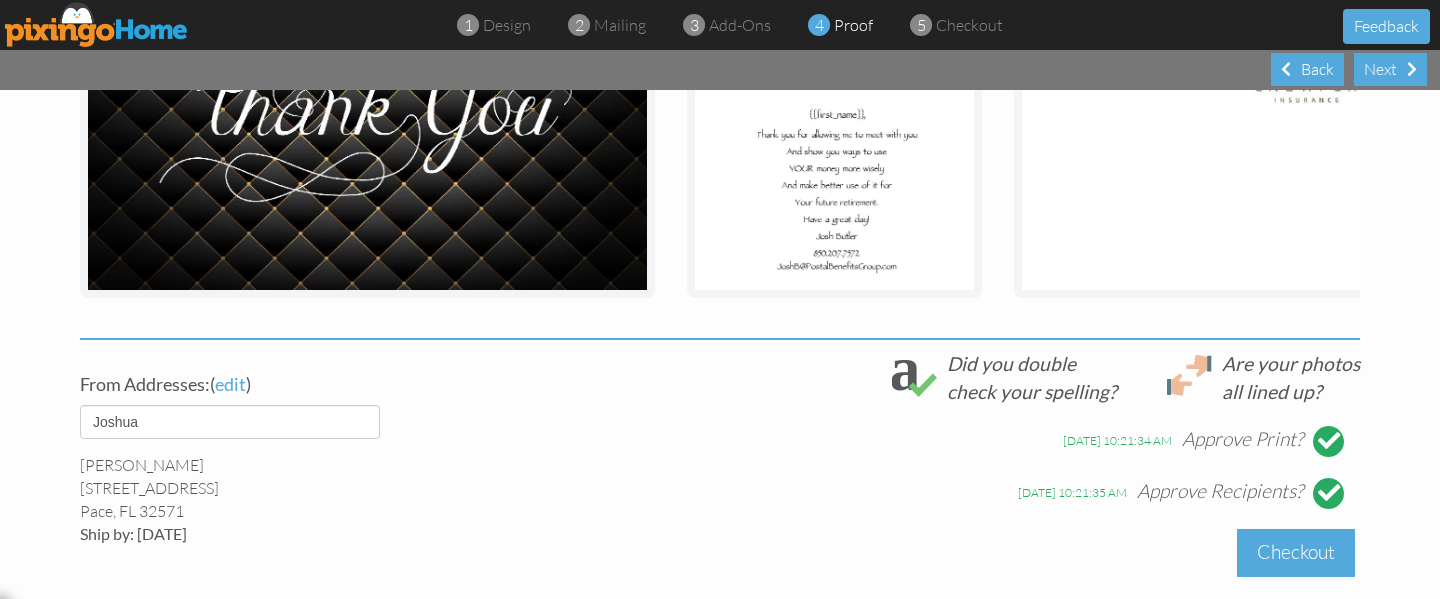 click on "Checkout" at bounding box center (1296, 552) 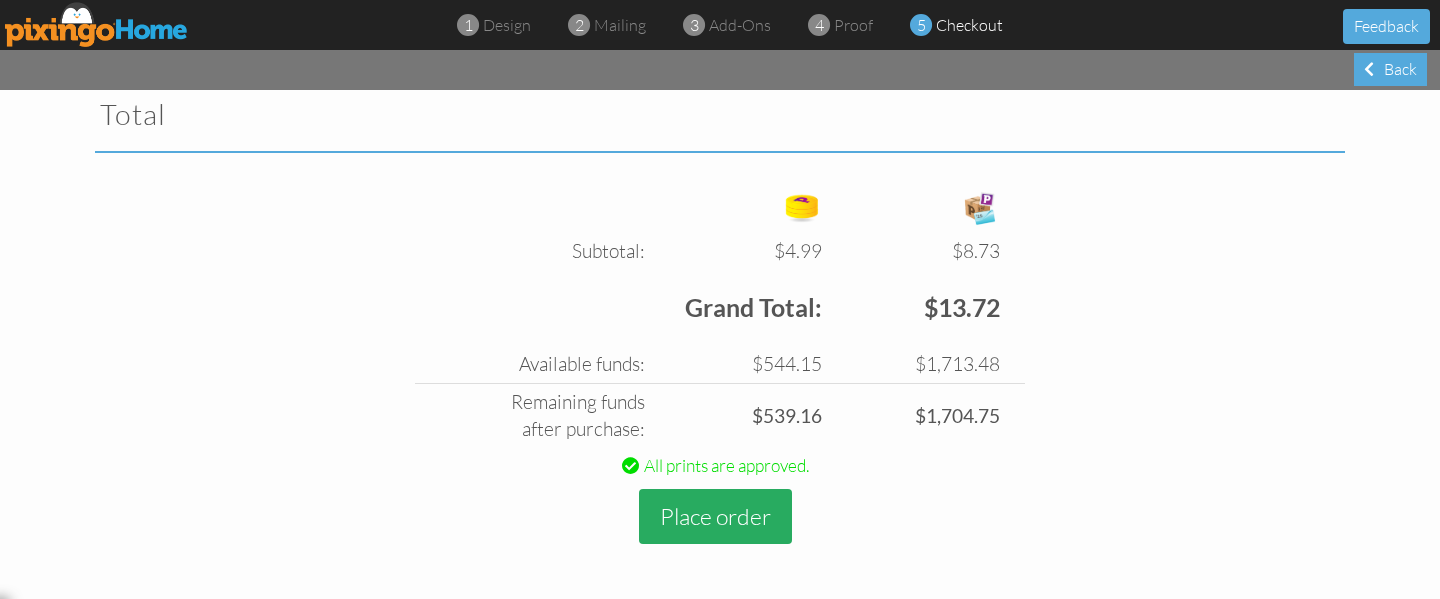 scroll, scrollTop: 670, scrollLeft: 0, axis: vertical 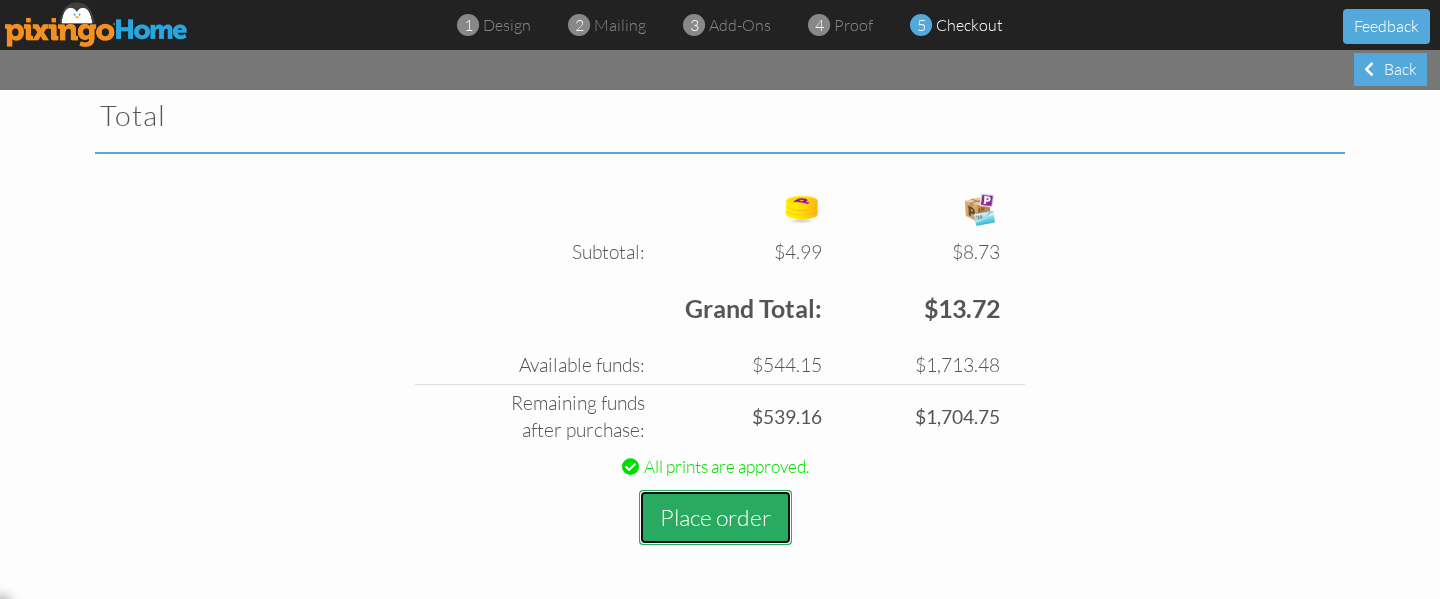 click on "Place order" at bounding box center (715, 517) 